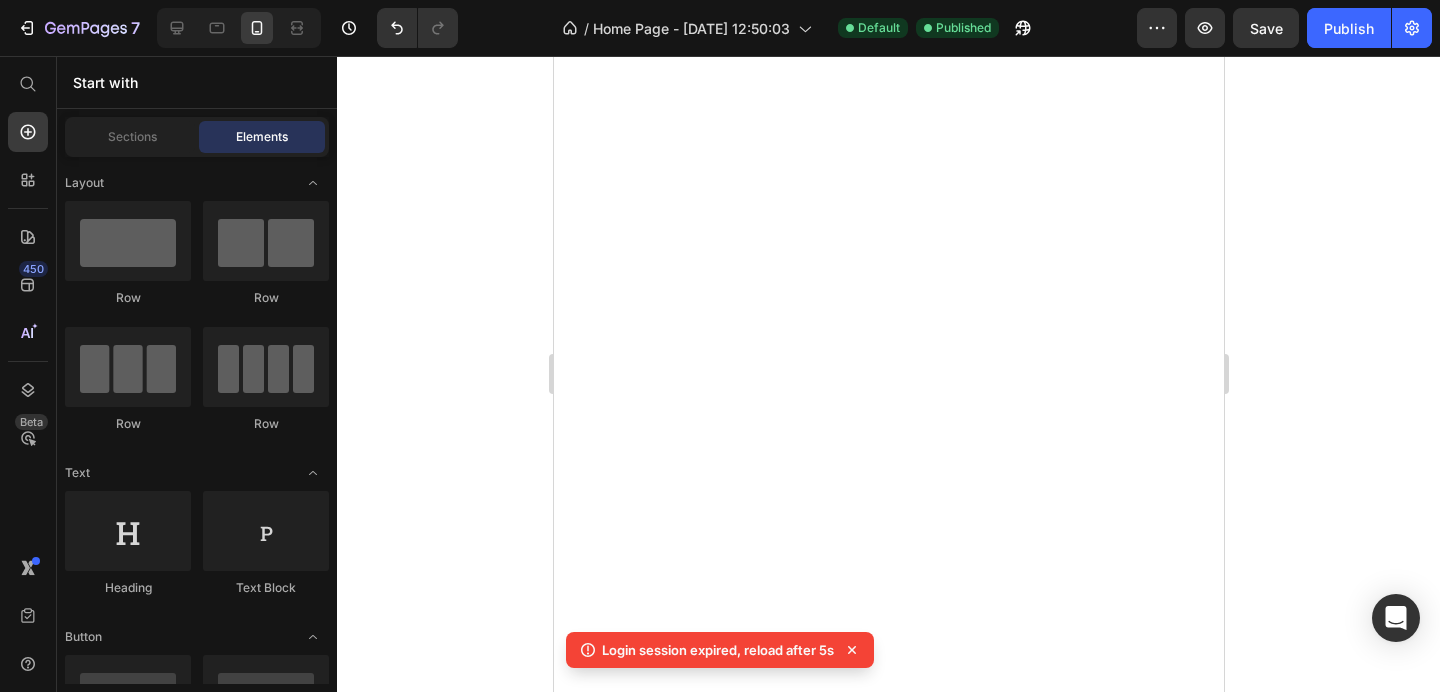 scroll, scrollTop: 0, scrollLeft: 0, axis: both 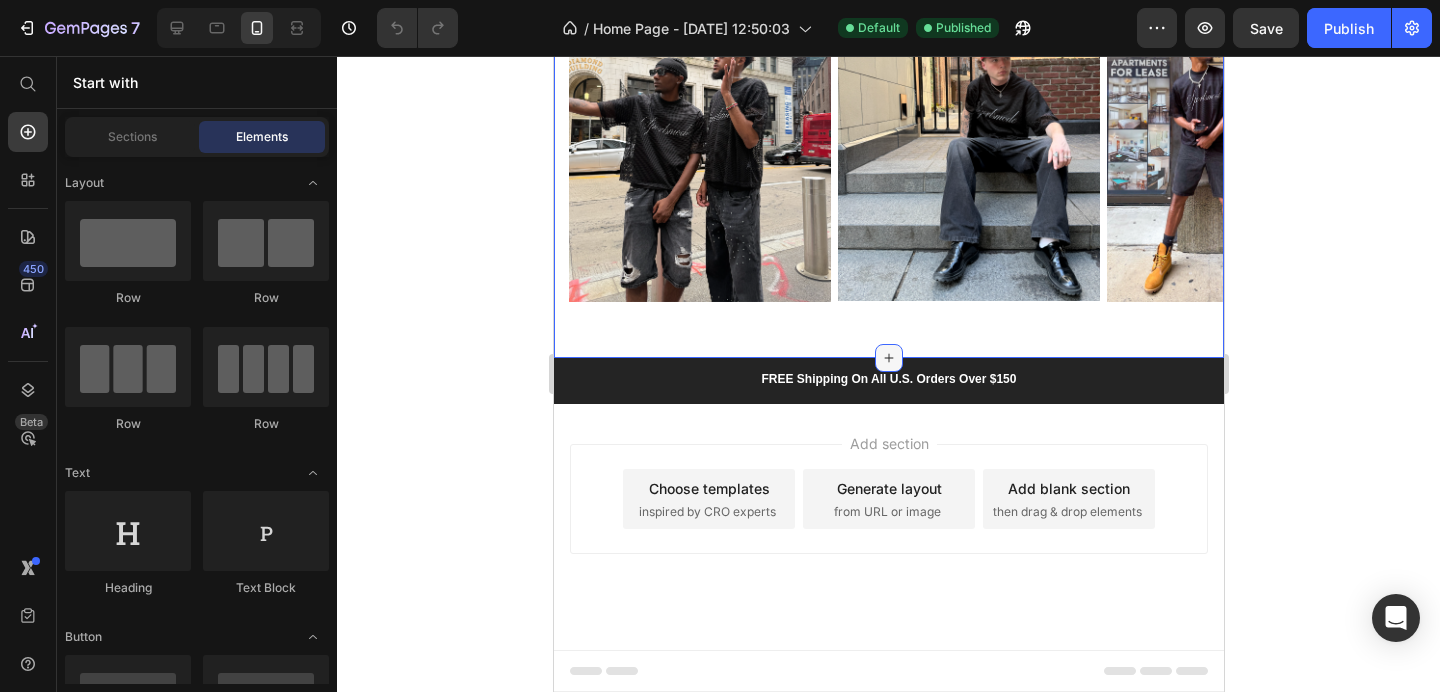 click 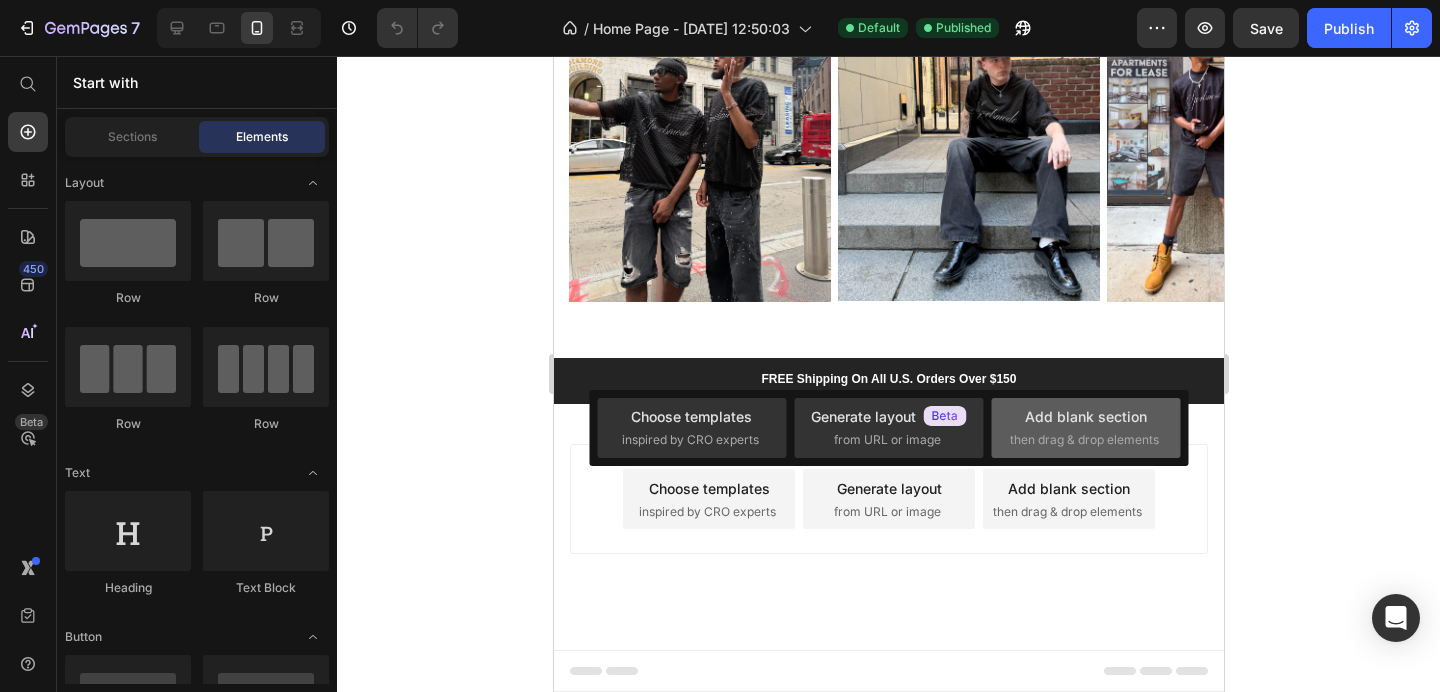 click on "then drag & drop elements" at bounding box center [1084, 440] 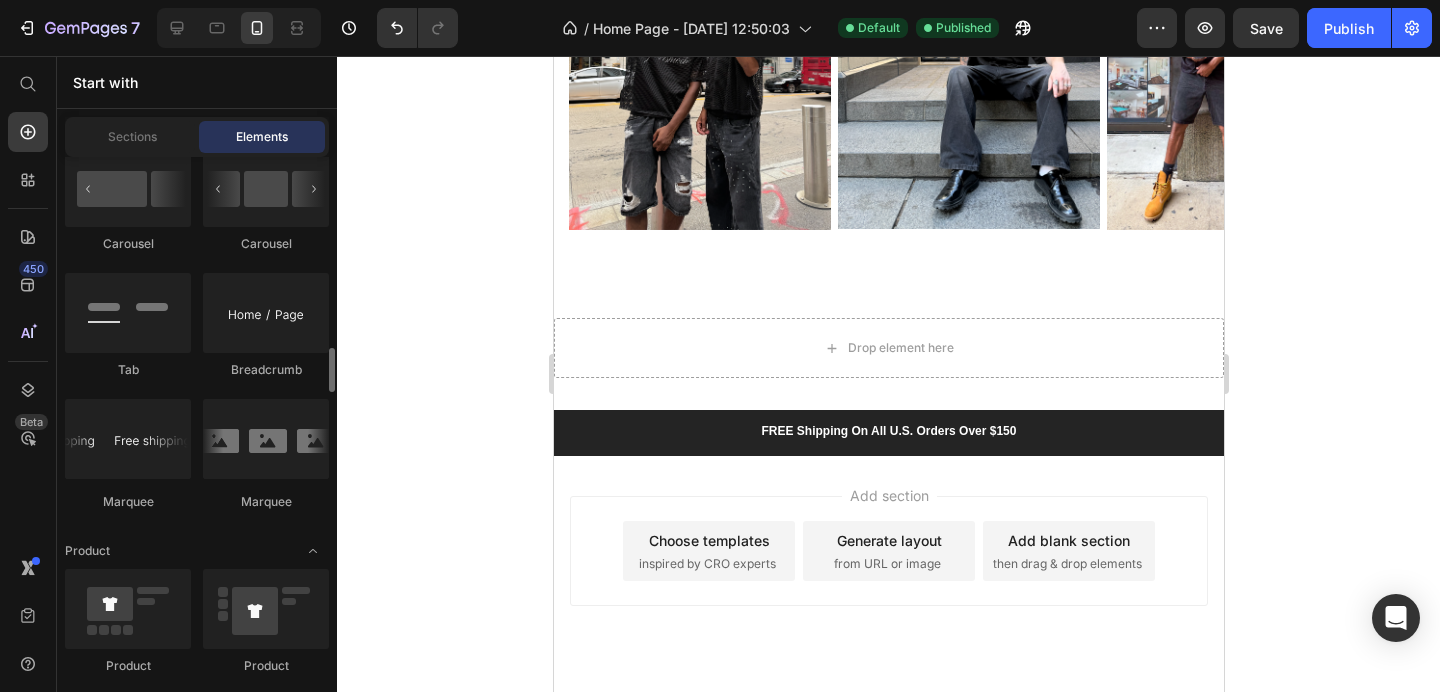 scroll, scrollTop: 2305, scrollLeft: 0, axis: vertical 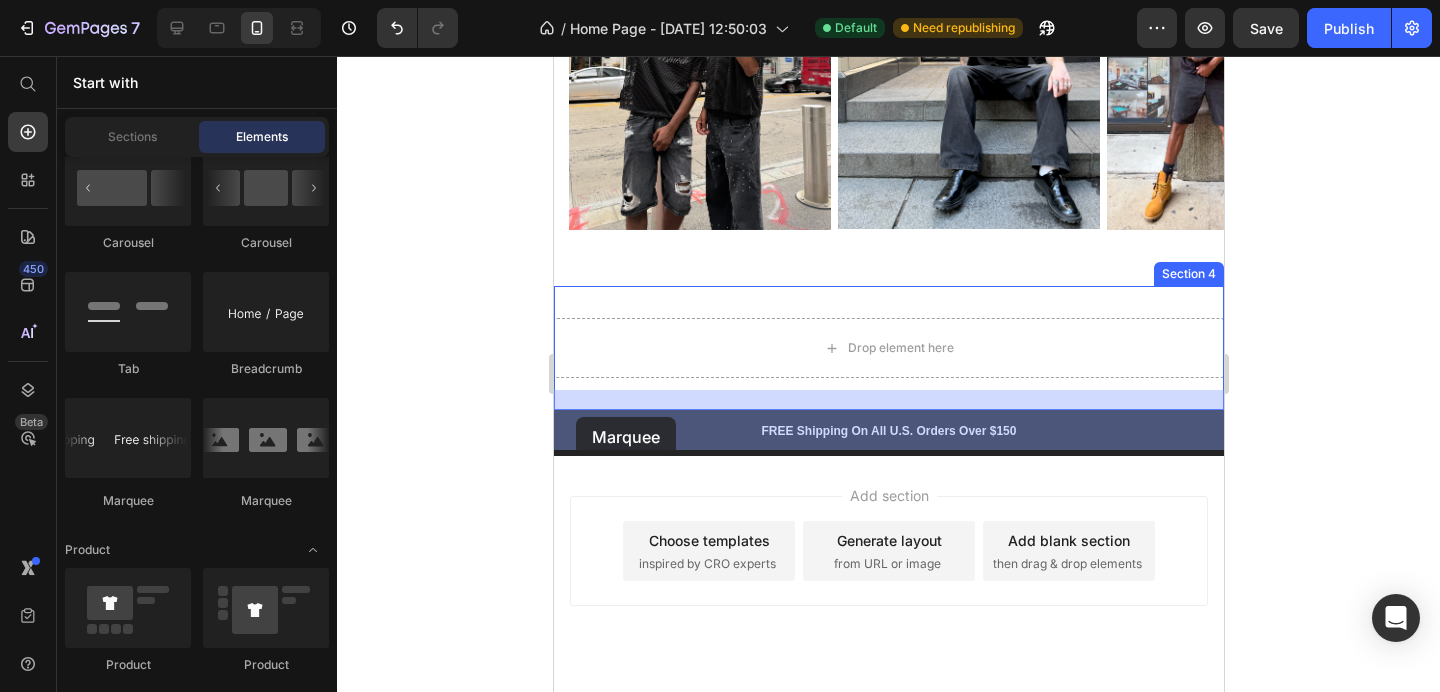drag, startPoint x: 702, startPoint y: 492, endPoint x: 575, endPoint y: 418, distance: 146.98639 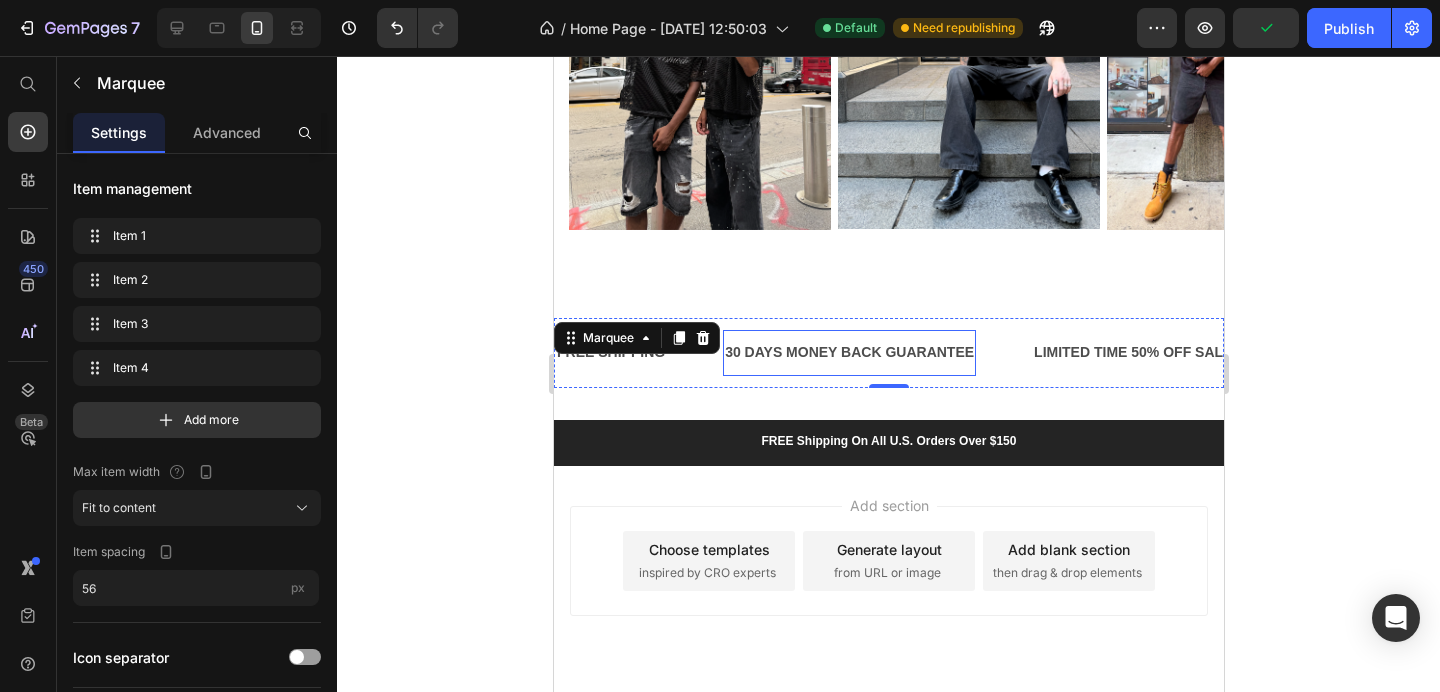 click on "30 DAYS MONEY BACK GUARANTEE" at bounding box center [848, 352] 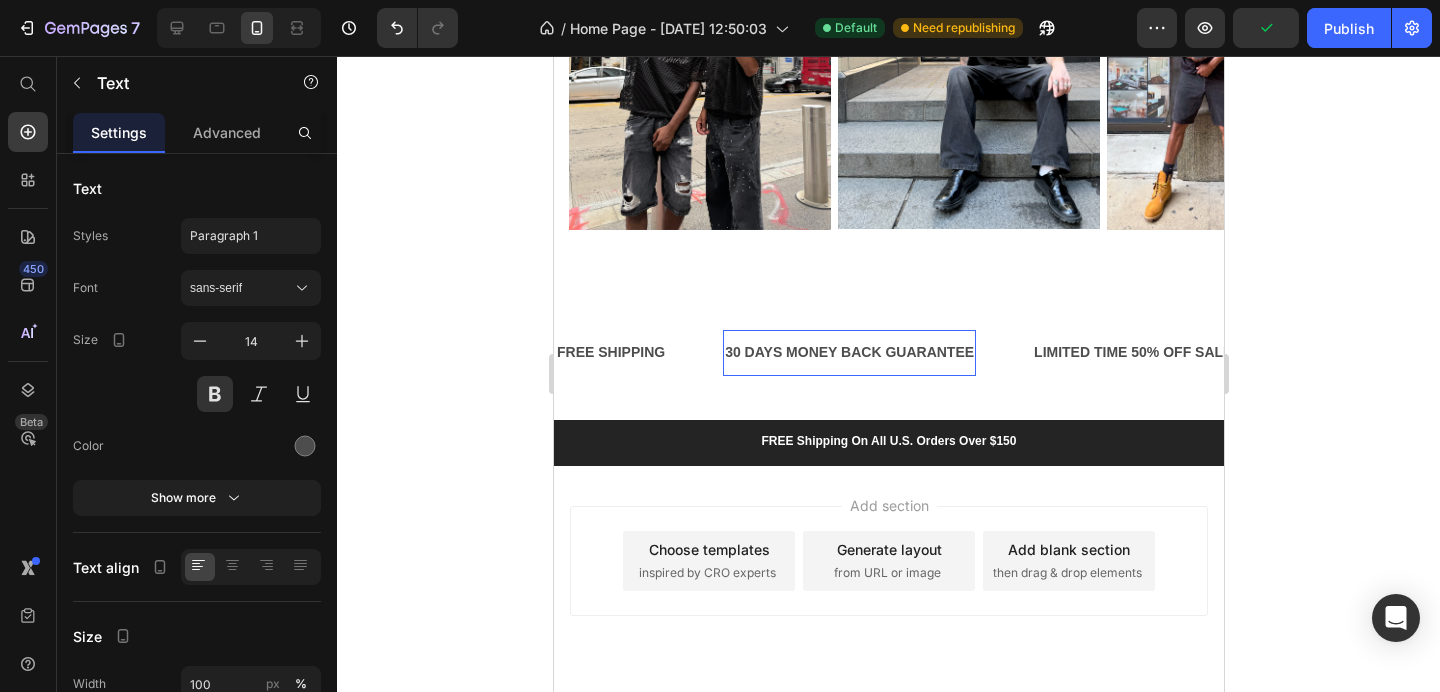 click on "30 DAYS MONEY BACK GUARANTEE" at bounding box center [848, 352] 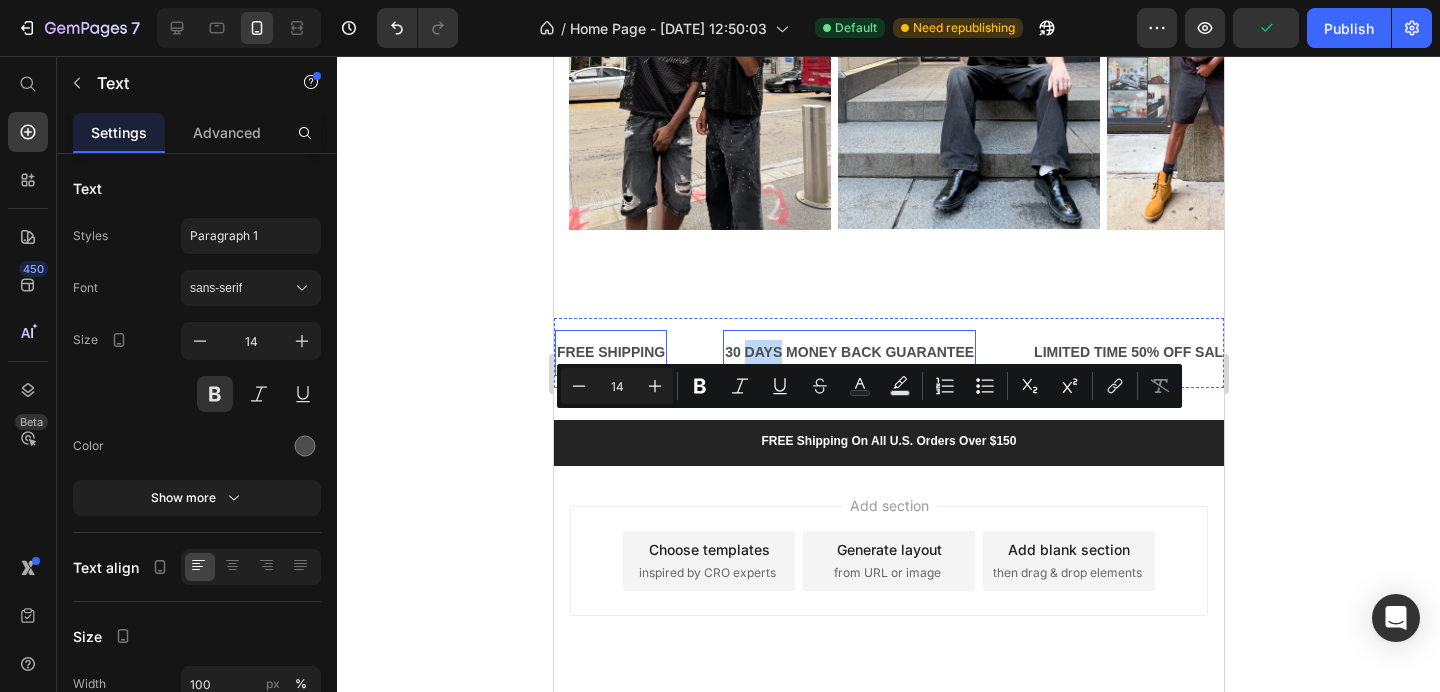 click on "FREE SHIPPING" at bounding box center [610, 352] 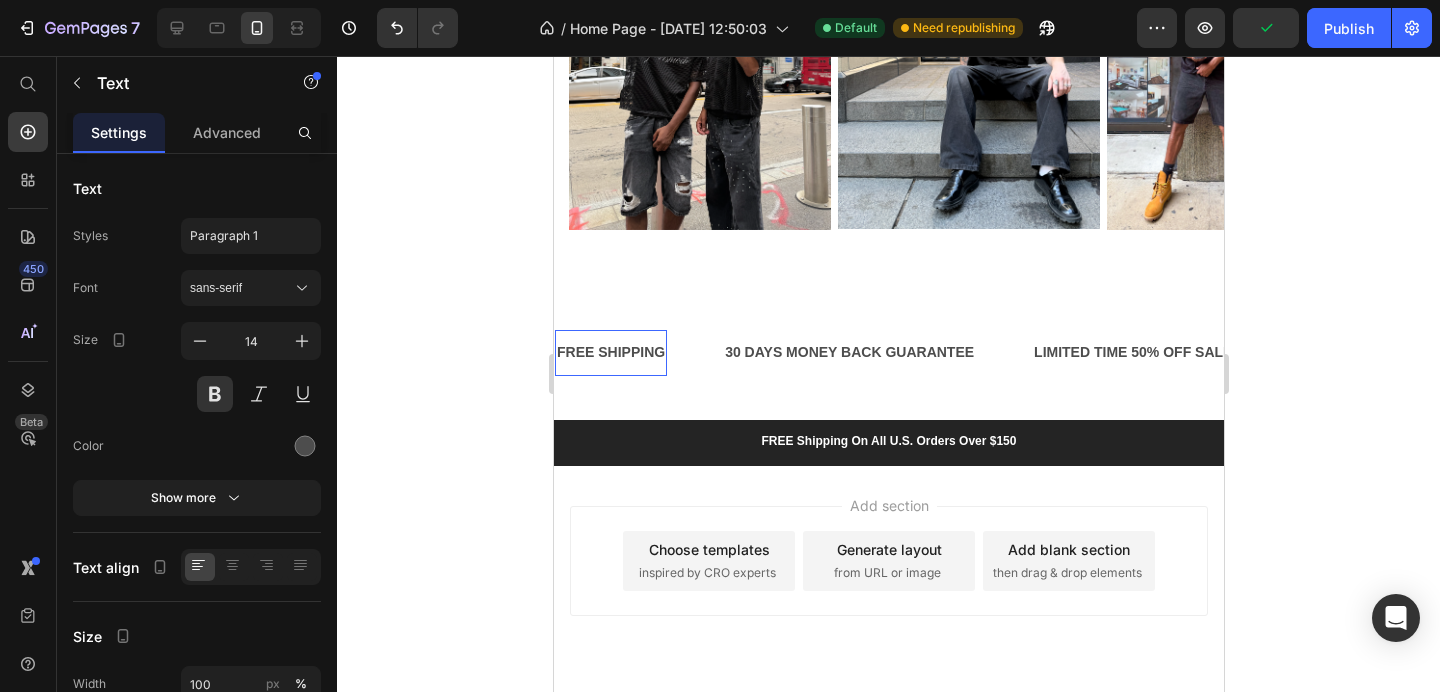 click on "FREE SHIPPING" at bounding box center (610, 352) 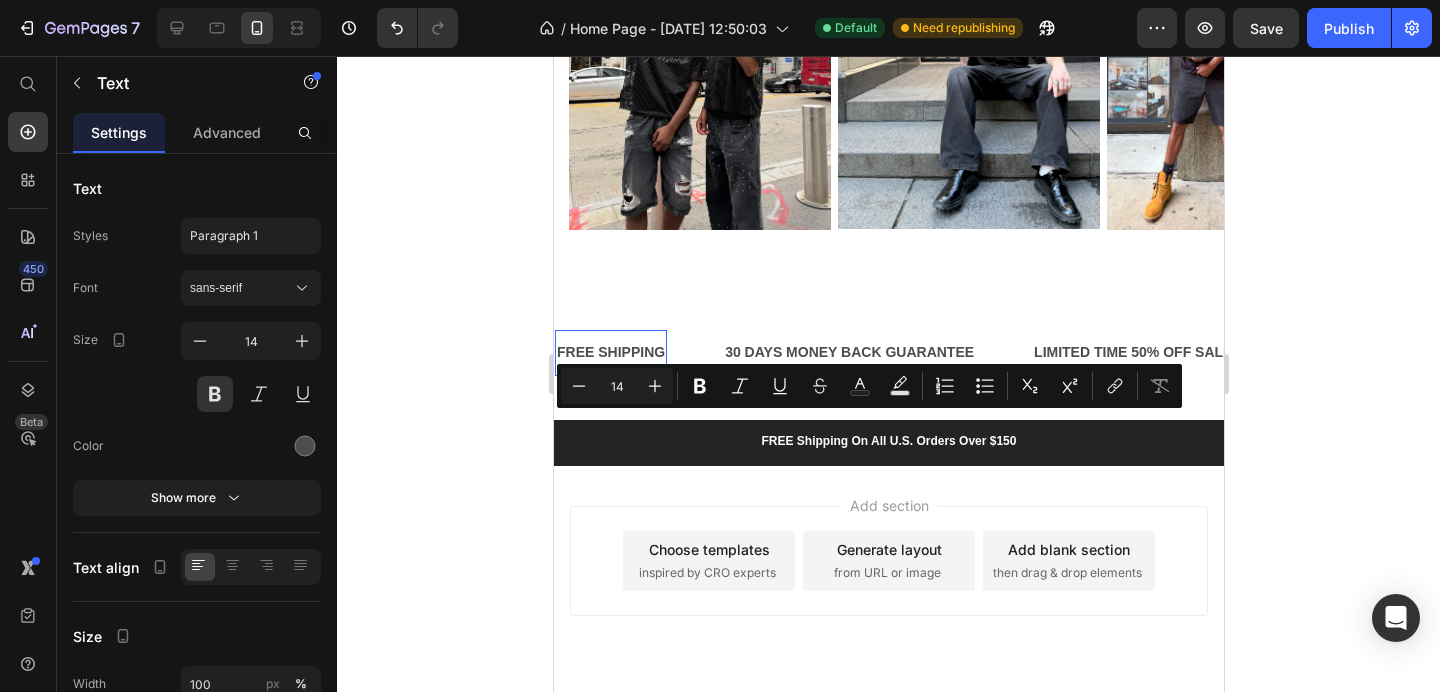 click on "FREE SHIPPING" at bounding box center [610, 352] 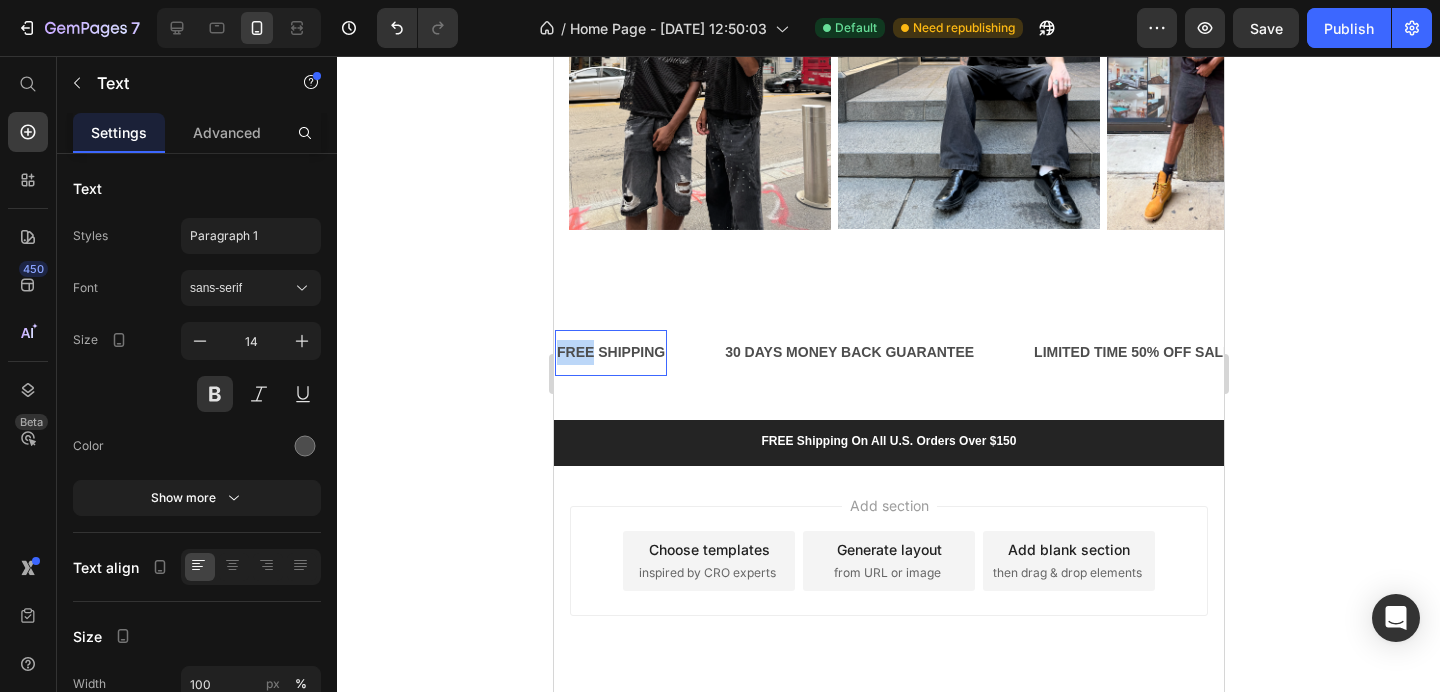 click on "FREE SHIPPING" at bounding box center [610, 352] 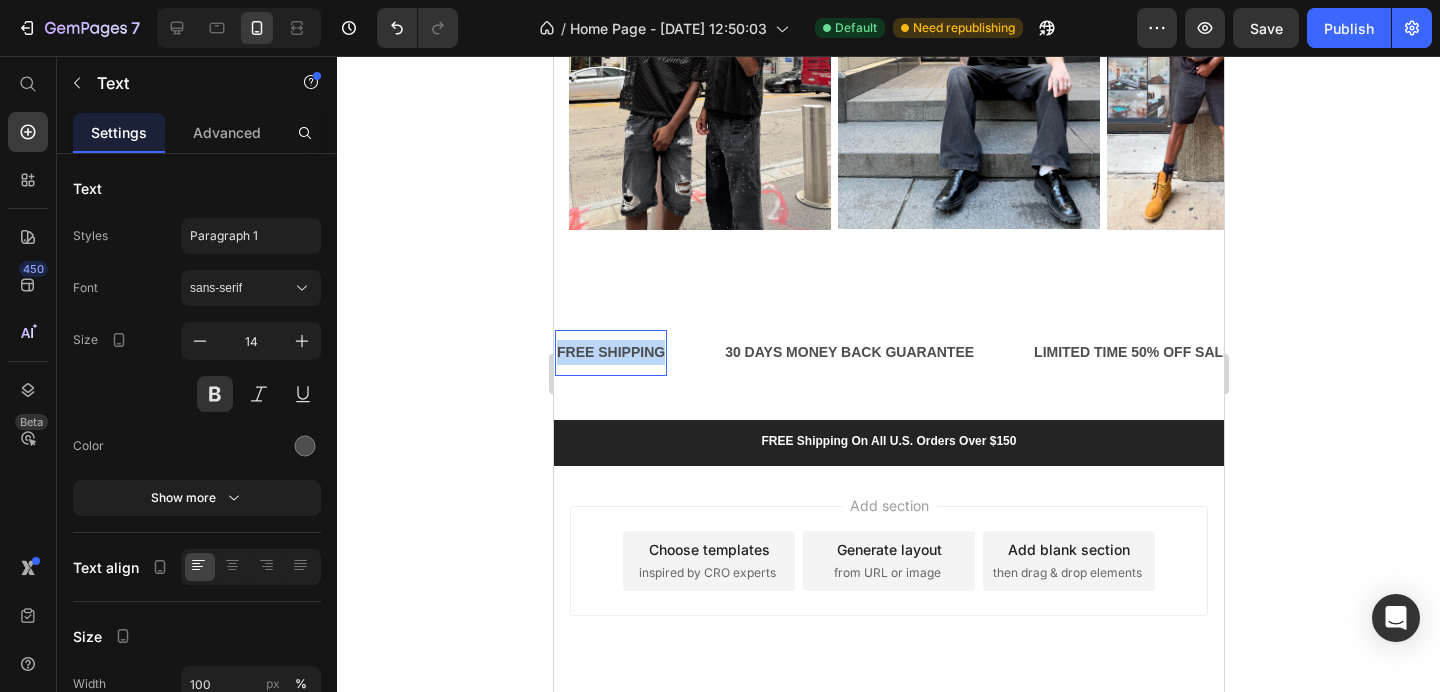 click on "FREE SHIPPING" at bounding box center [610, 352] 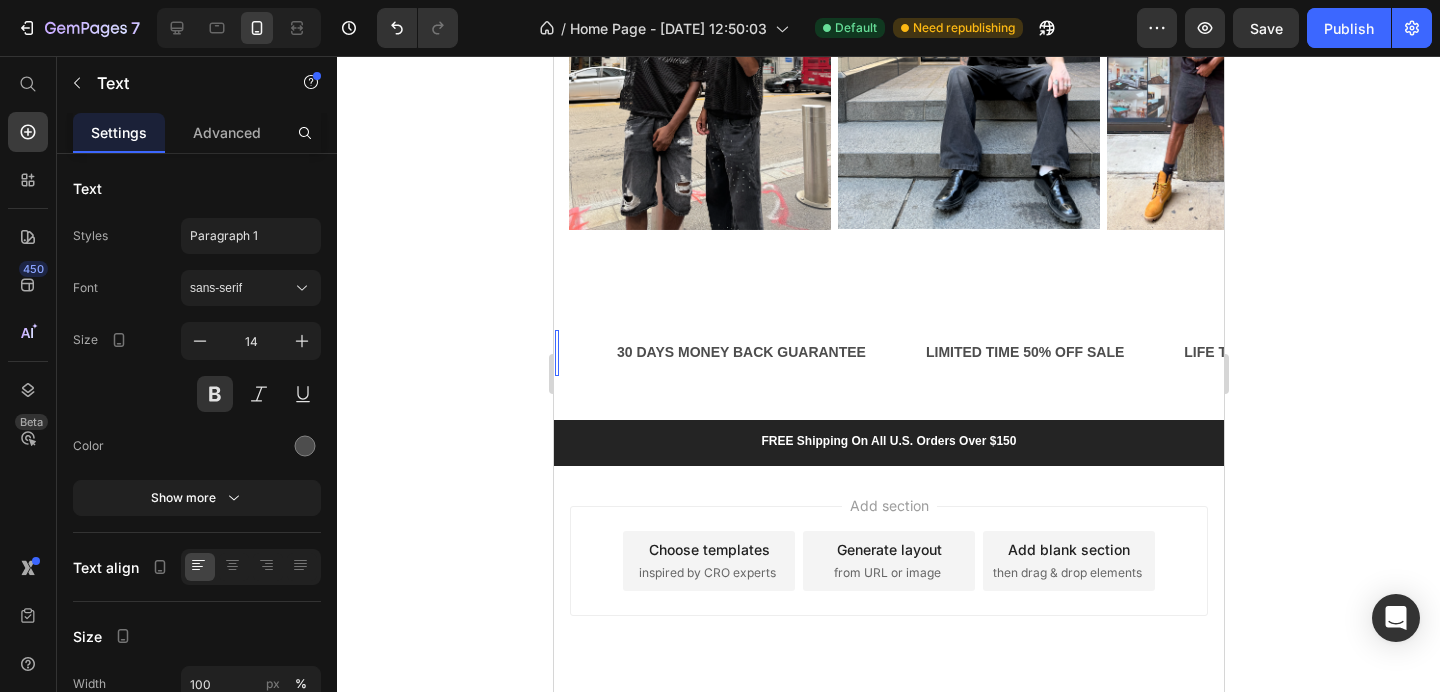 scroll, scrollTop: 2028, scrollLeft: 0, axis: vertical 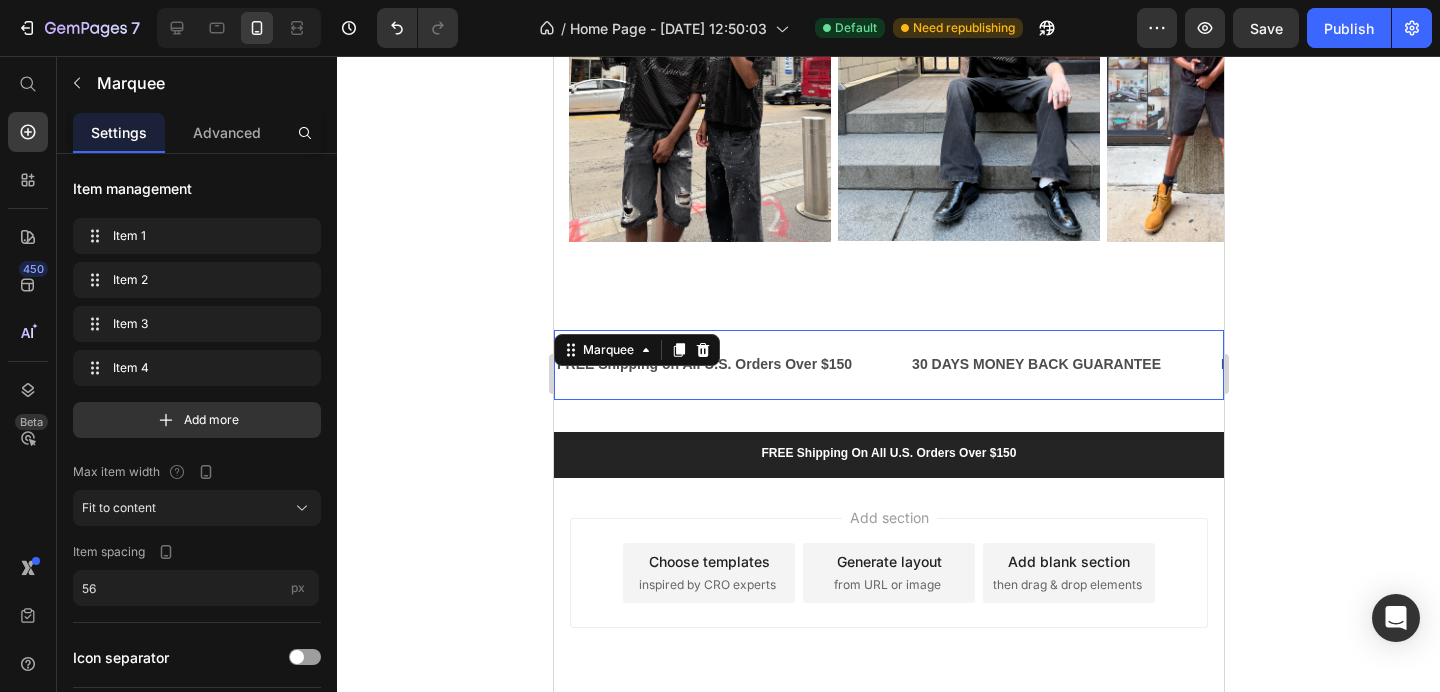 click on "FREE Shipping on All U.S. Orders Over $150 Text" at bounding box center [731, 364] 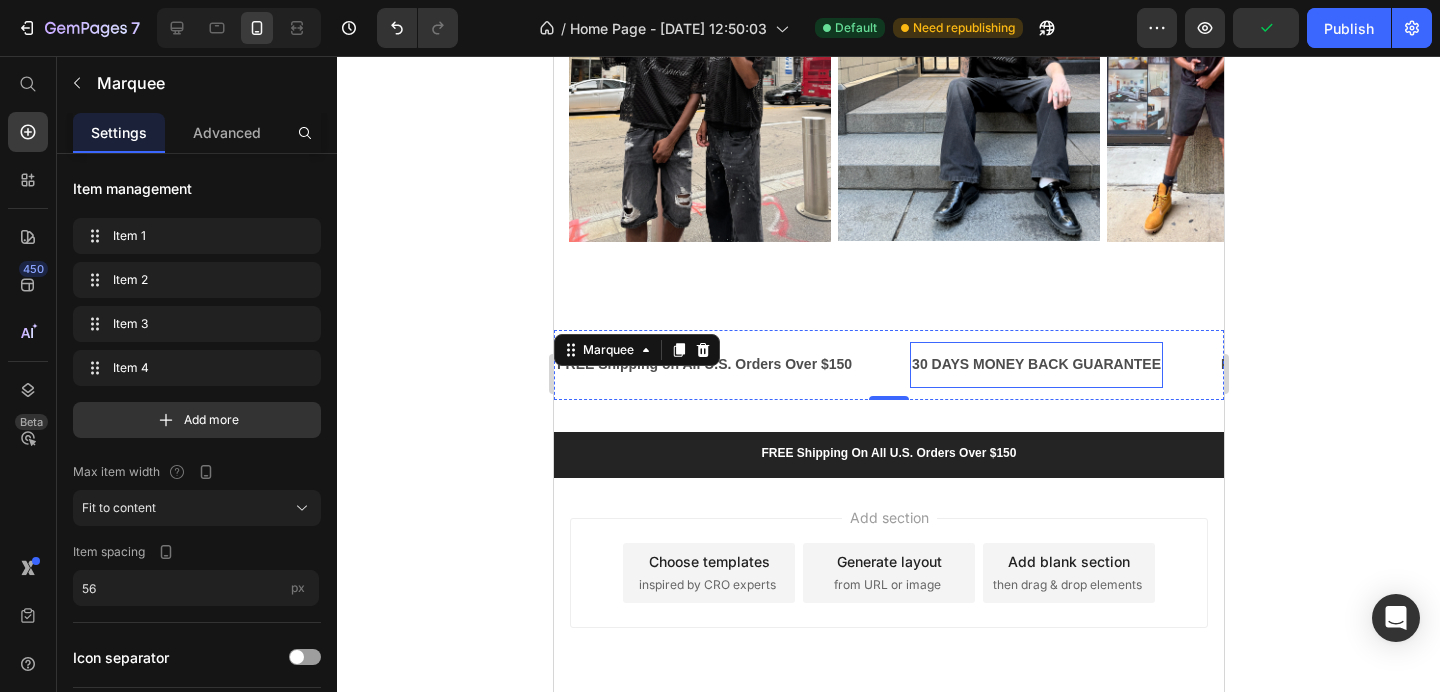 click on "30 DAYS MONEY BACK GUARANTEE" at bounding box center (1035, 364) 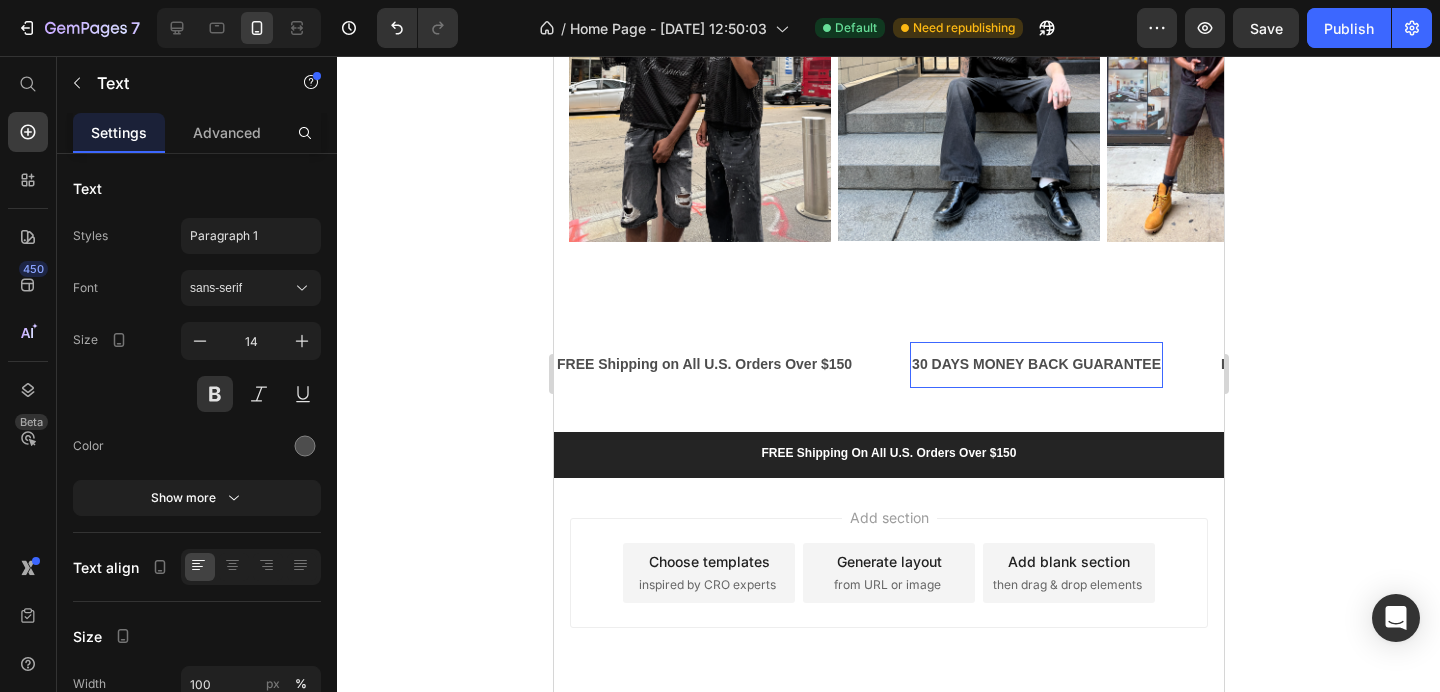 click on "30 DAYS MONEY BACK GUARANTEE" at bounding box center (1035, 364) 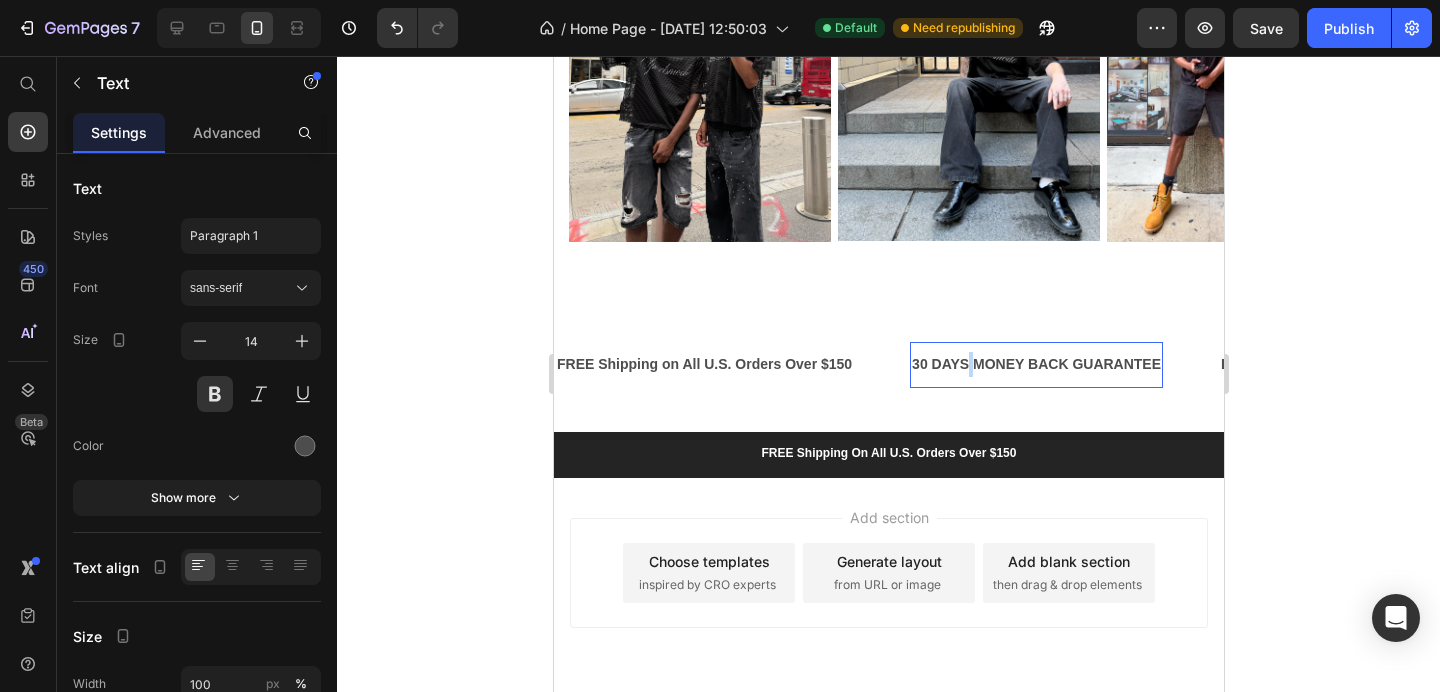 click on "30 DAYS MONEY BACK GUARANTEE" at bounding box center (1035, 364) 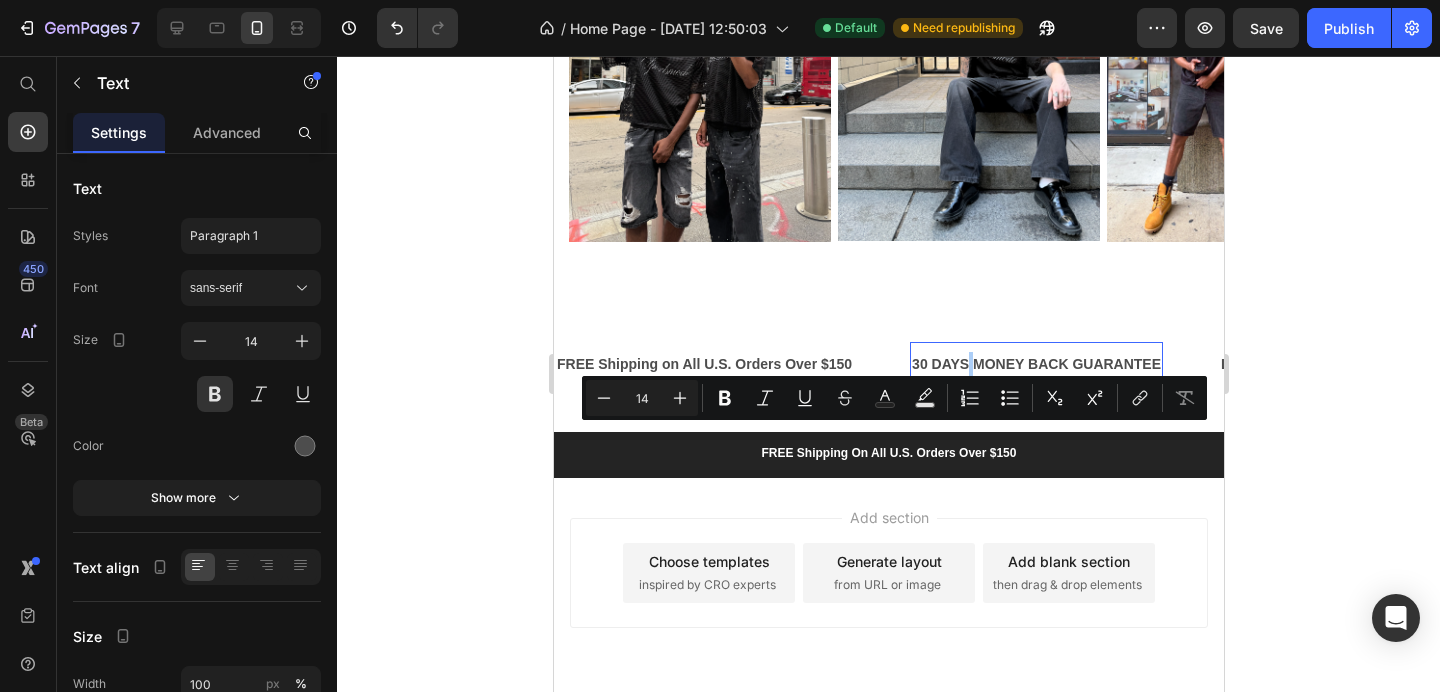 click 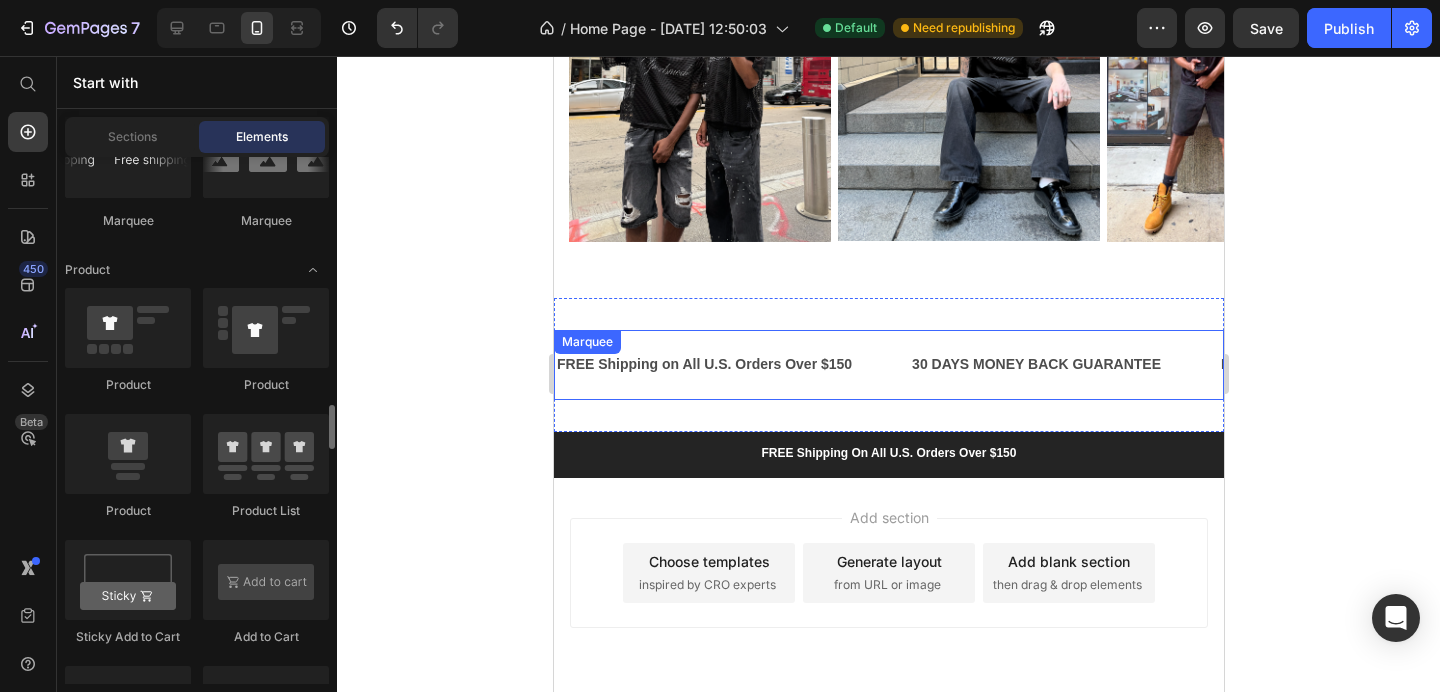 scroll, scrollTop: 2626, scrollLeft: 0, axis: vertical 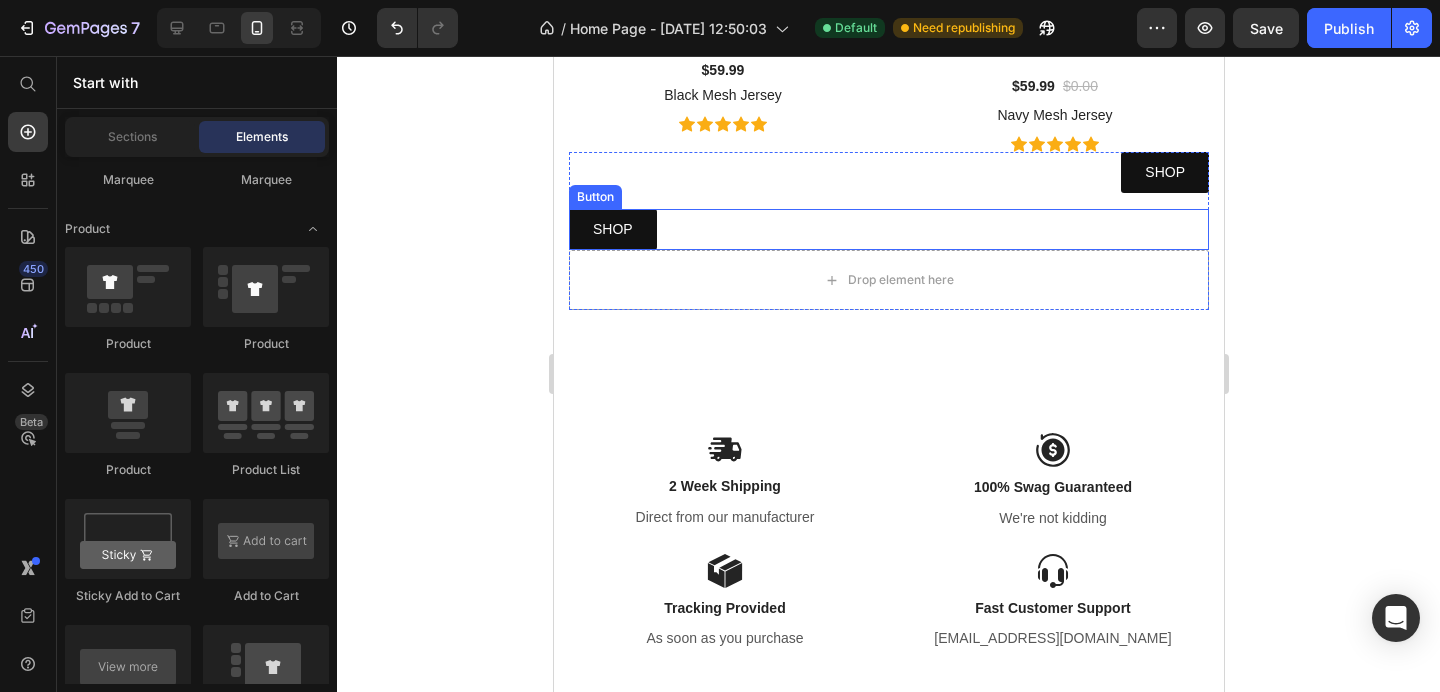 click on "SHOP Button" at bounding box center (888, 229) 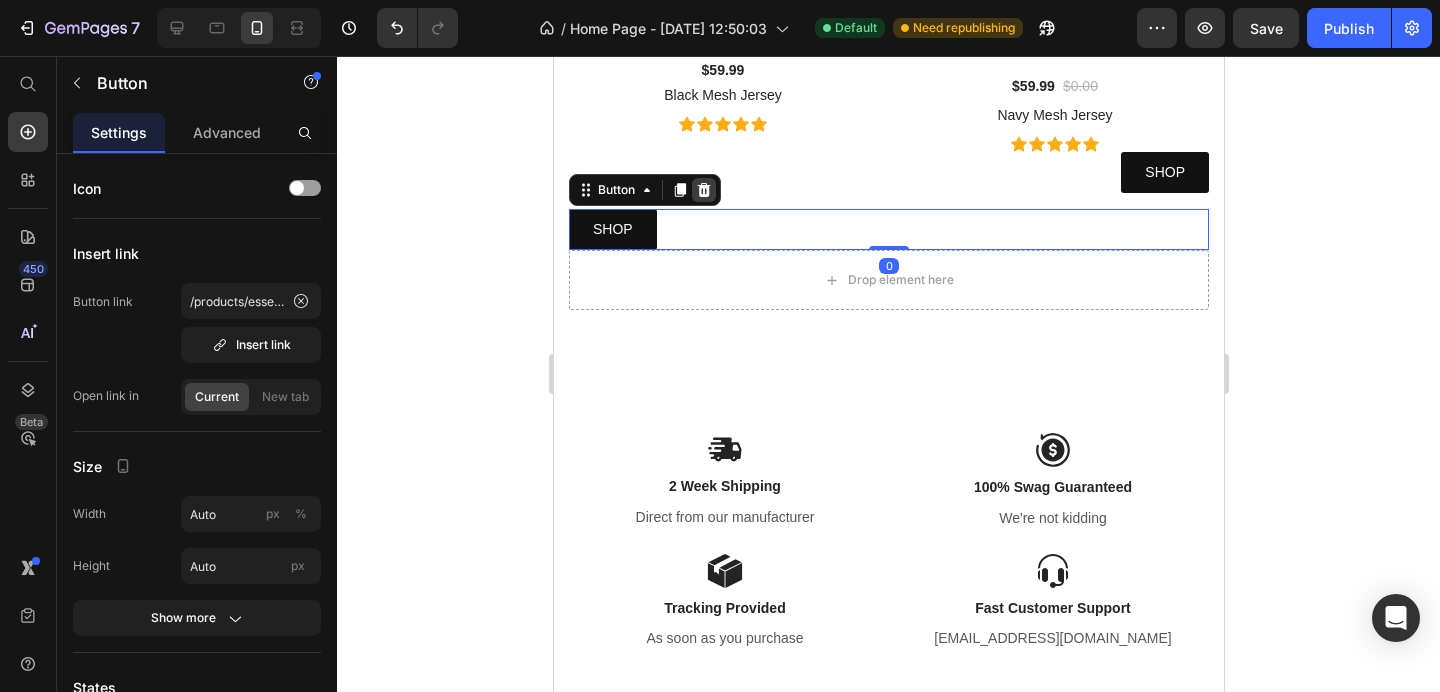click 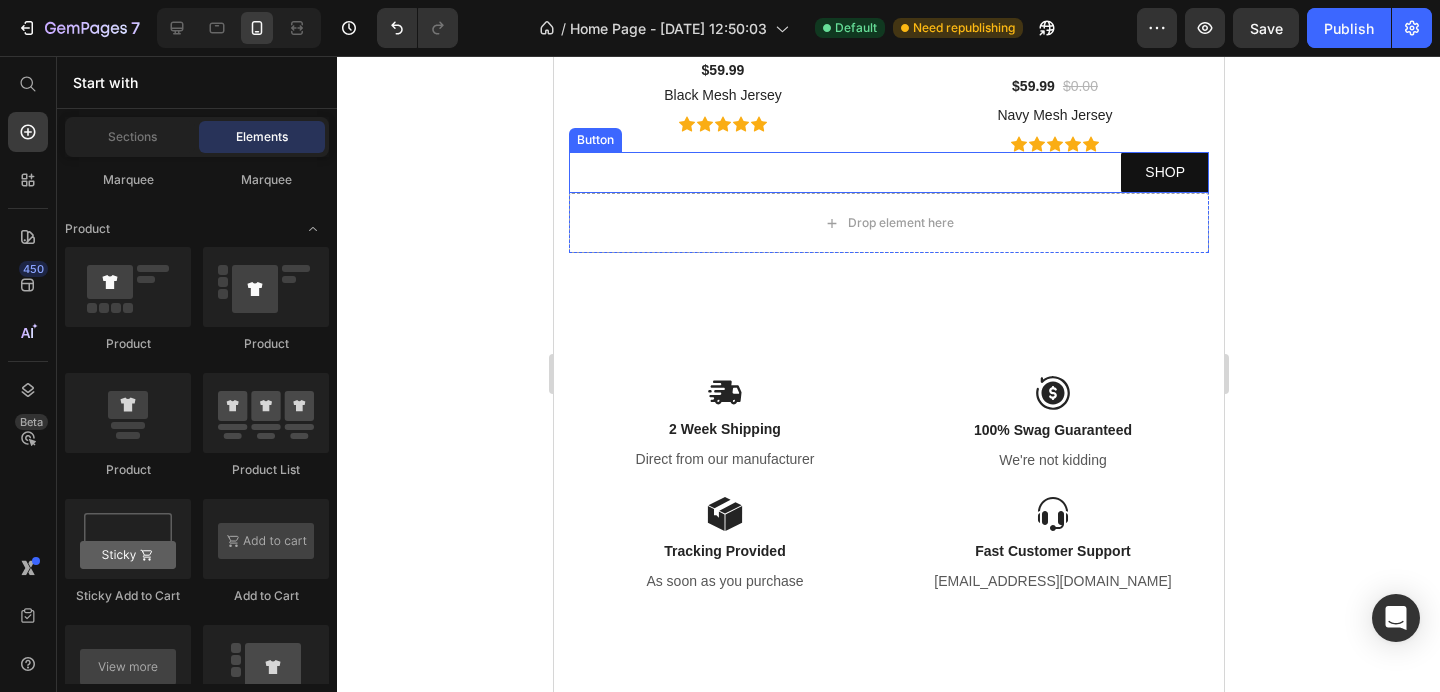 click on "SHOP Button" at bounding box center [888, 172] 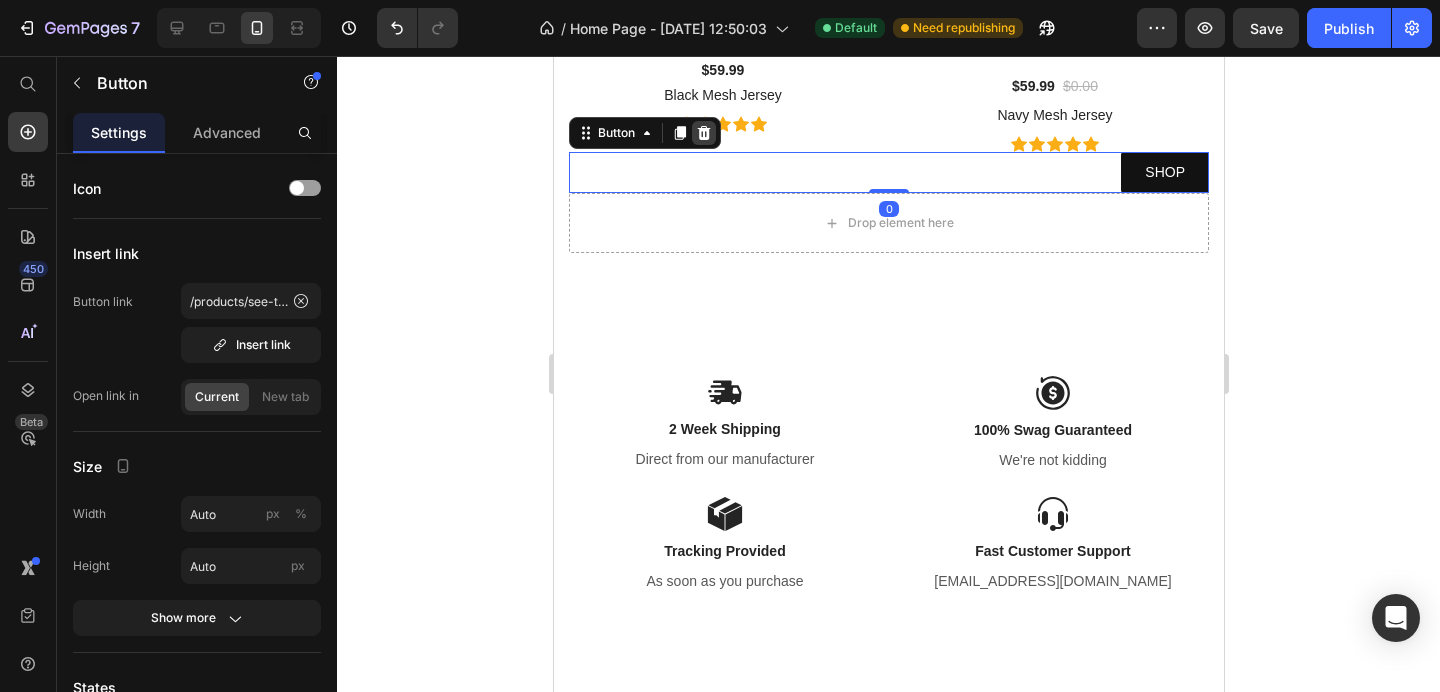 click 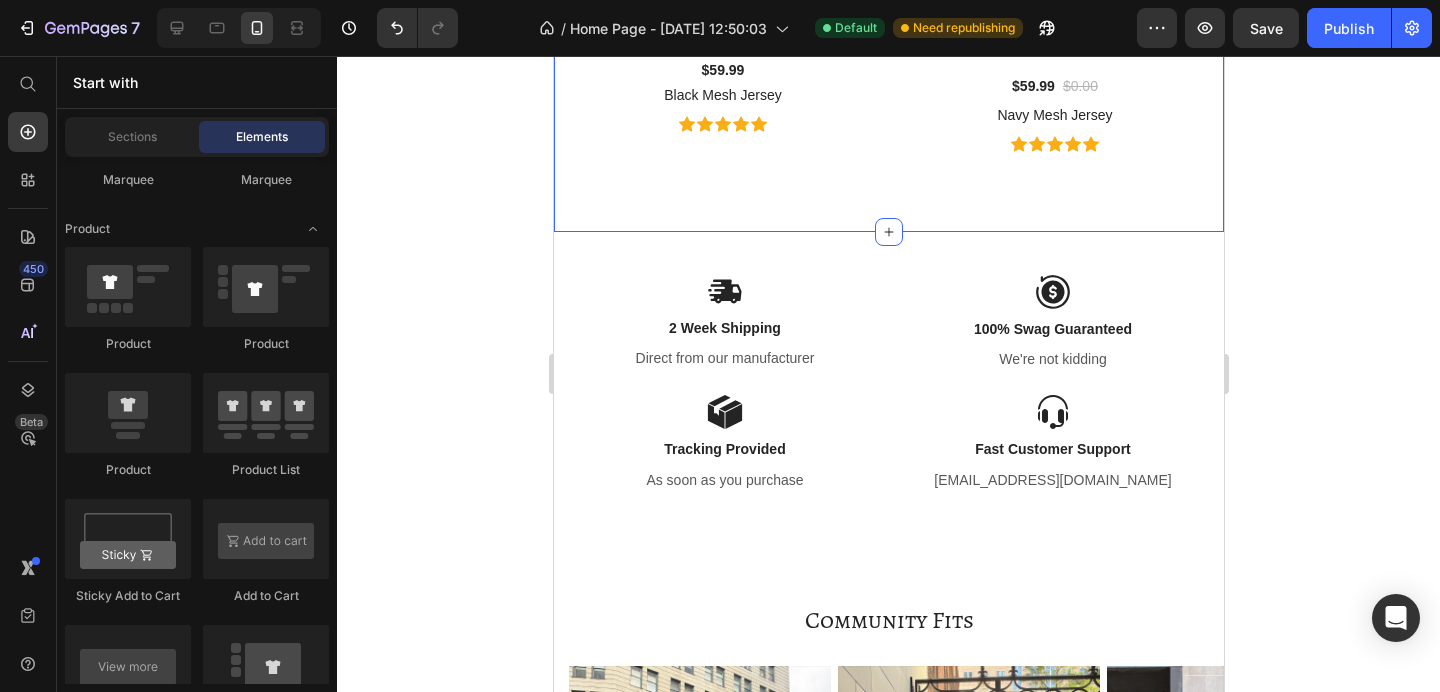 click on "The Jersey of the Summer Heading Our Essential Mesh Jerseys are here Text block Row Image (P) Images & Gallery $59.99 (P) Price Black Mesh Jersey (P) Title
Icon
Icon
Icon
Icon
Icon Icon List Hoz Product (P) Images & Gallery $59.99 (P) Price $0.00 (P) Price Row Navy Mesh Jersey (P) Title Product
Icon
Icon
Icon
Icon
Icon Icon List Hoz Row Row Section 1   You can create reusable sections Create Theme Section AI Content Write with GemAI What would you like to describe here? Tone and Voice Persuasive Product Getting products... Show more Generate" at bounding box center [888, -420] 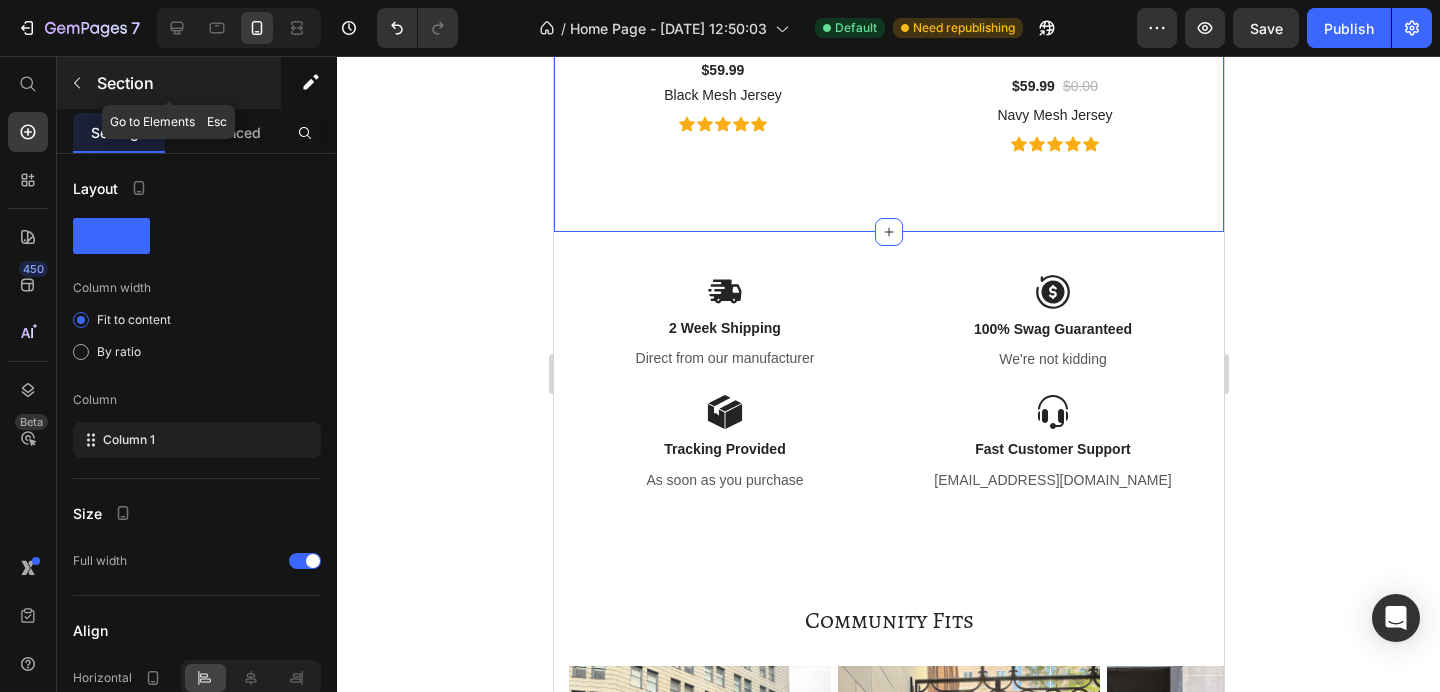 click at bounding box center [77, 83] 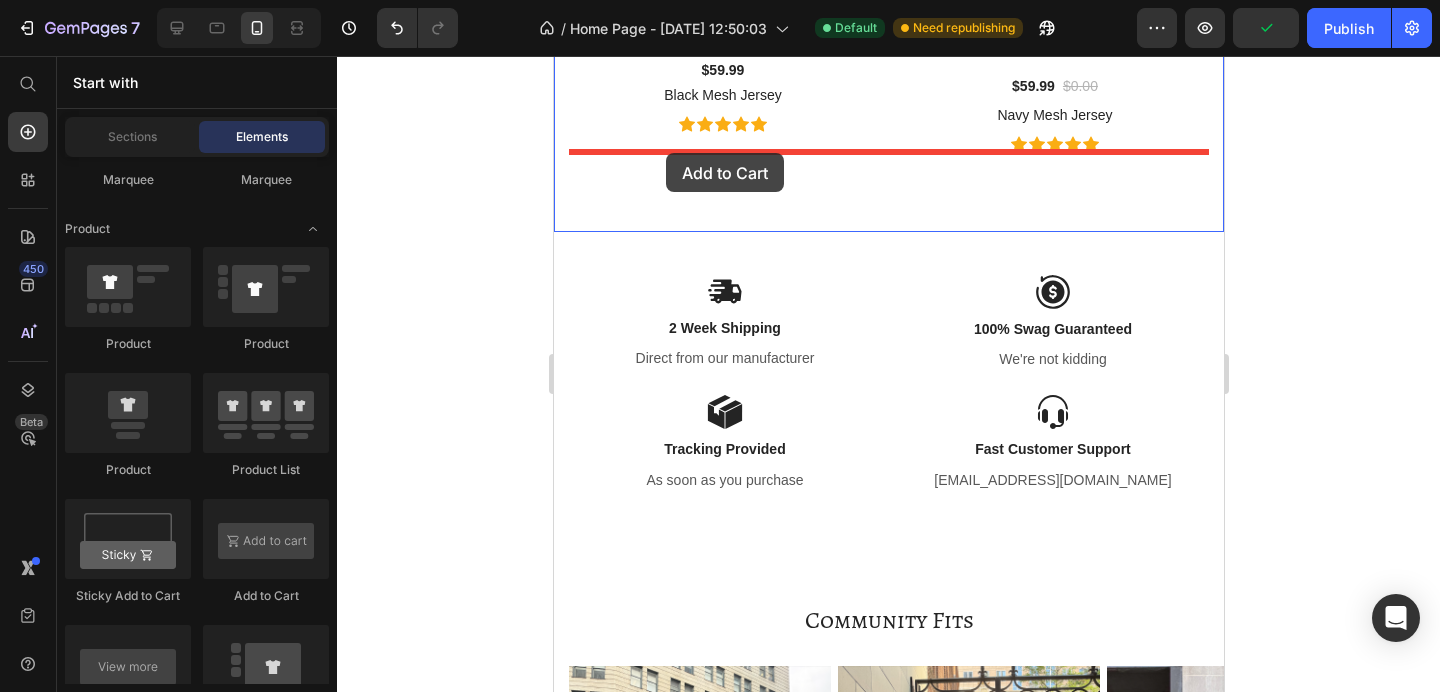 drag, startPoint x: 806, startPoint y: 593, endPoint x: 665, endPoint y: 153, distance: 462.04004 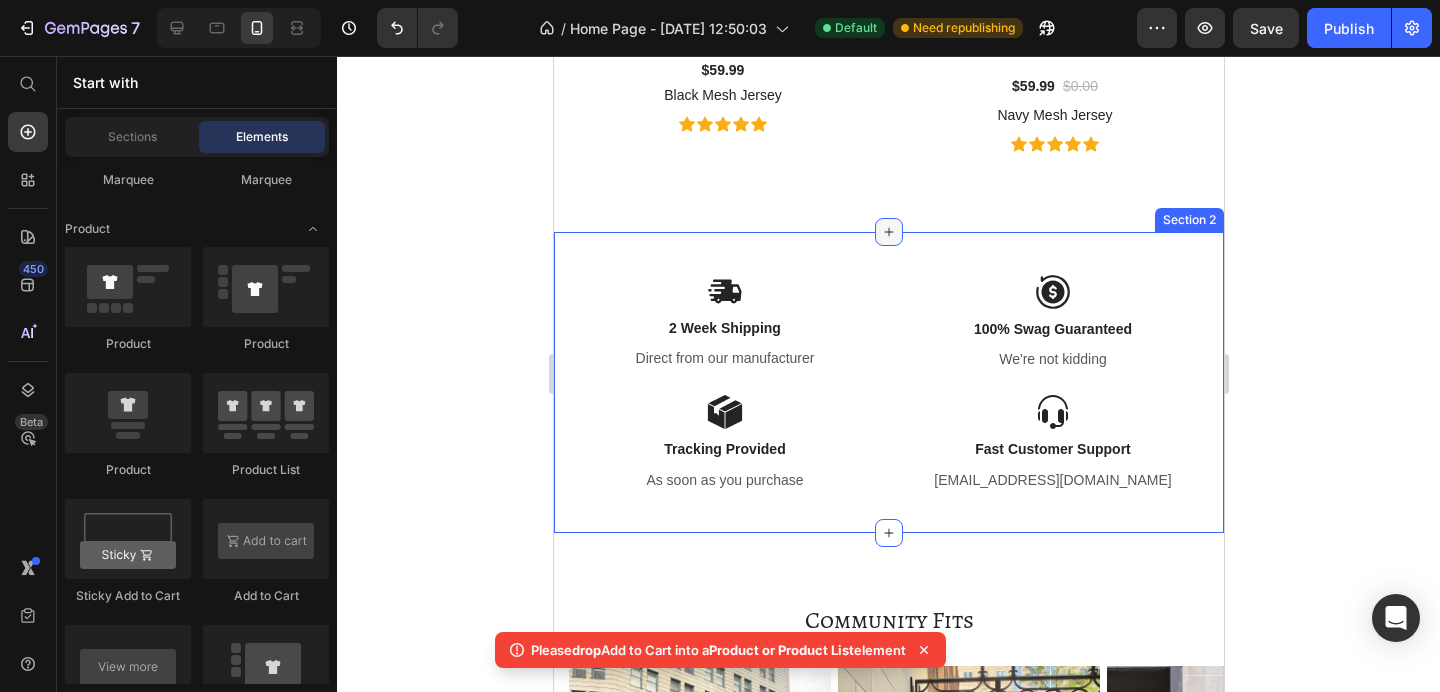 click 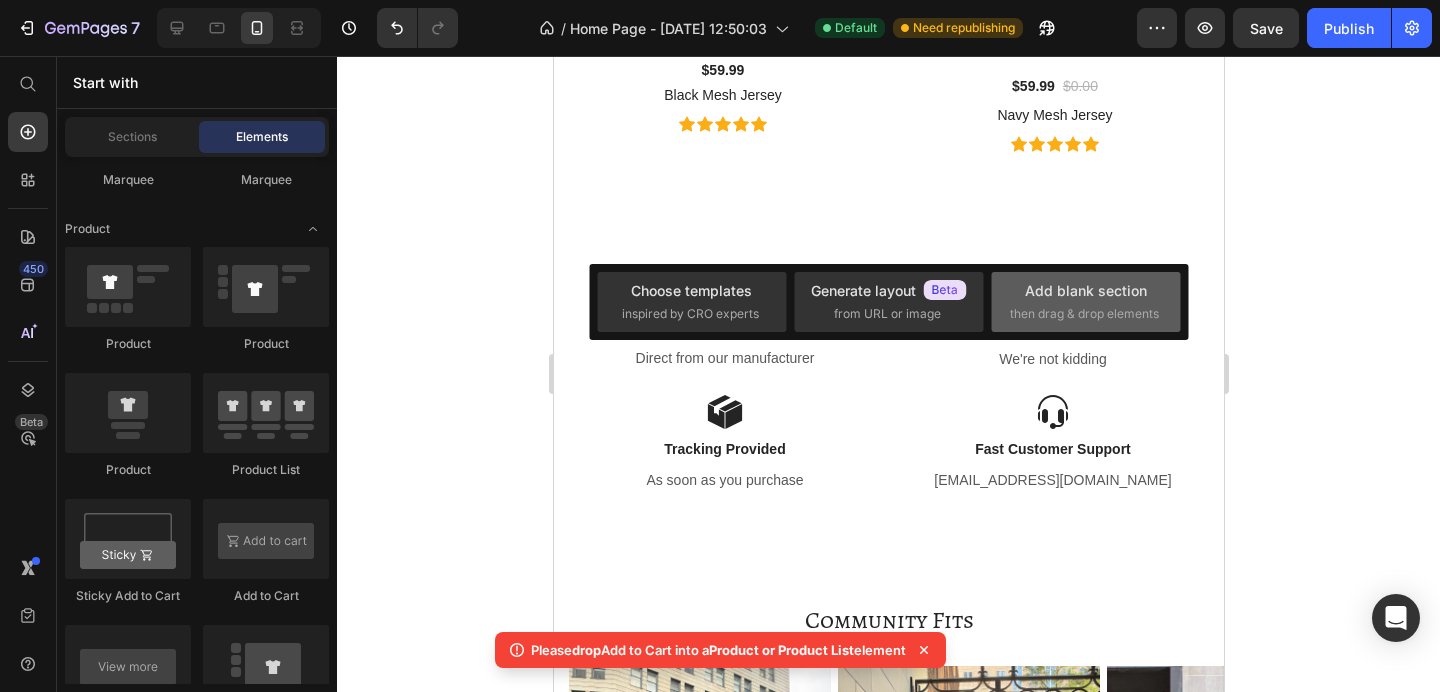 click on "Add blank section" at bounding box center [1086, 290] 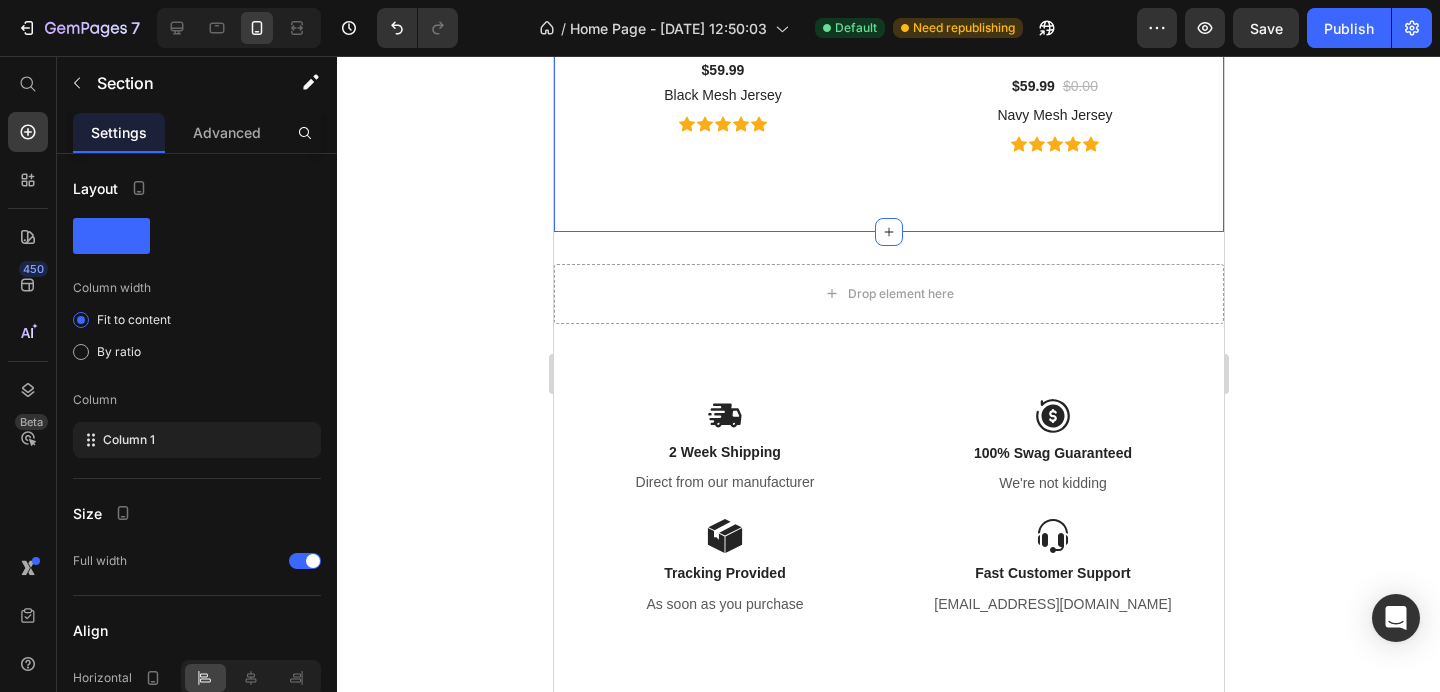 click on "The Jersey of the Summer Heading Our Essential Mesh Jerseys are here Text block Row Image (P) Images & Gallery $59.99 (P) Price Black Mesh Jersey (P) Title
Icon
Icon
Icon
Icon
Icon Icon List Hoz Product (P) Images & Gallery $59.99 (P) Price $0.00 (P) Price Row Navy Mesh Jersey (P) Title Product
Icon
Icon
Icon
Icon
Icon Icon List Hoz Row Row Section 1   You can create reusable sections Create Theme Section AI Content Write with GemAI What would you like to describe here? Tone and Voice Persuasive Product Show more Generate" at bounding box center (888, -420) 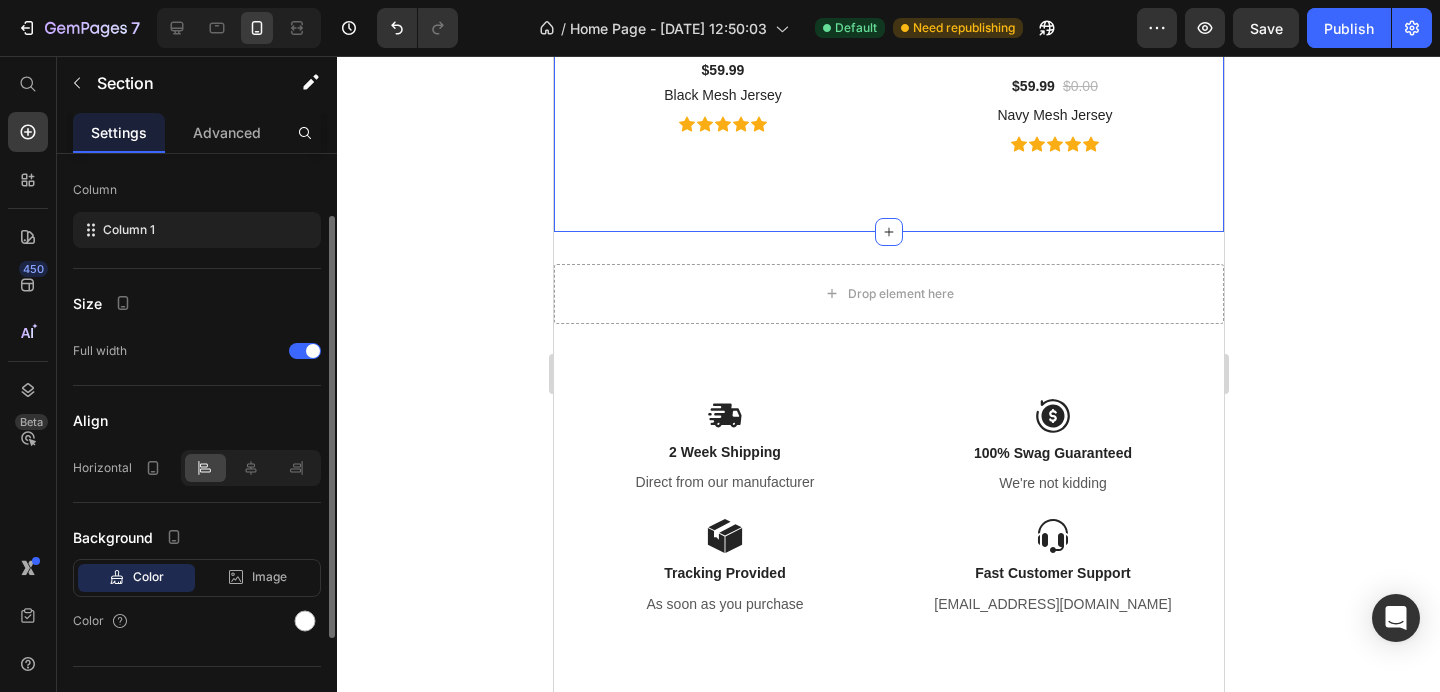 scroll, scrollTop: 242, scrollLeft: 0, axis: vertical 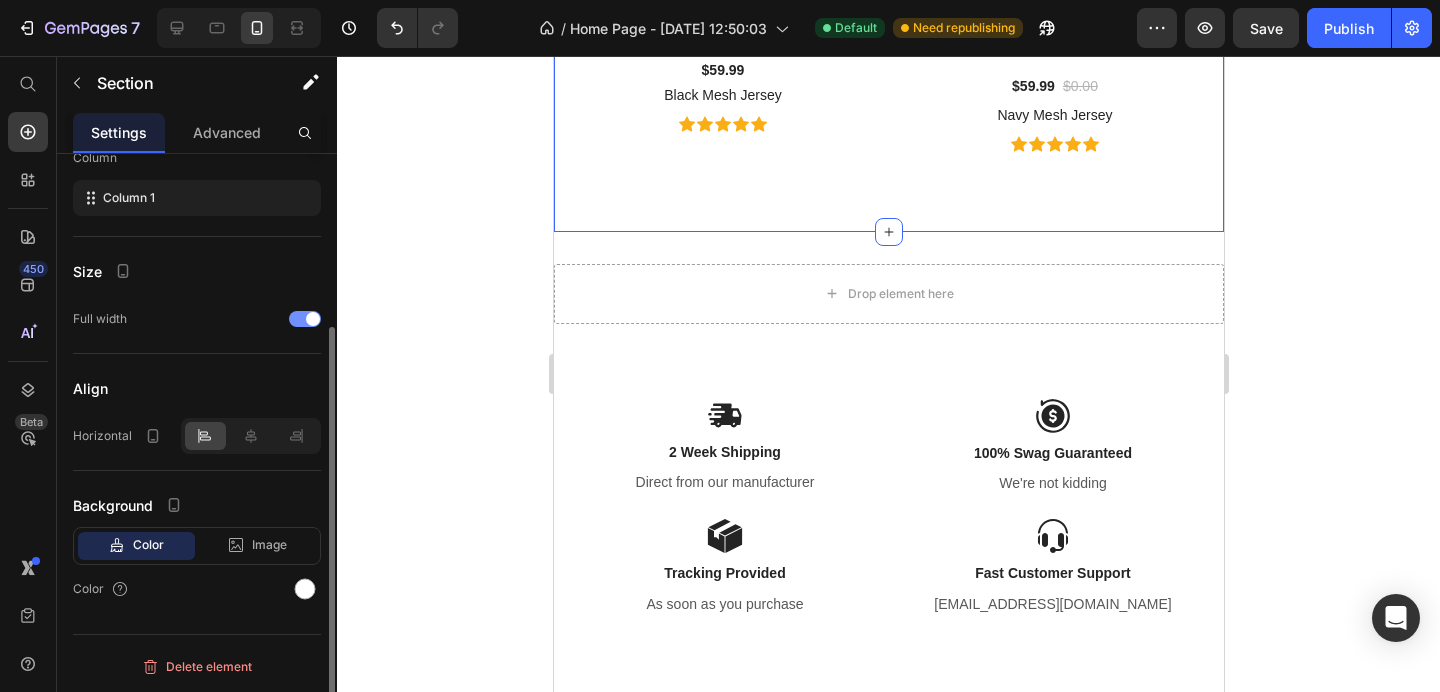 click at bounding box center (313, 319) 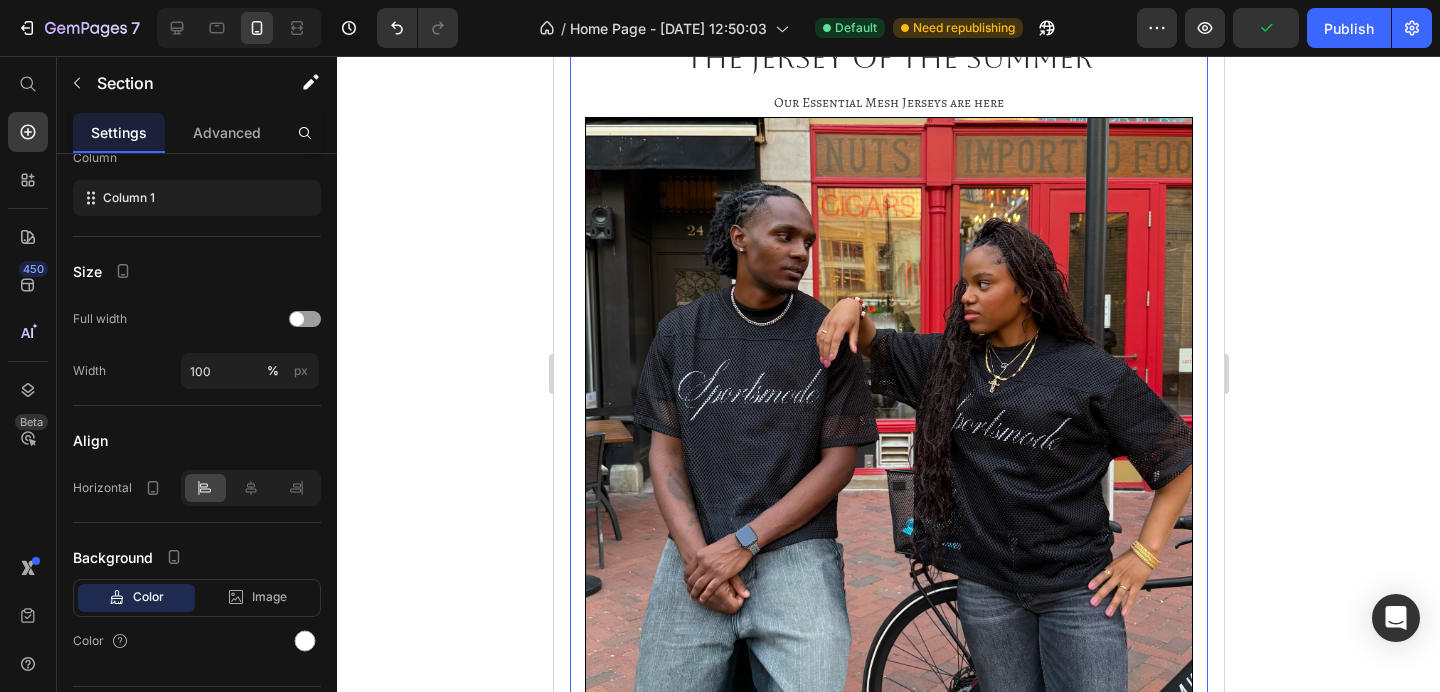 scroll, scrollTop: 81, scrollLeft: 0, axis: vertical 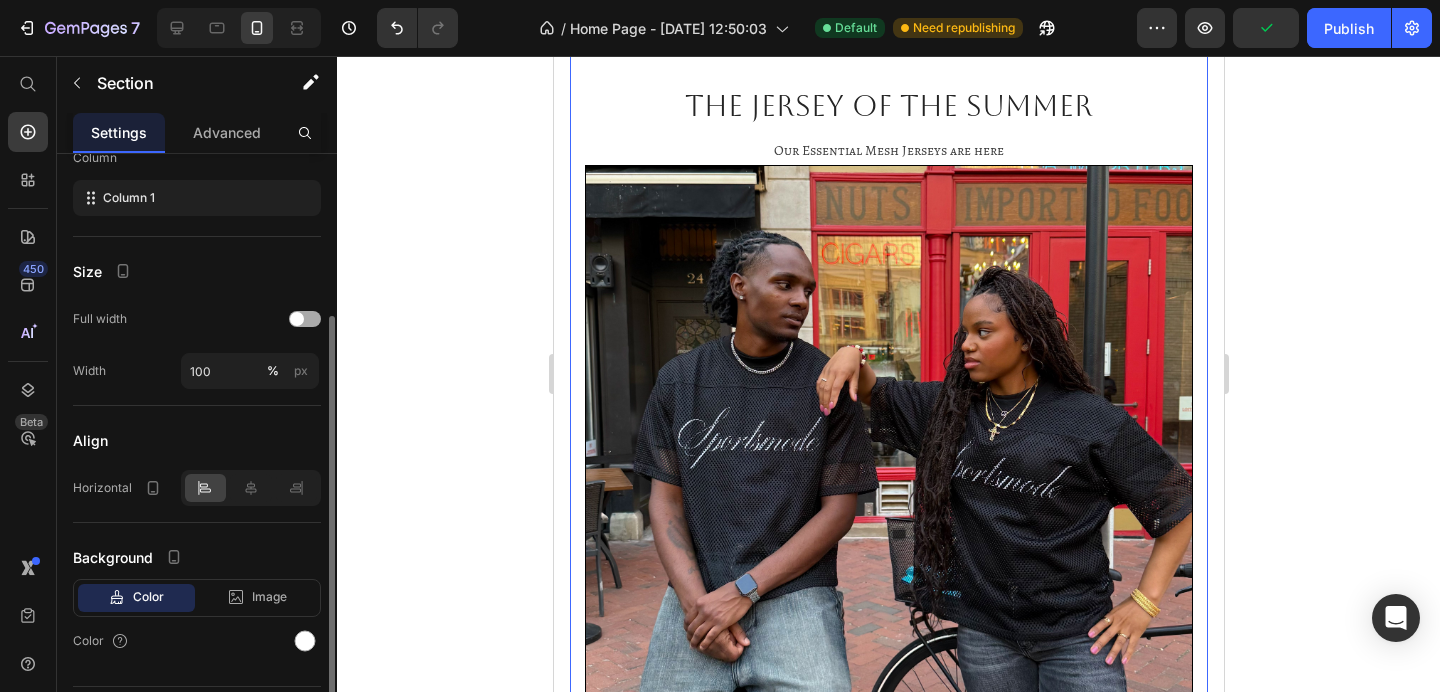click at bounding box center (305, 319) 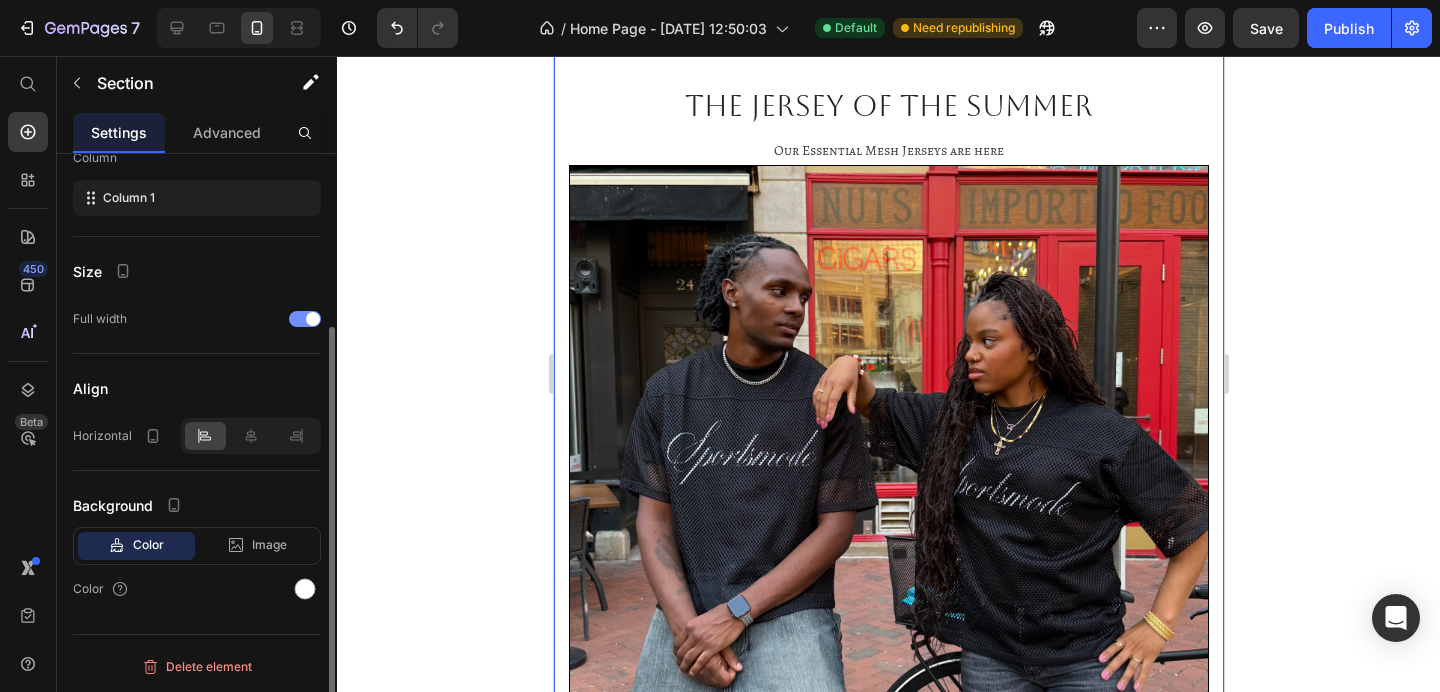 click at bounding box center [305, 319] 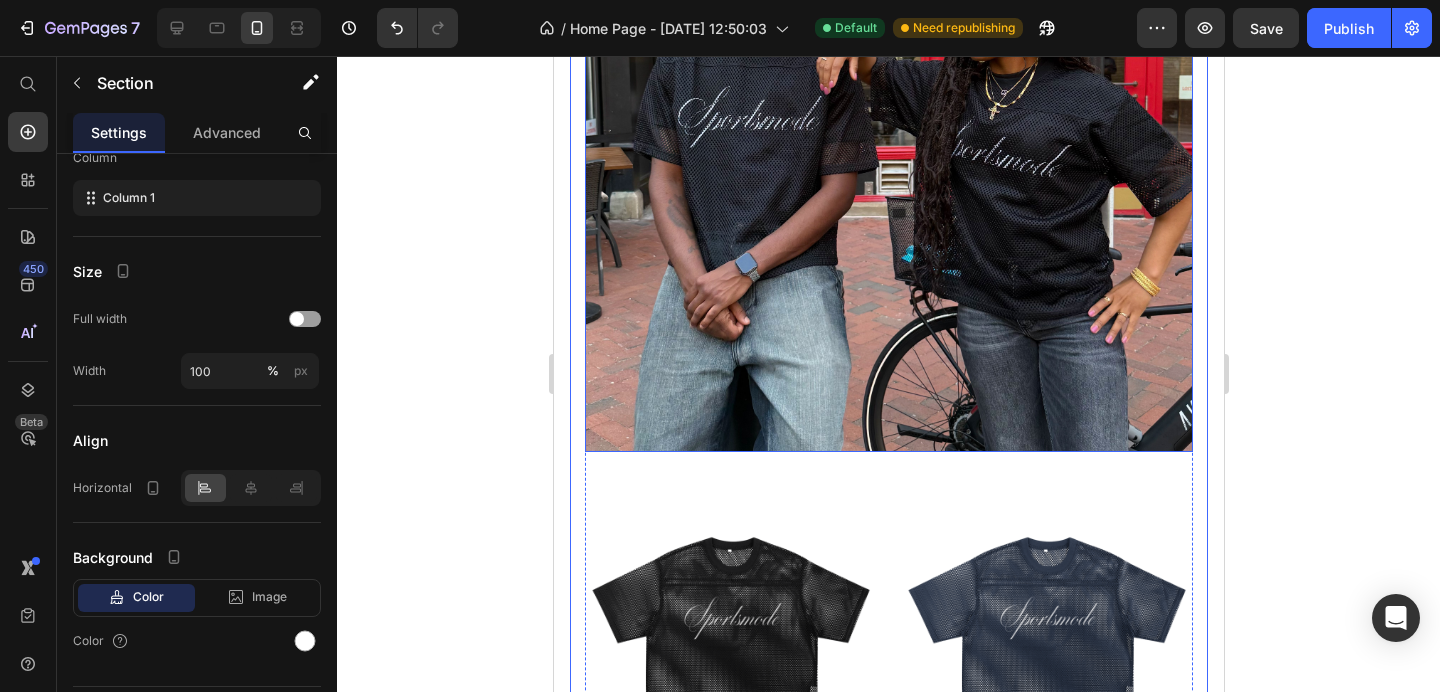 scroll, scrollTop: 422, scrollLeft: 0, axis: vertical 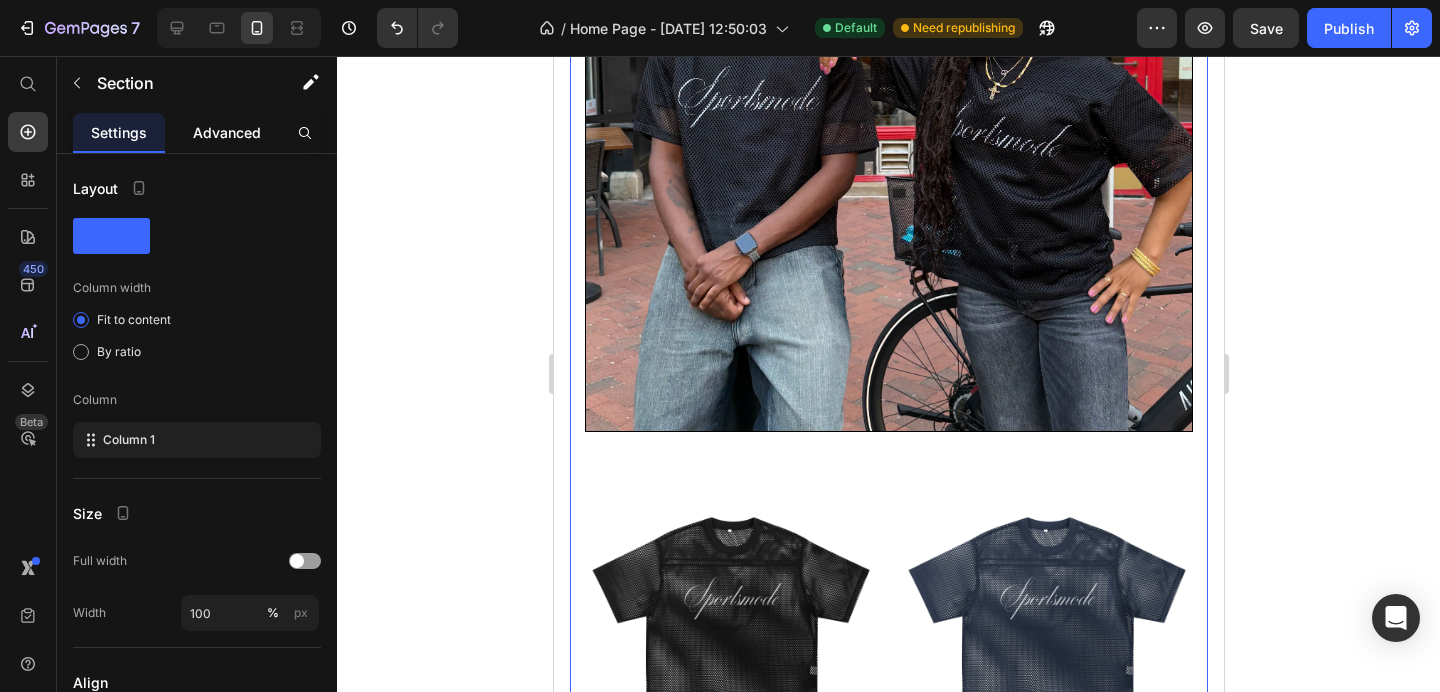 click on "Advanced" at bounding box center (227, 132) 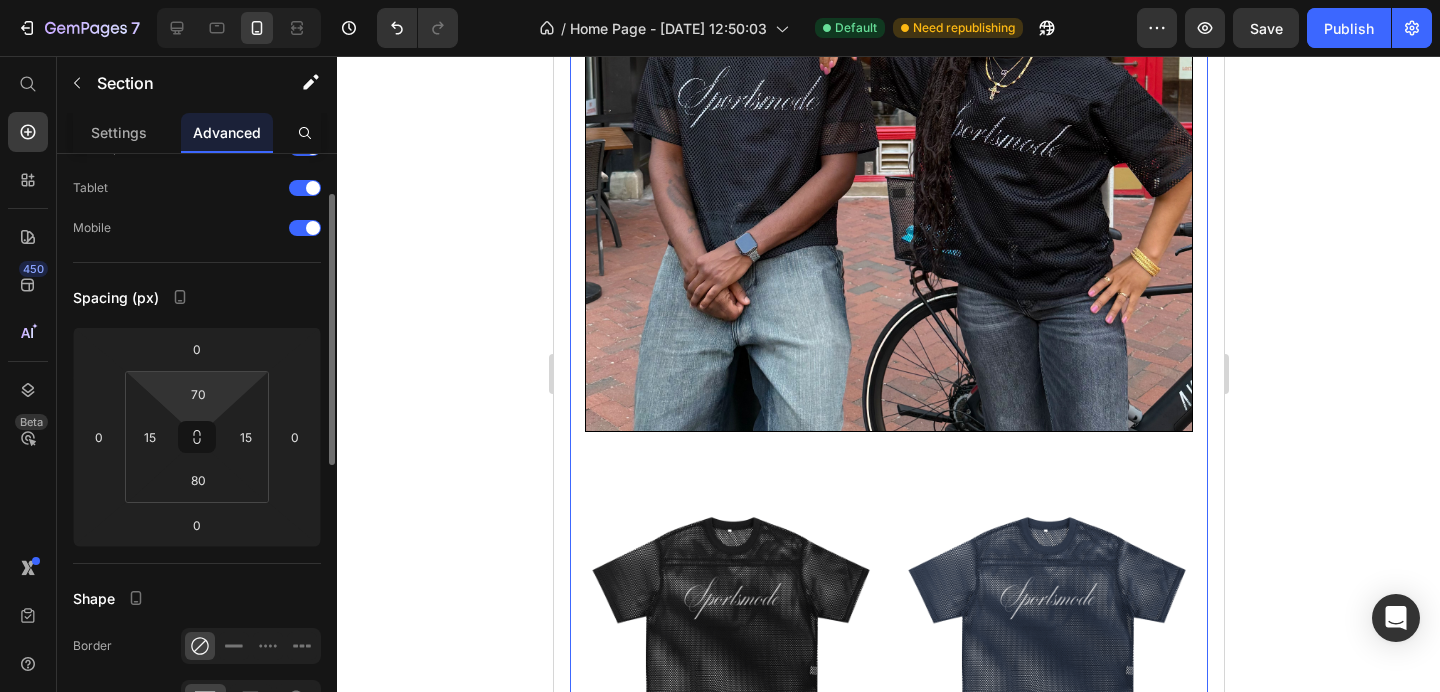 scroll, scrollTop: 64, scrollLeft: 0, axis: vertical 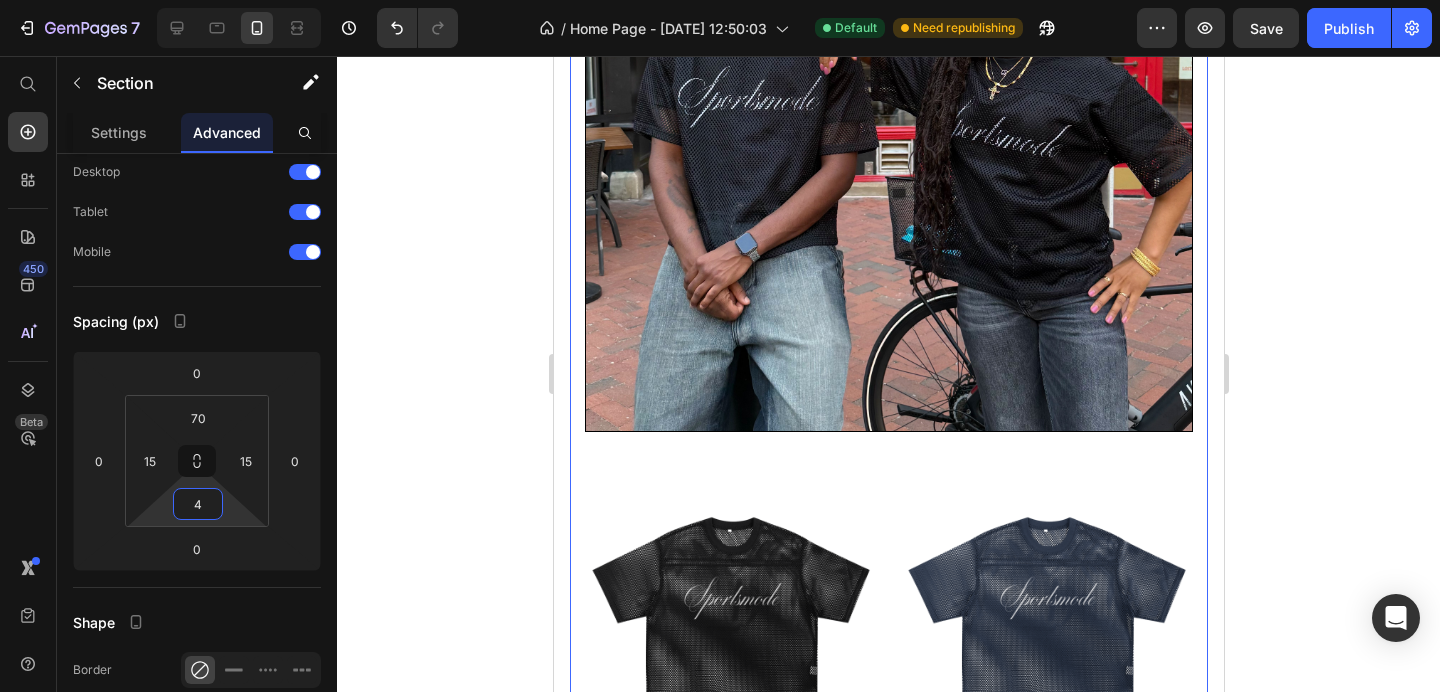 type on "18" 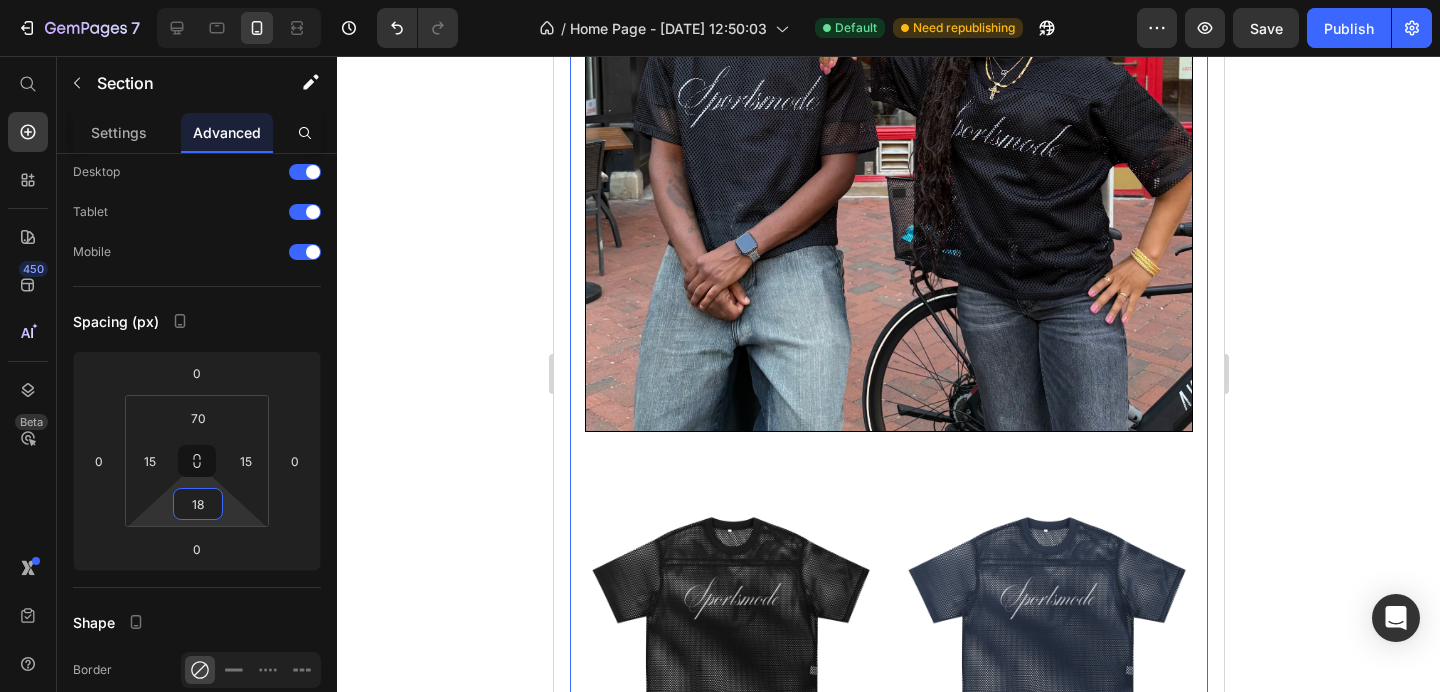 click on "7   /  Home Page - [DATE] 12:50:03 Default Need republishing Preview  Save   Publish  450 Beta Start with Sections Elements Hero Section Product Detail Brands Trusted Badges Guarantee Product Breakdown How to use Testimonials Compare Bundle FAQs Social Proof Brand Story Product List Collection Blog List Contact Sticky Add to Cart Custom Footer Browse Library 450 Layout
Row
Row
Row
Row Text
Heading
Text Block Button
Button
Button
Sticky Back to top Media
Image Image" at bounding box center (720, 0) 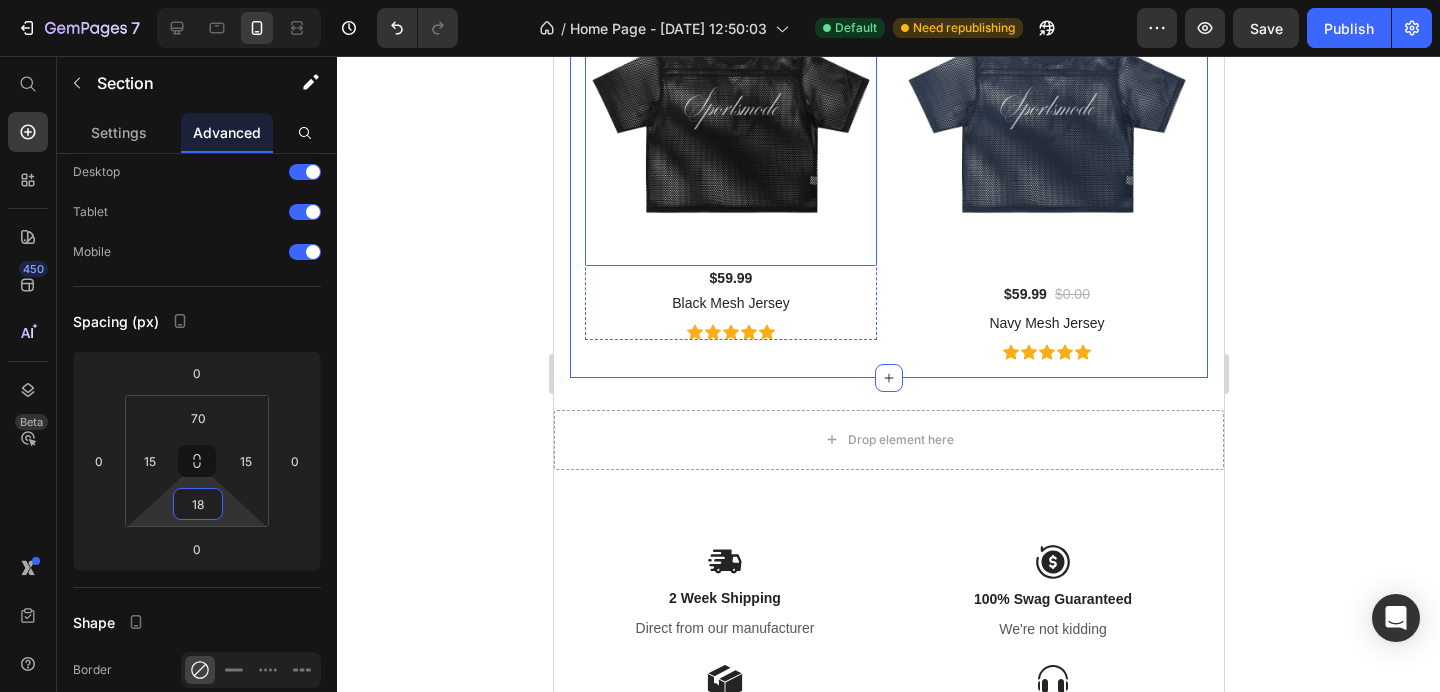 scroll, scrollTop: 914, scrollLeft: 0, axis: vertical 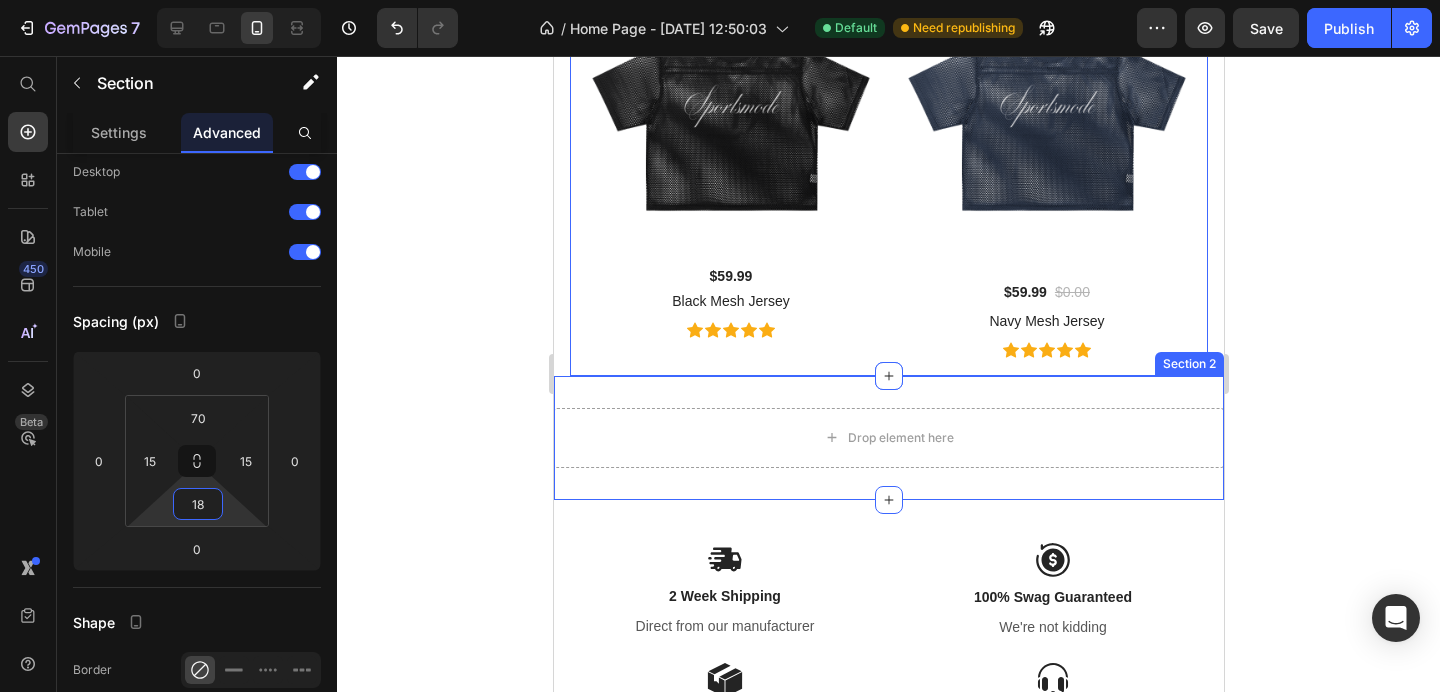 click 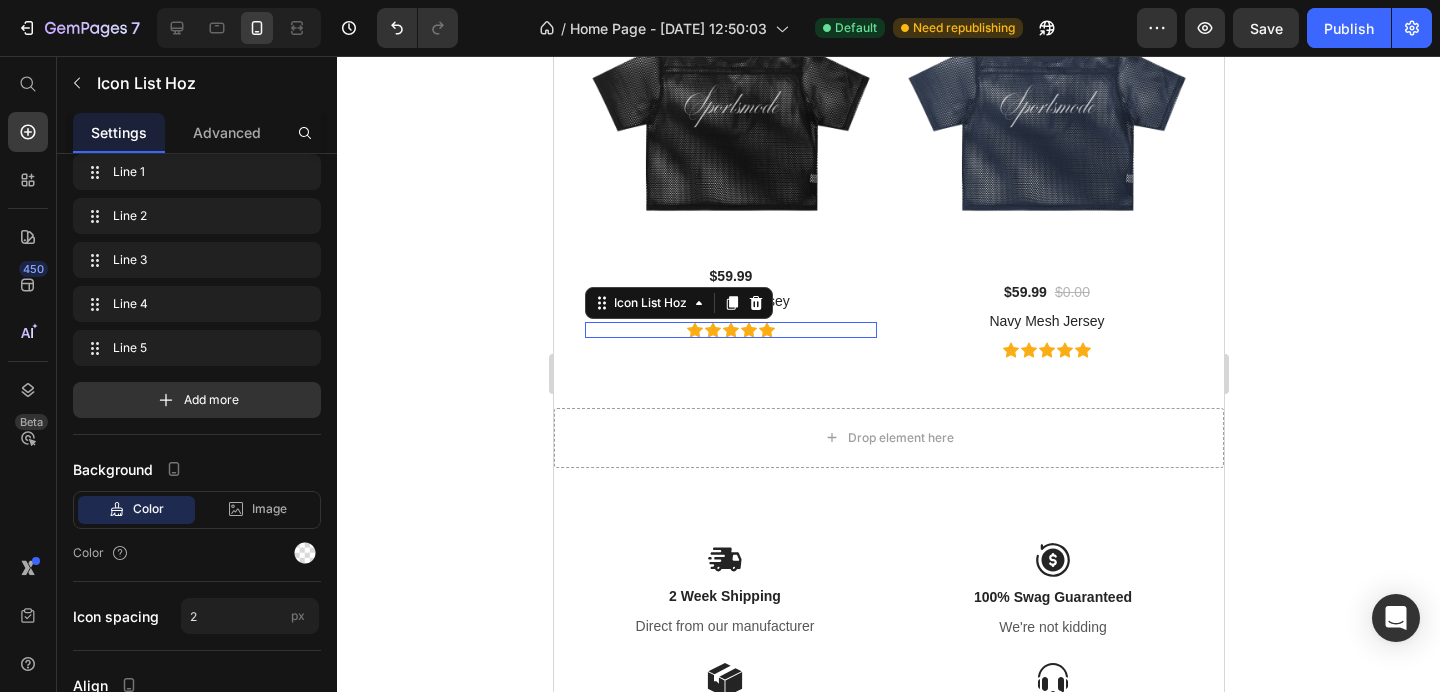 click on "Icon
Icon
Icon
Icon
Icon" at bounding box center [730, 330] 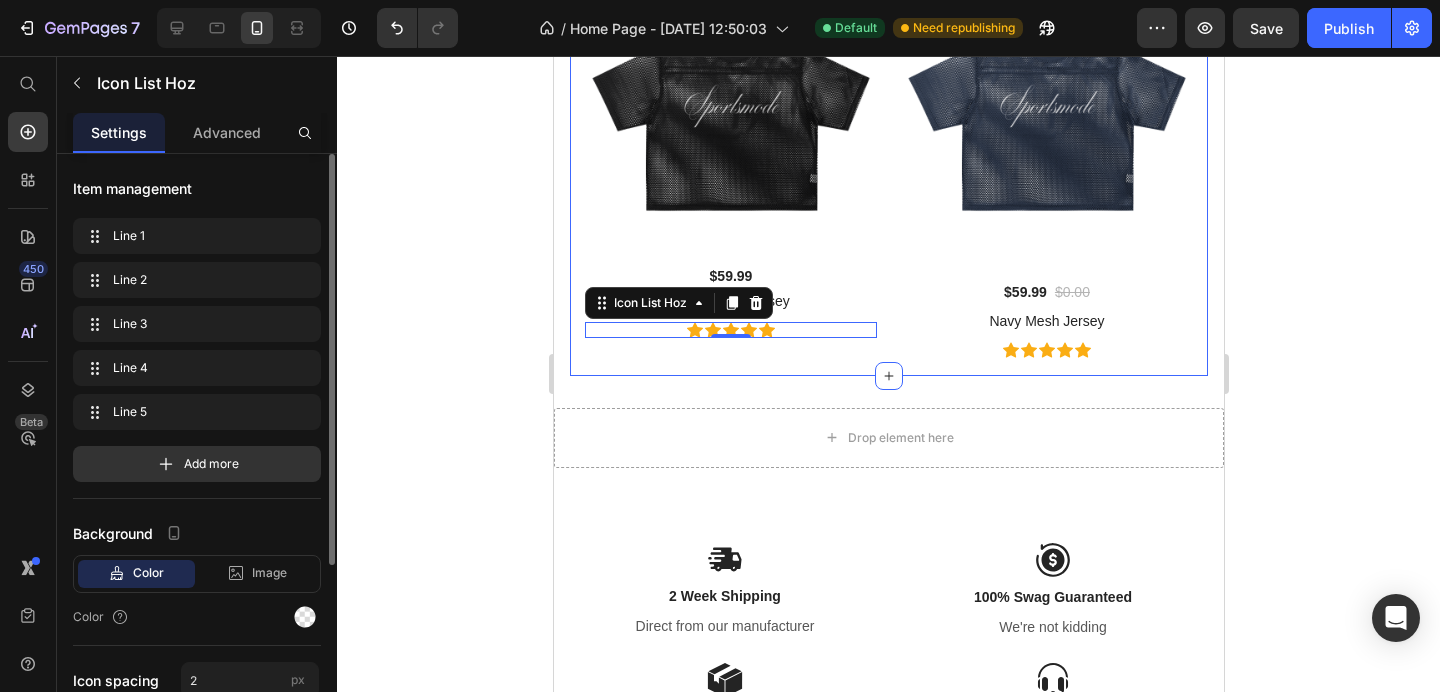 click on "The Jersey of the Summer Heading Our Essential Mesh Jerseys are here Text block Row Image (P) Images & Gallery $59.99 (P) Price Black Mesh Jersey (P) Title
Icon
Icon
Icon
Icon
Icon Icon List Hoz   0 Product (P) Images & Gallery $59.99 (P) Price $0.00 (P) Price Row Navy Mesh Jersey (P) Title Product
Icon
Icon
Icon
Icon
Icon Icon List Hoz Row Row Section 1" at bounding box center [888, -221] 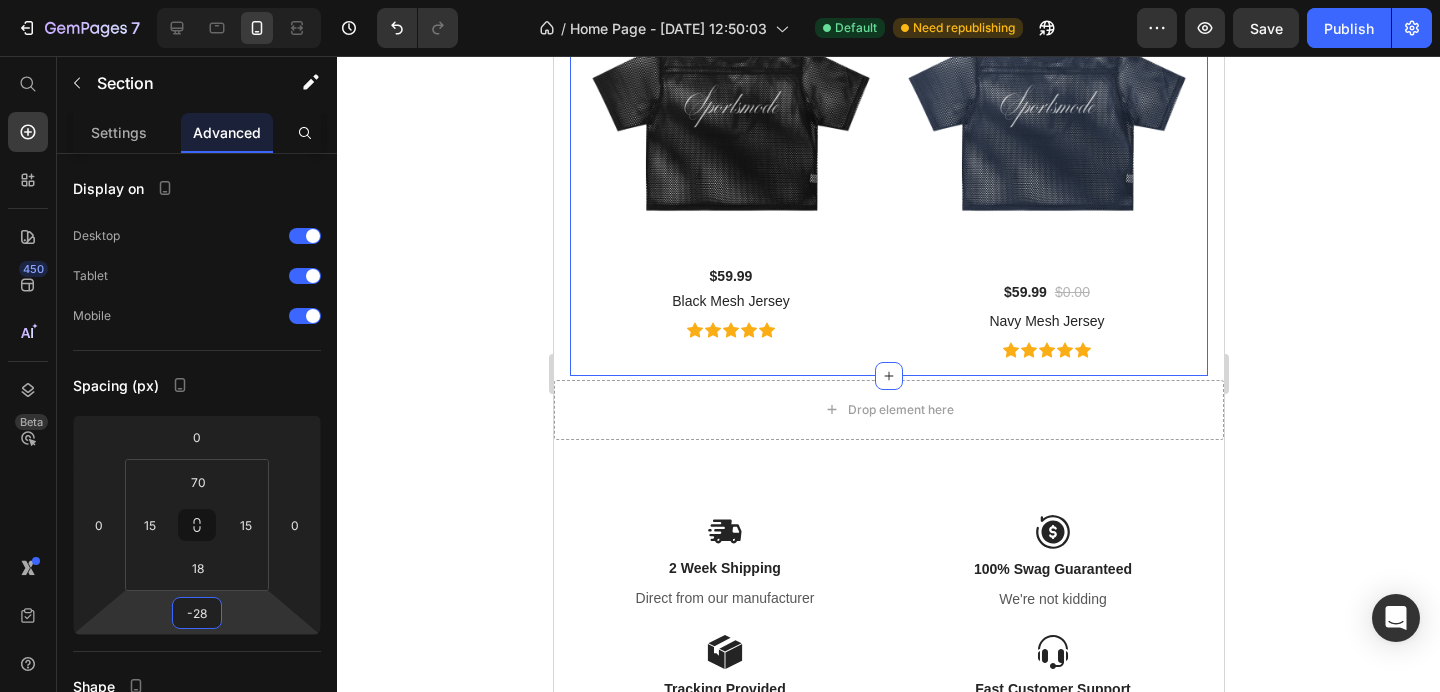 type on "-42" 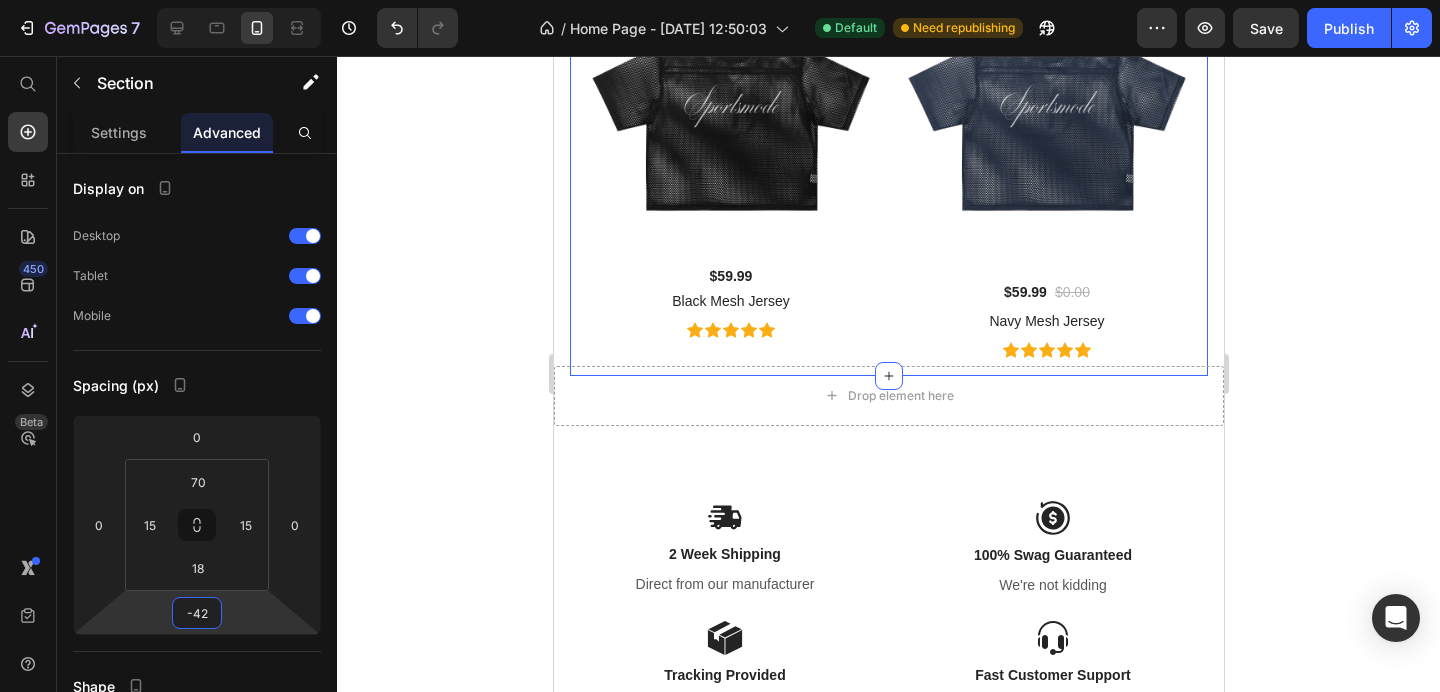 drag, startPoint x: 220, startPoint y: 592, endPoint x: 232, endPoint y: 613, distance: 24.186773 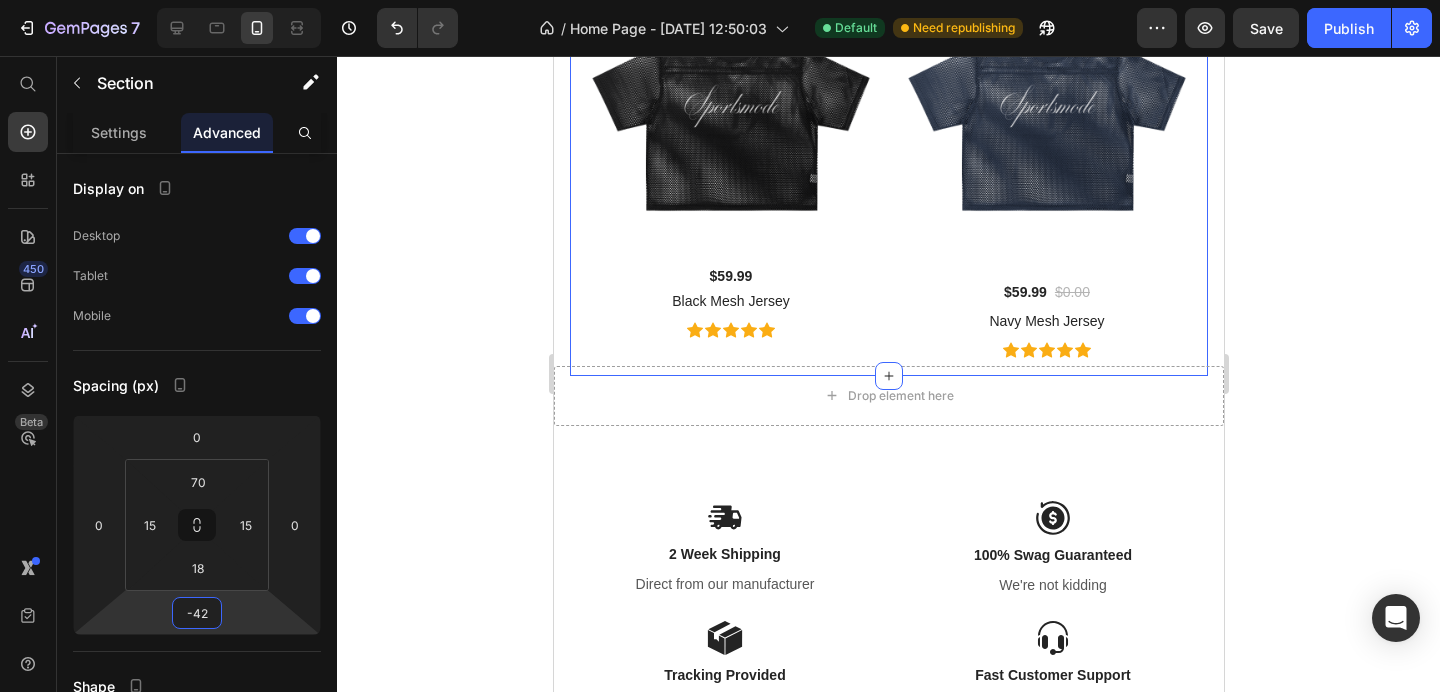 click on "7   /  Home Page - [DATE] 12:50:03 Default Need republishing Preview  Save   Publish  450 Beta Start with Sections Elements Hero Section Product Detail Brands Trusted Badges Guarantee Product Breakdown How to use Testimonials Compare Bundle FAQs Social Proof Brand Story Product List Collection Blog List Contact Sticky Add to Cart Custom Footer Browse Library 450 Layout
Row
Row
Row
Row Text
Heading
Text Block Button
Button
Button
Sticky Back to top Media
Image Image" at bounding box center [720, 0] 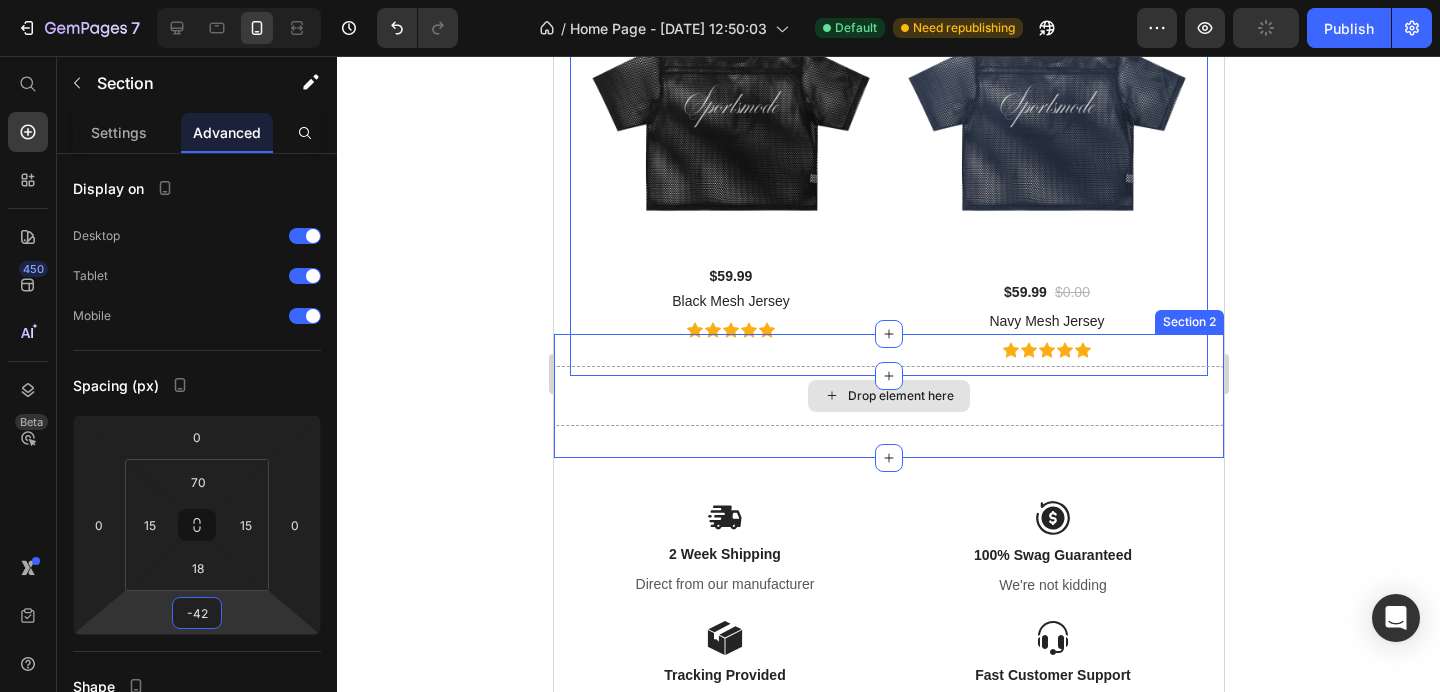 click on "Drop element here" at bounding box center (888, 396) 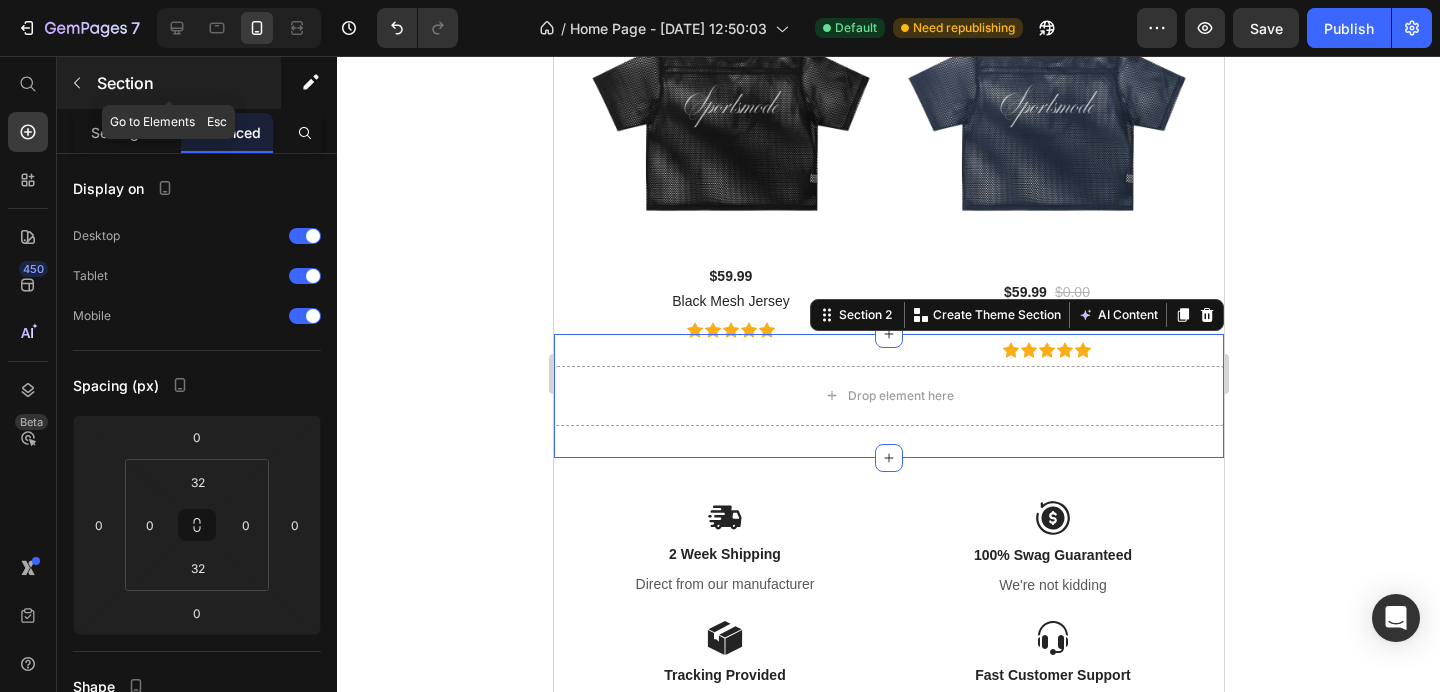 click 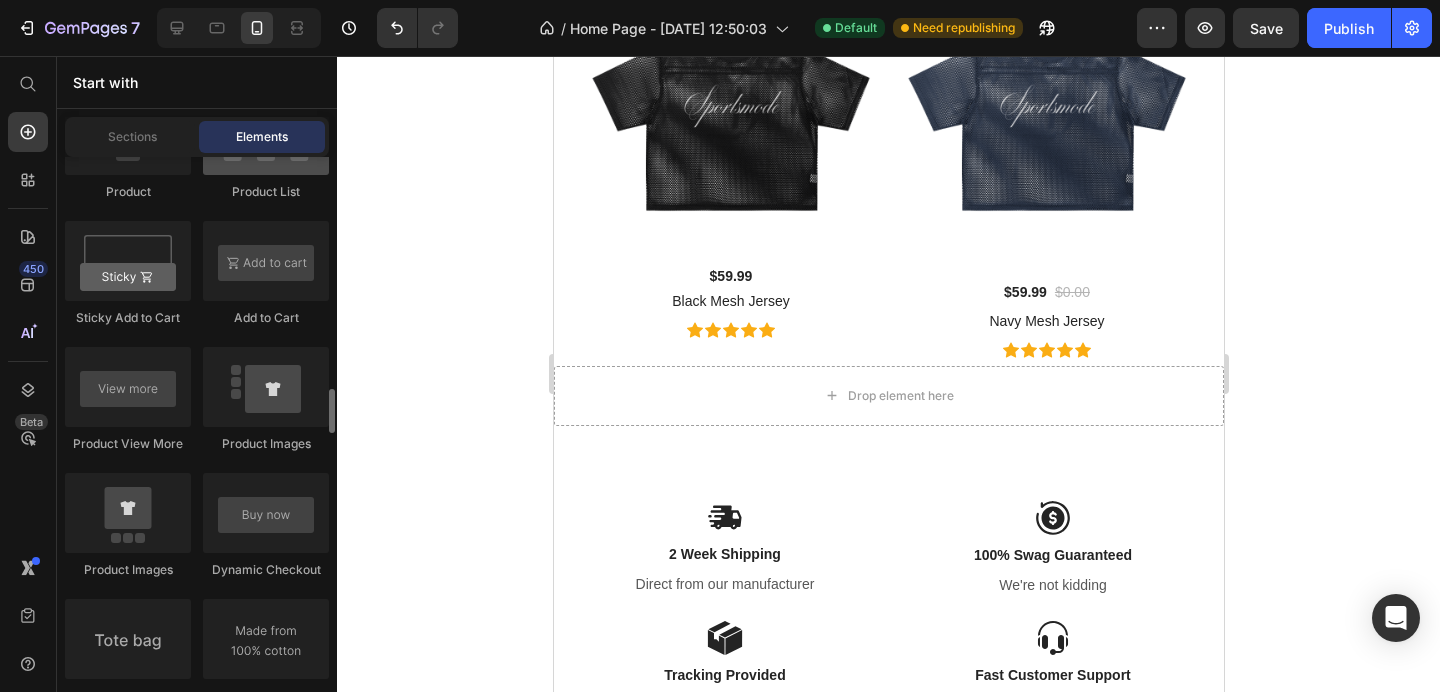 scroll, scrollTop: 2873, scrollLeft: 0, axis: vertical 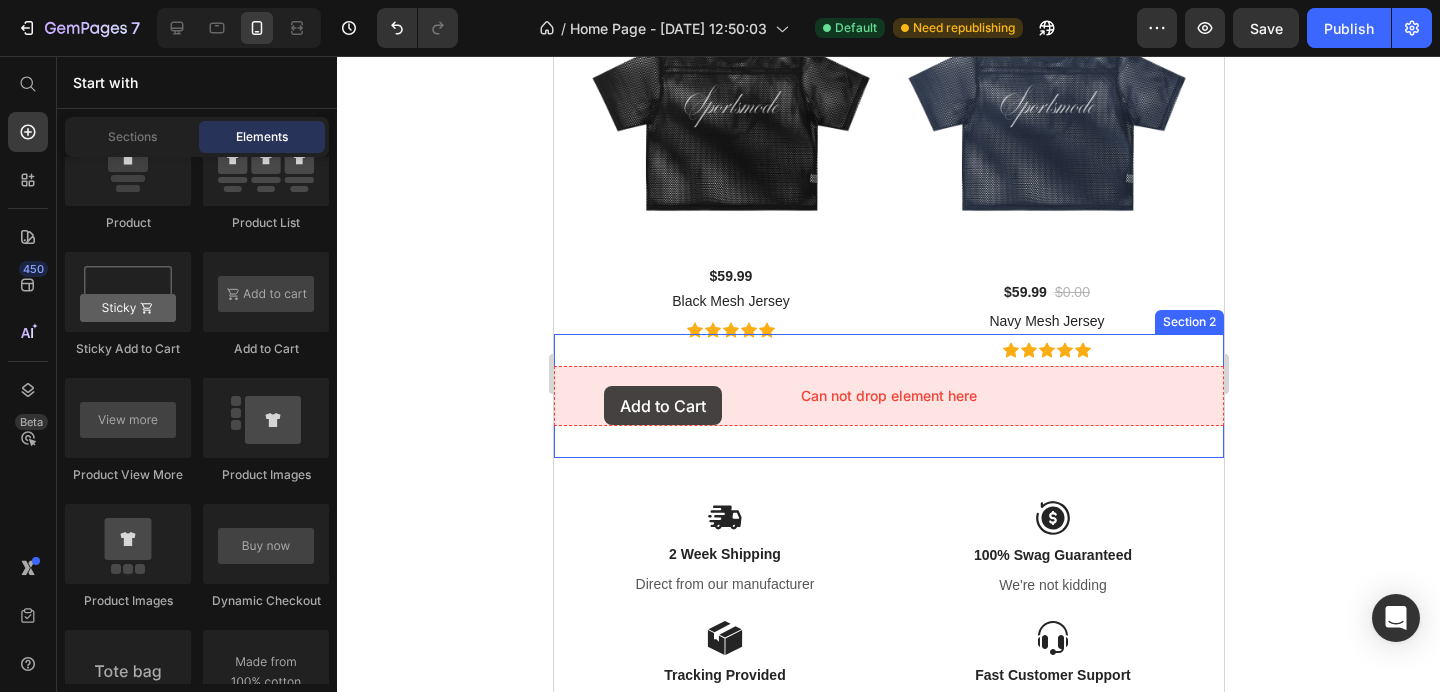 drag, startPoint x: 825, startPoint y: 362, endPoint x: 603, endPoint y: 386, distance: 223.29353 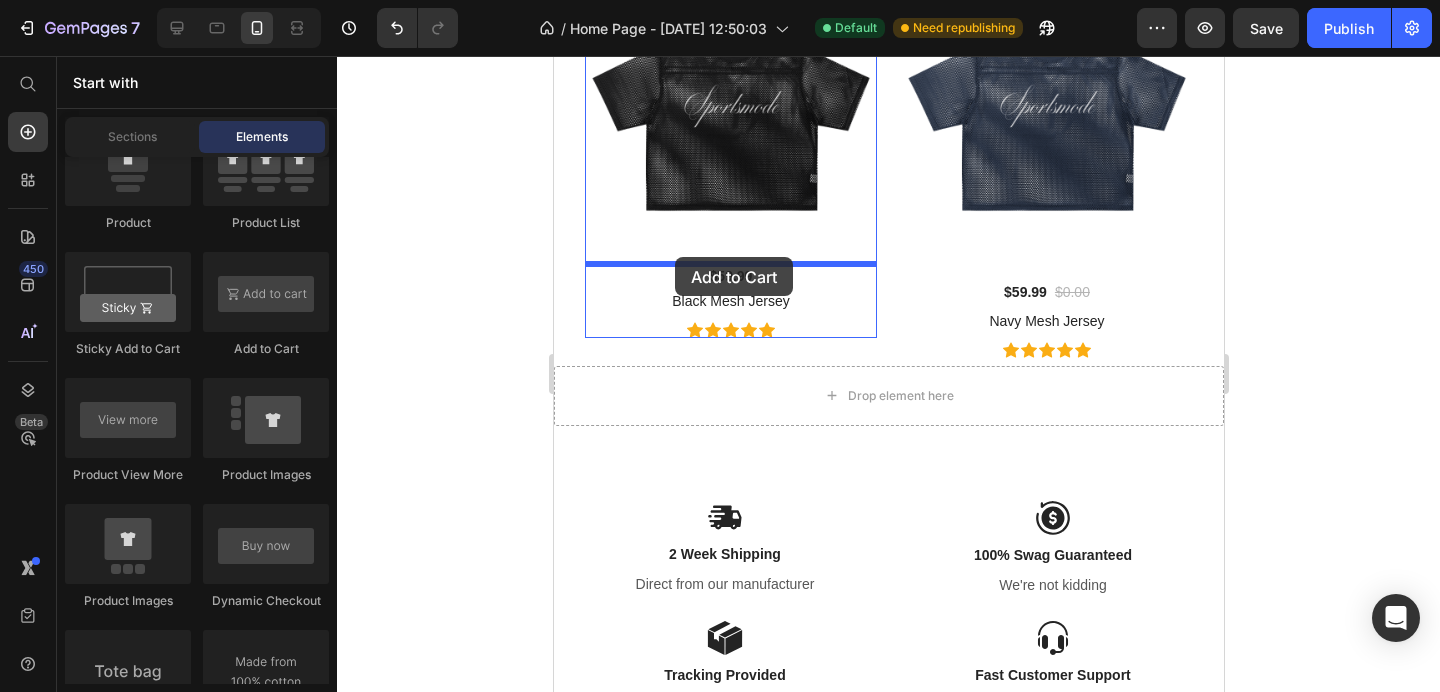 drag, startPoint x: 795, startPoint y: 372, endPoint x: 674, endPoint y: 257, distance: 166.93112 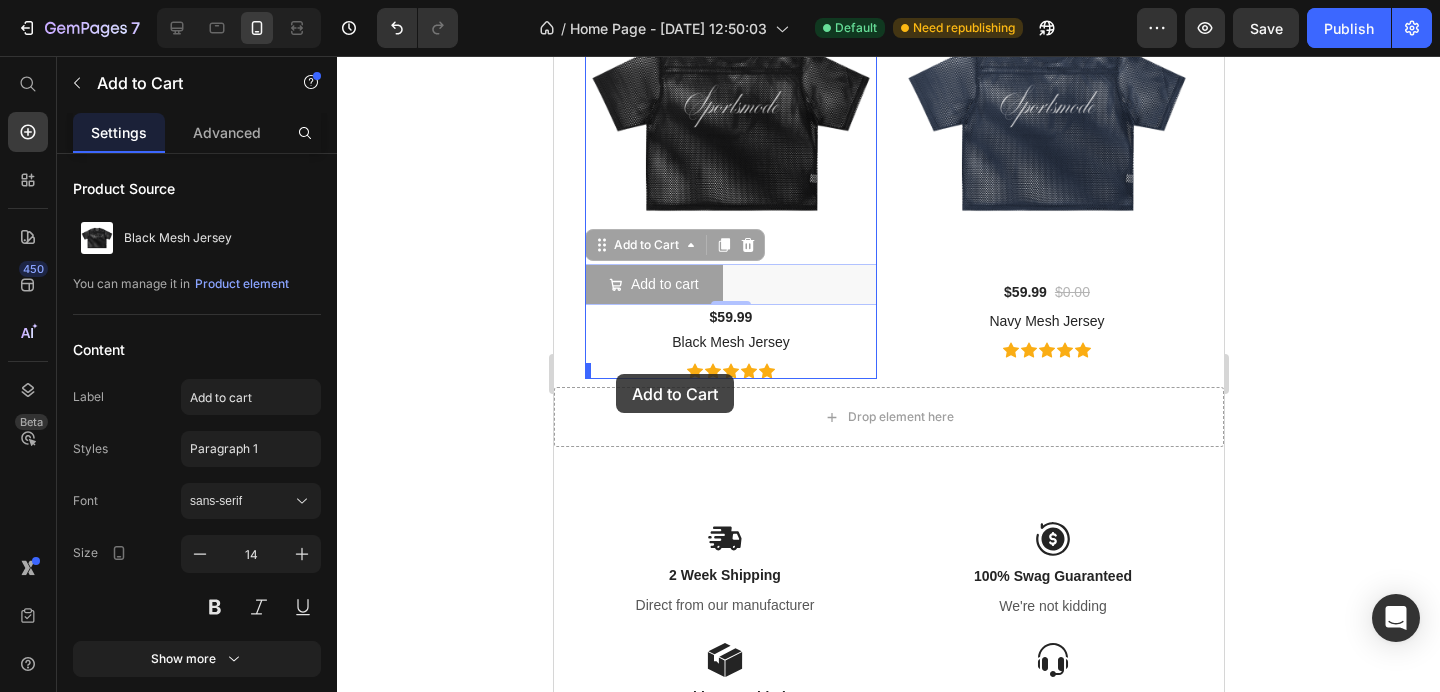 drag, startPoint x: 602, startPoint y: 247, endPoint x: 615, endPoint y: 374, distance: 127.66362 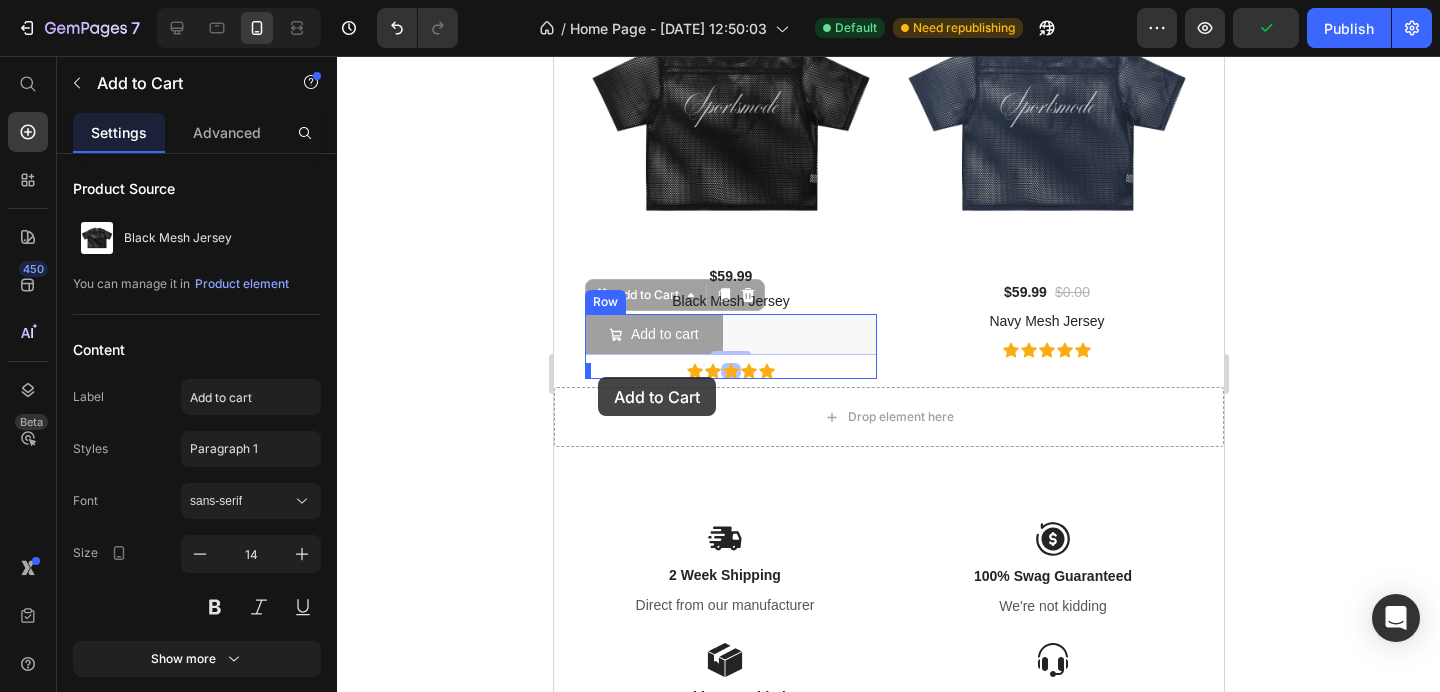 drag, startPoint x: 596, startPoint y: 302, endPoint x: 597, endPoint y: 377, distance: 75.00667 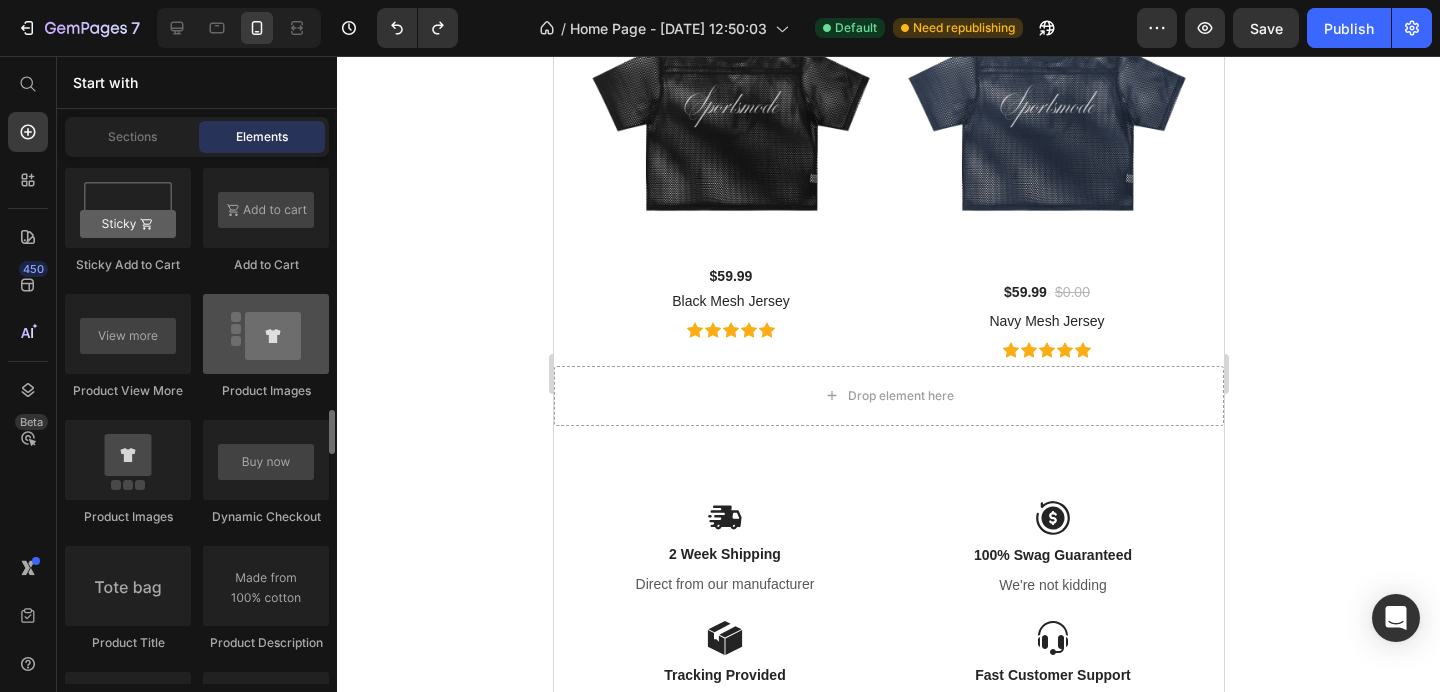 scroll, scrollTop: 2958, scrollLeft: 0, axis: vertical 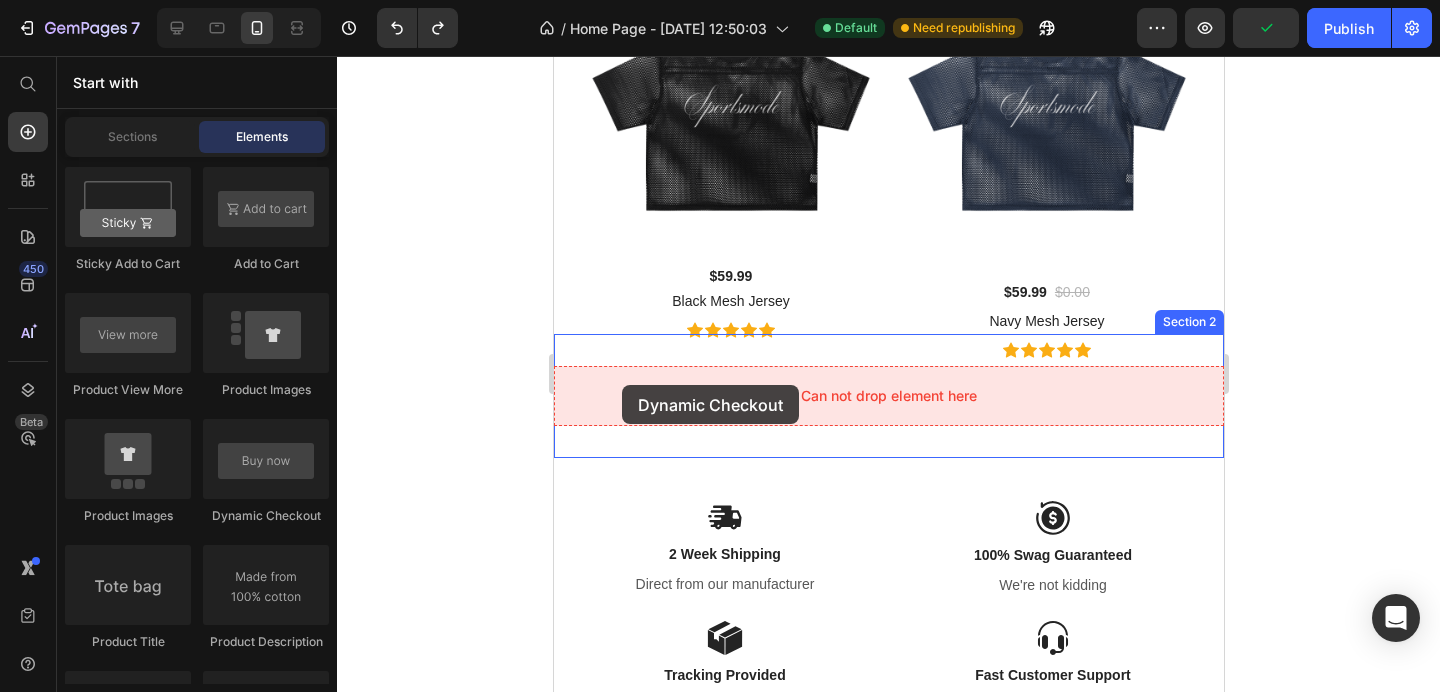 drag, startPoint x: 811, startPoint y: 510, endPoint x: 621, endPoint y: 385, distance: 227.4313 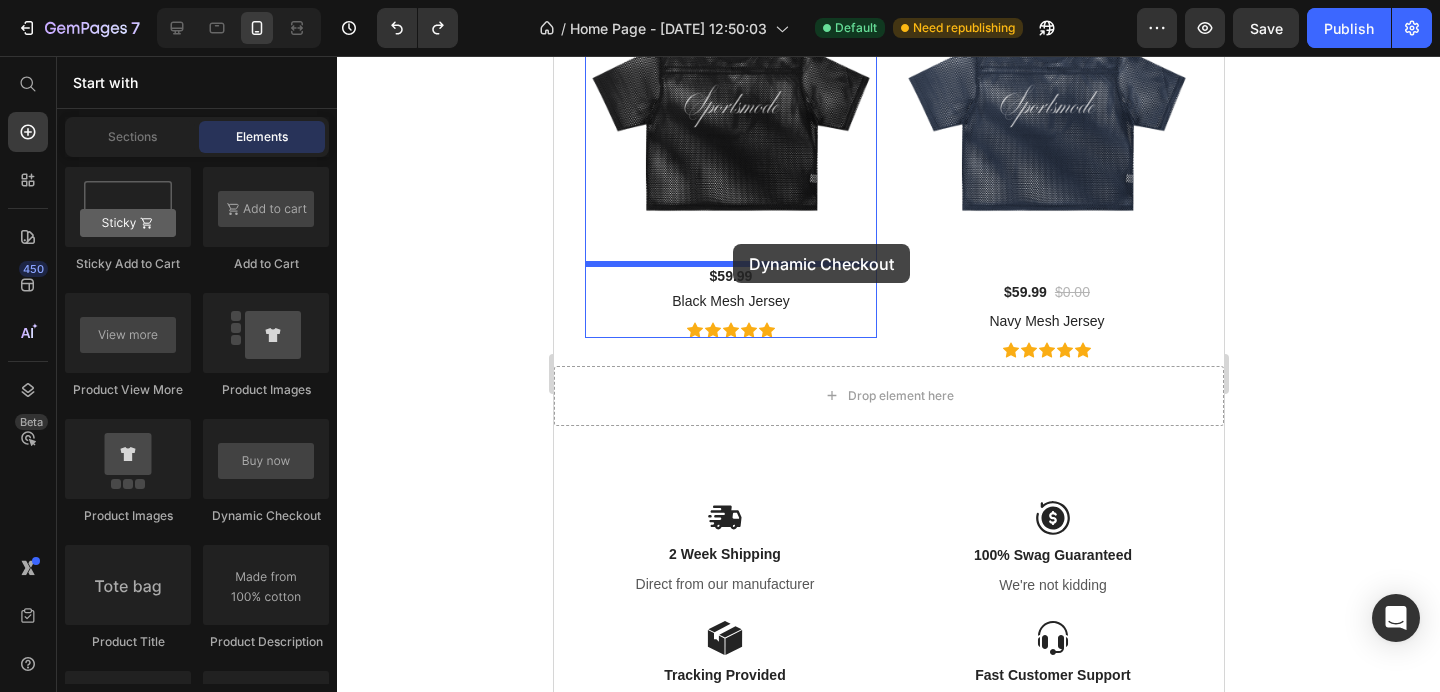 drag, startPoint x: 801, startPoint y: 490, endPoint x: 732, endPoint y: 244, distance: 255.49364 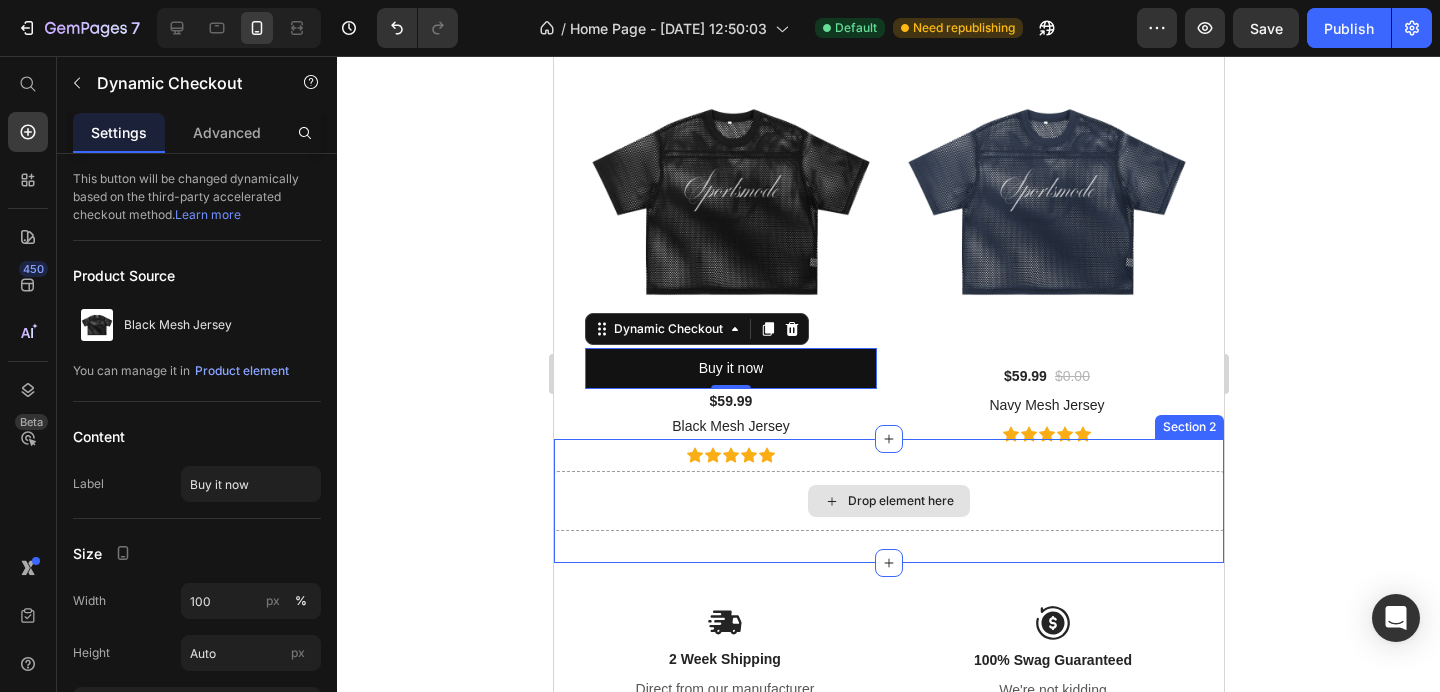 scroll, scrollTop: 832, scrollLeft: 0, axis: vertical 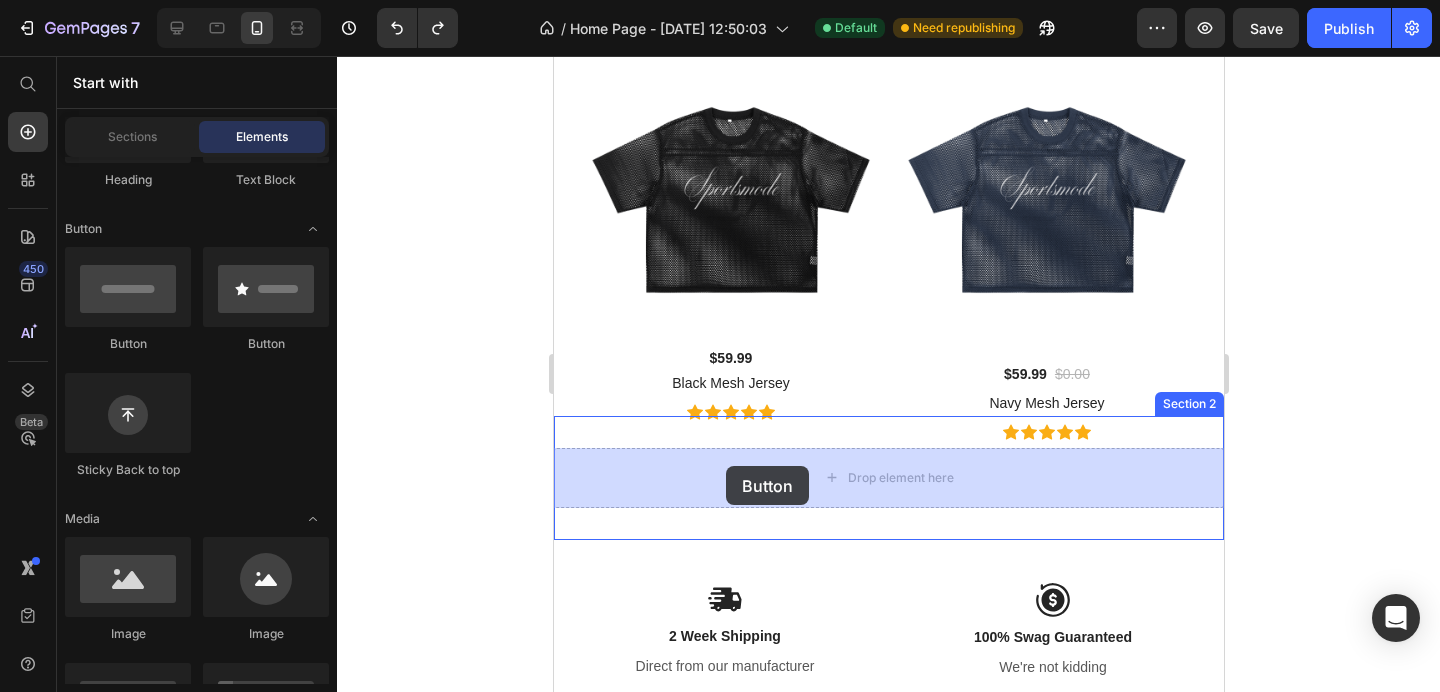 drag, startPoint x: 693, startPoint y: 360, endPoint x: 725, endPoint y: 466, distance: 110.724884 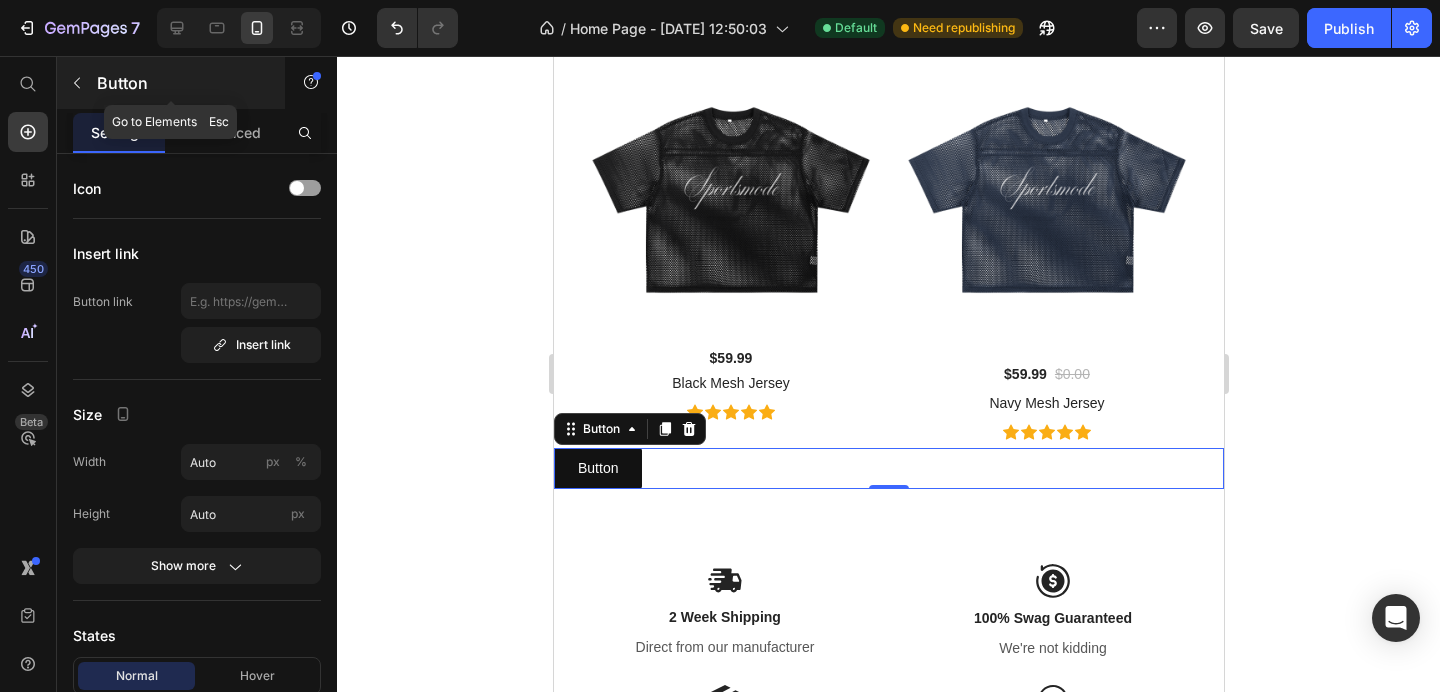click 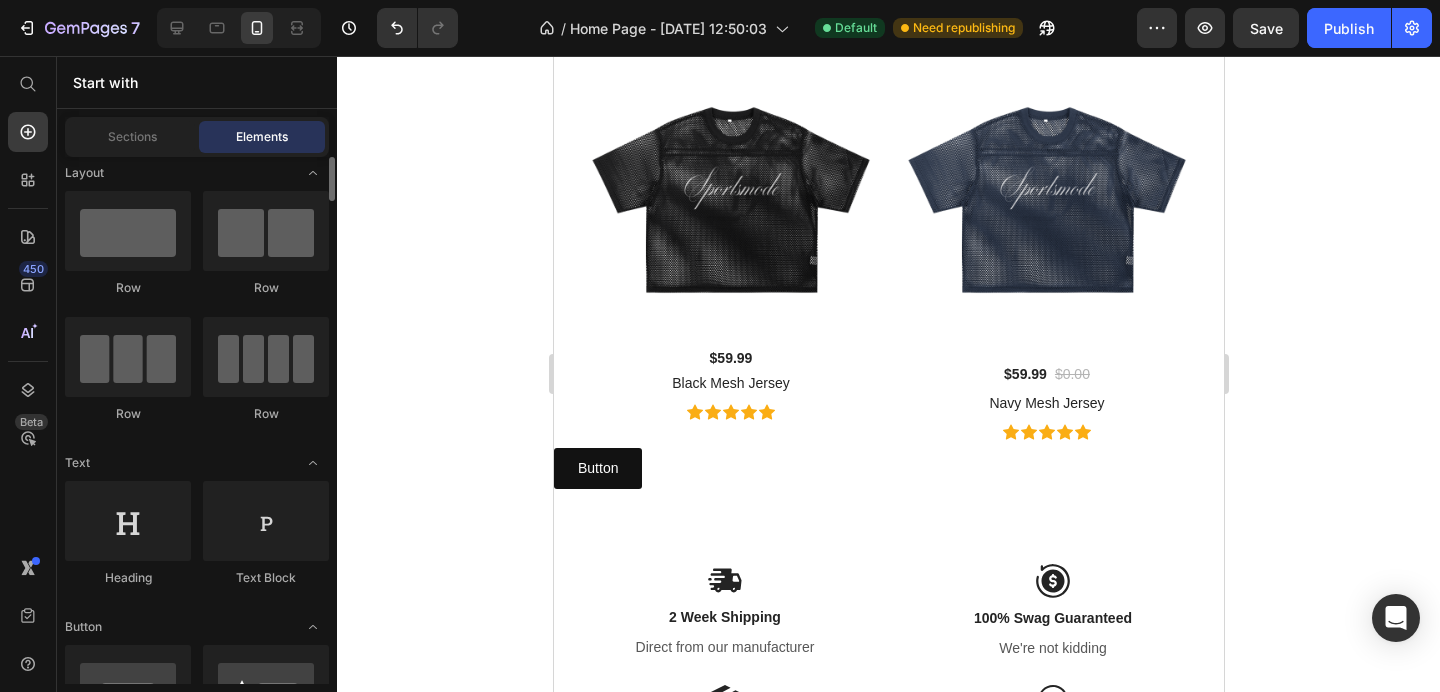 scroll, scrollTop: 0, scrollLeft: 0, axis: both 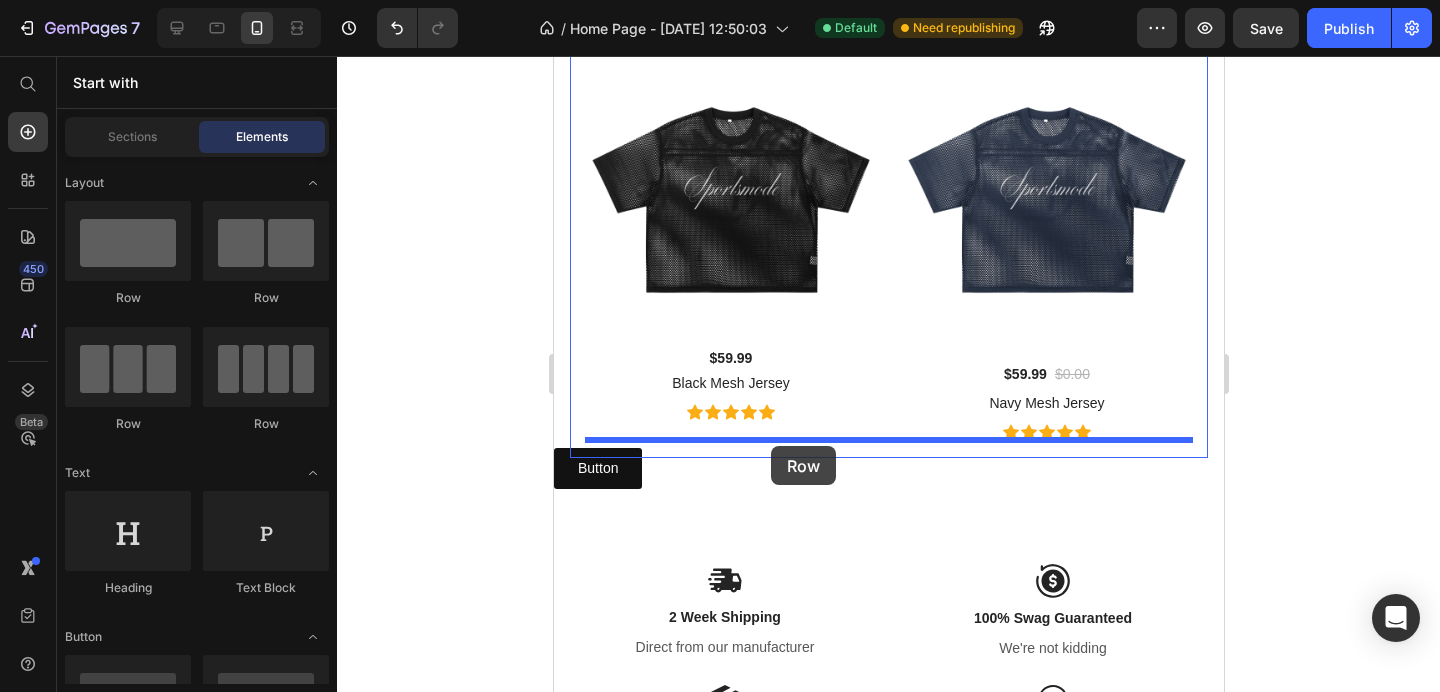 drag, startPoint x: 780, startPoint y: 268, endPoint x: 770, endPoint y: 446, distance: 178.28067 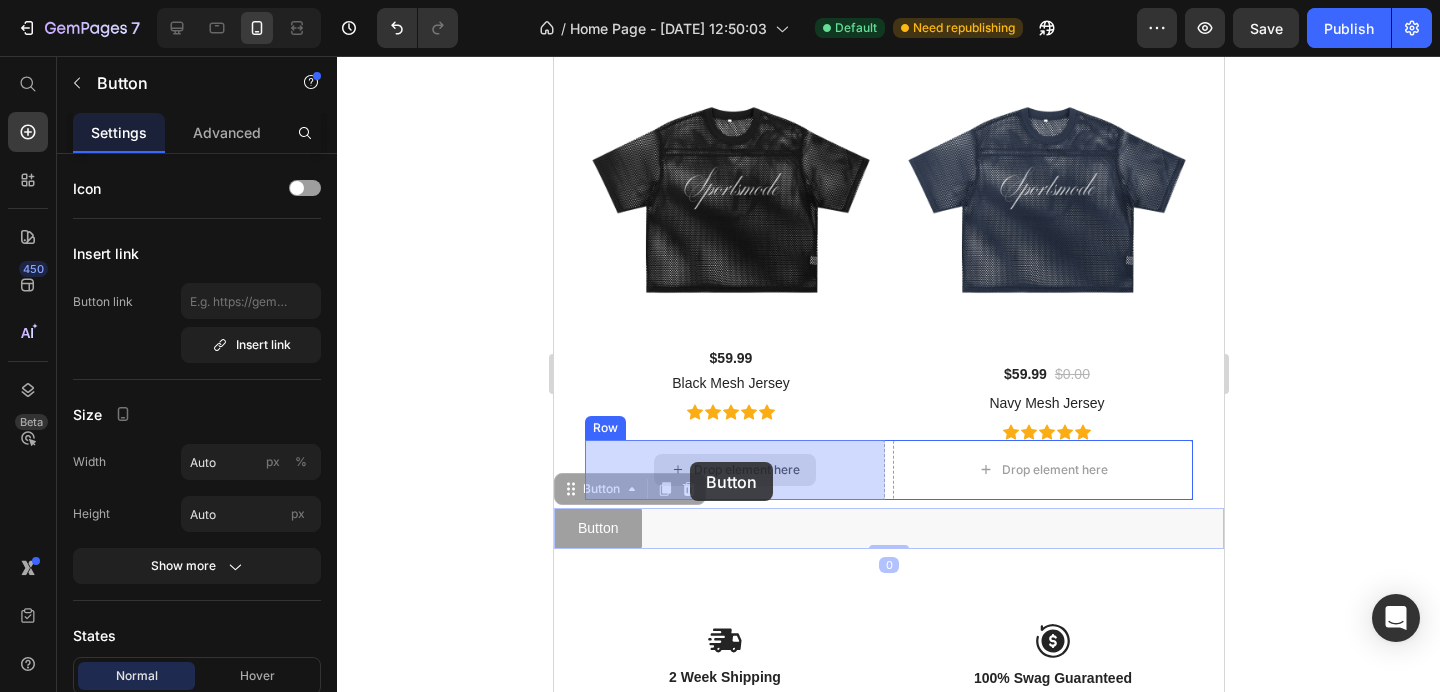drag, startPoint x: 577, startPoint y: 495, endPoint x: 689, endPoint y: 462, distance: 116.76044 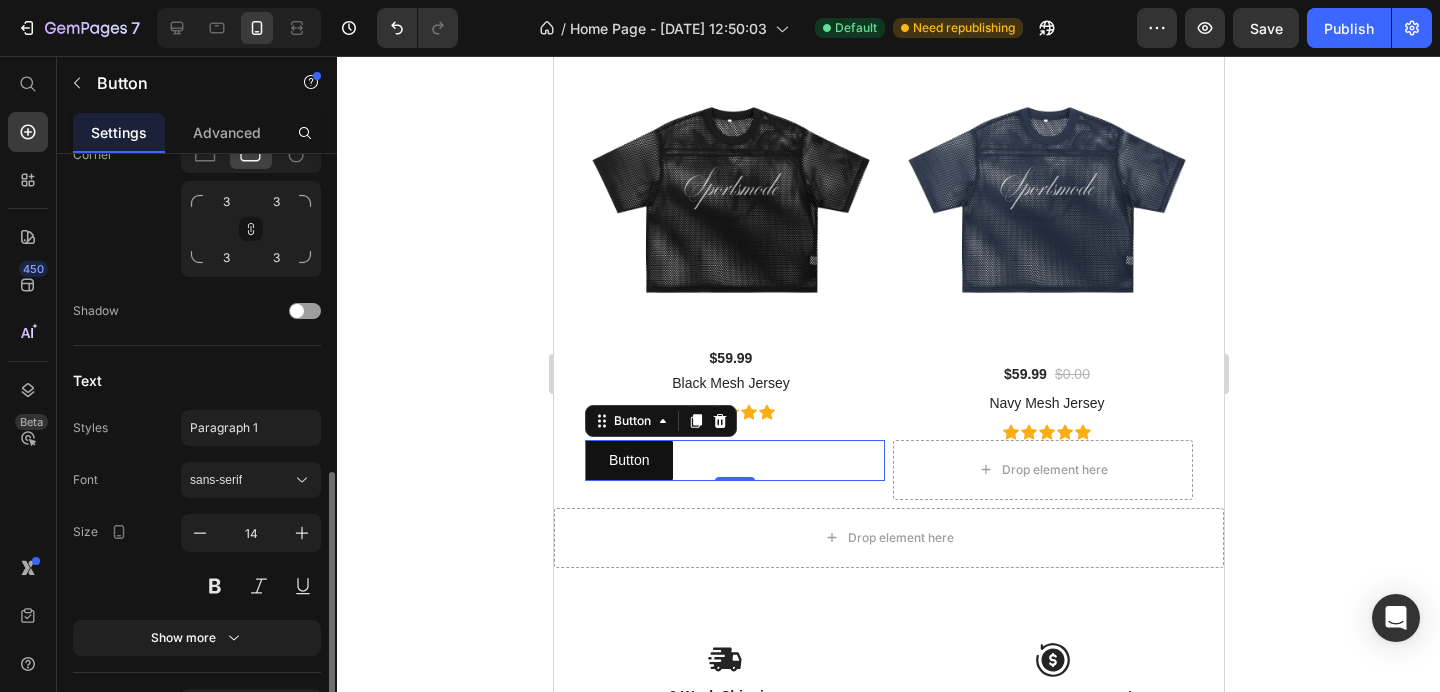 scroll, scrollTop: 850, scrollLeft: 0, axis: vertical 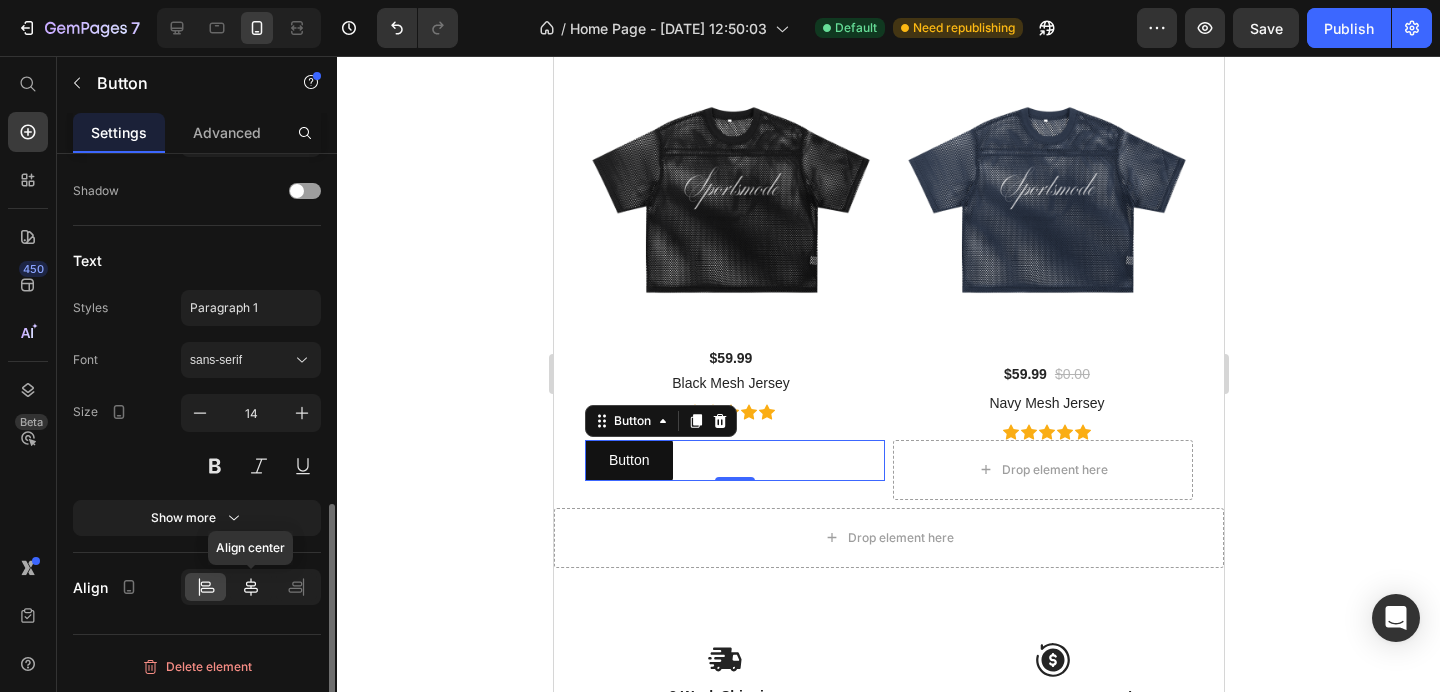 click 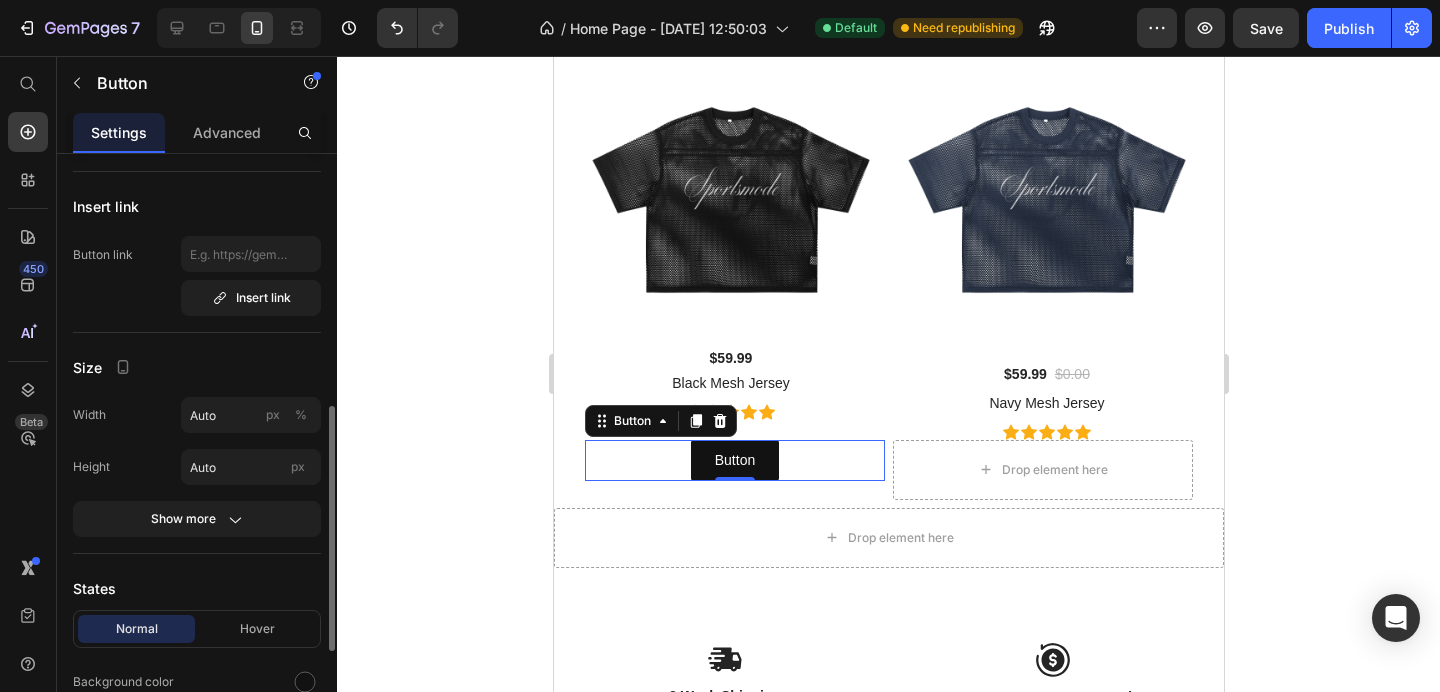 scroll, scrollTop: 25, scrollLeft: 0, axis: vertical 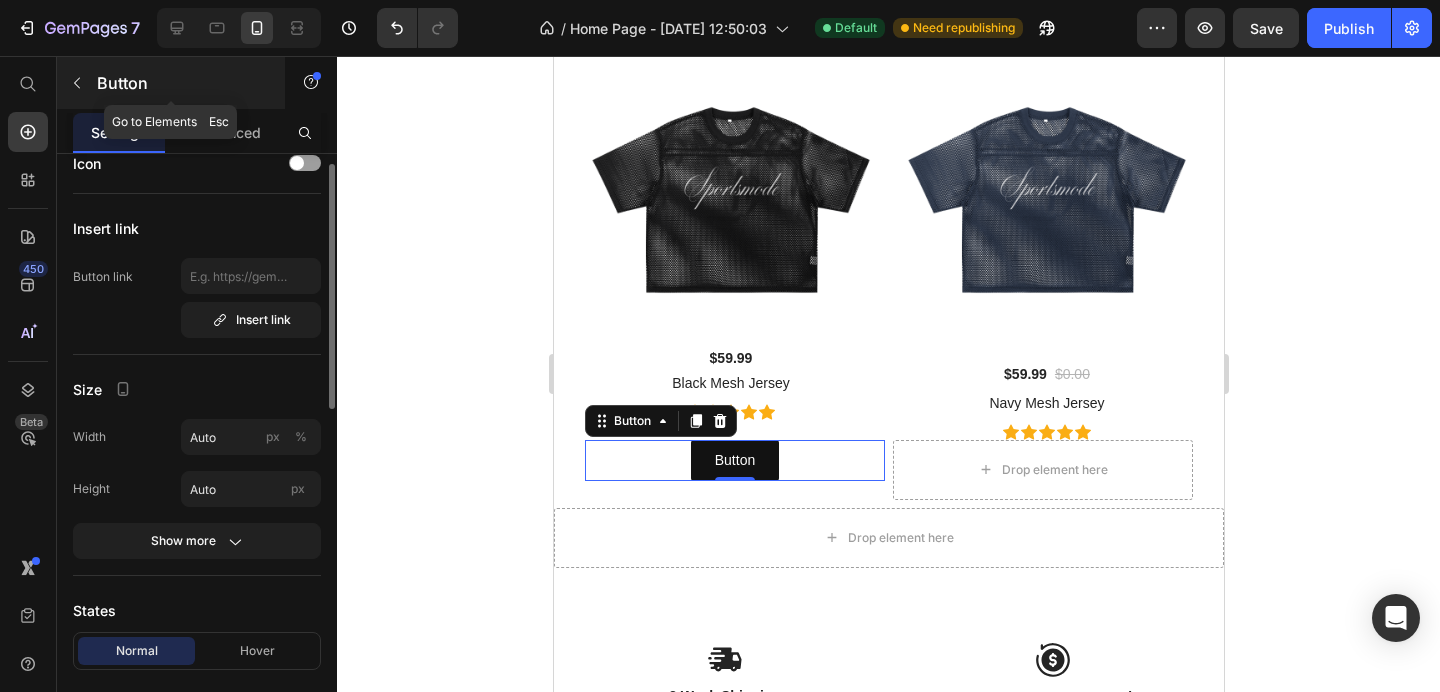 click 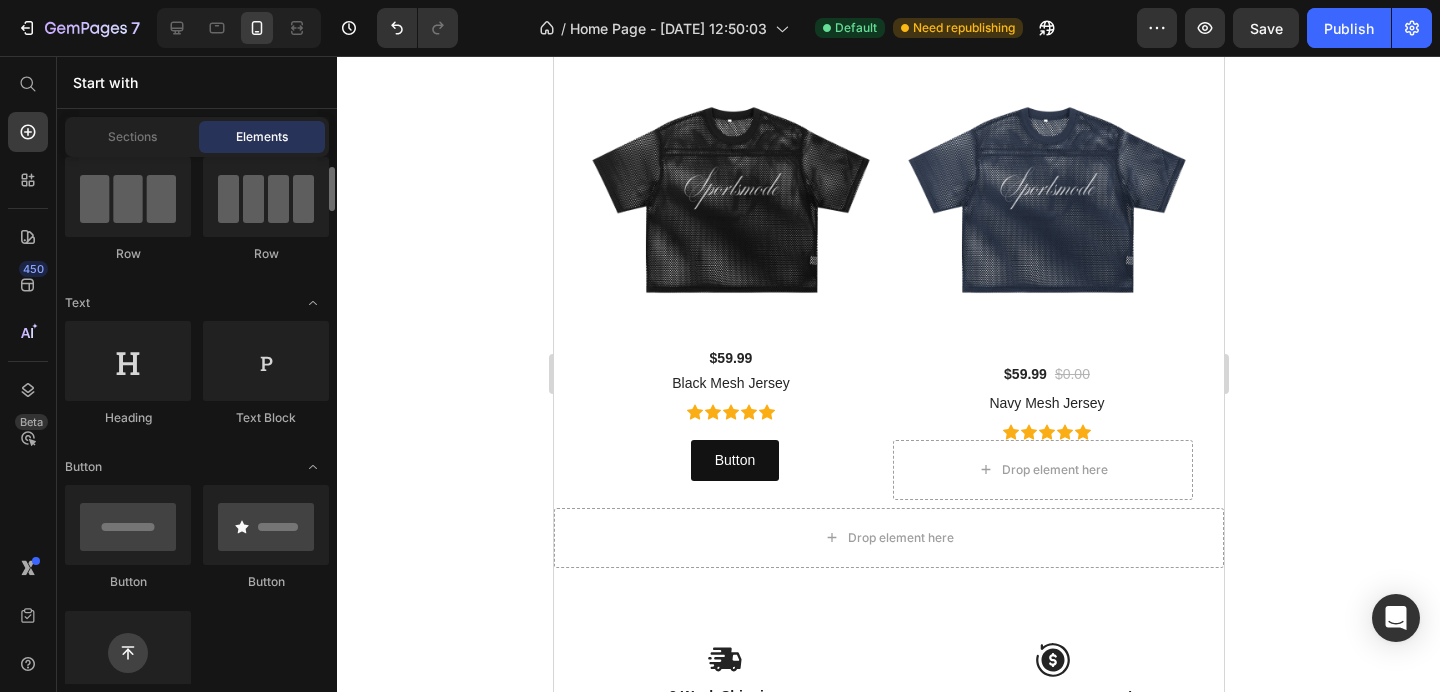 scroll, scrollTop: 178, scrollLeft: 0, axis: vertical 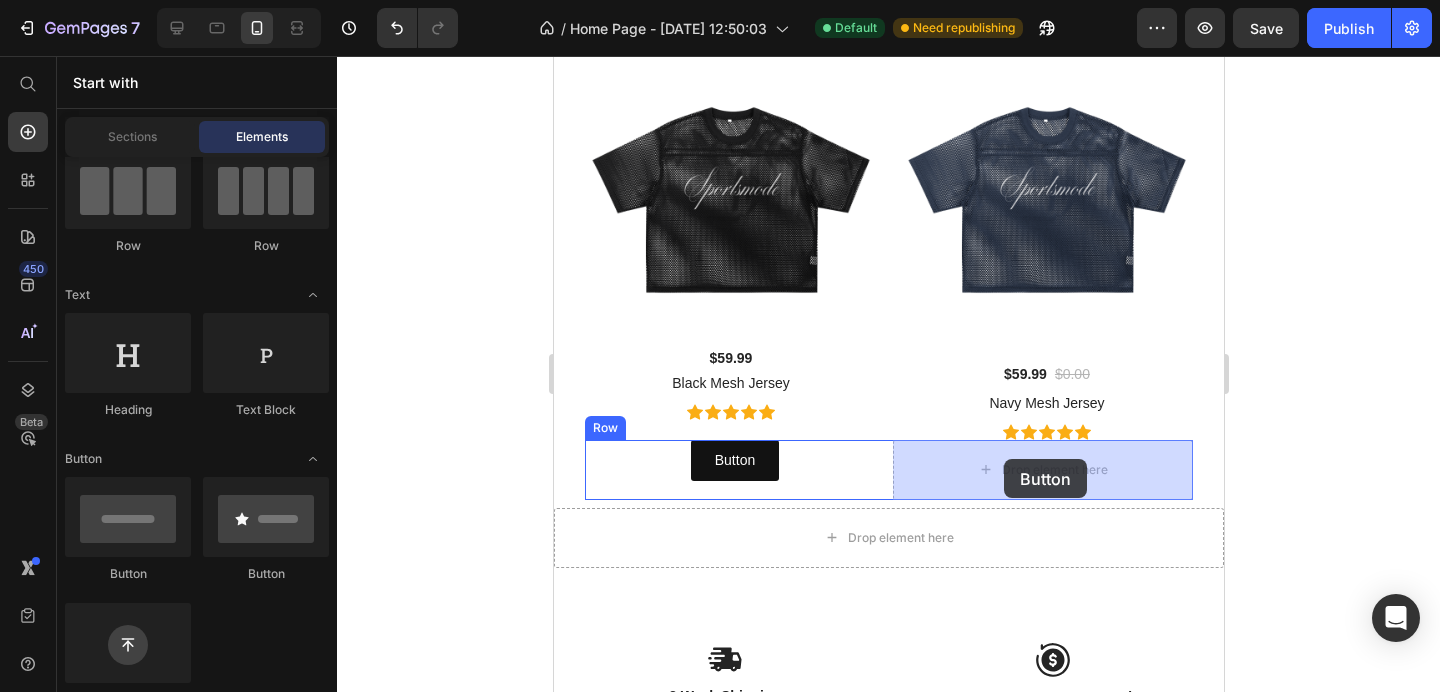 drag, startPoint x: 692, startPoint y: 590, endPoint x: 1029, endPoint y: 459, distance: 361.56604 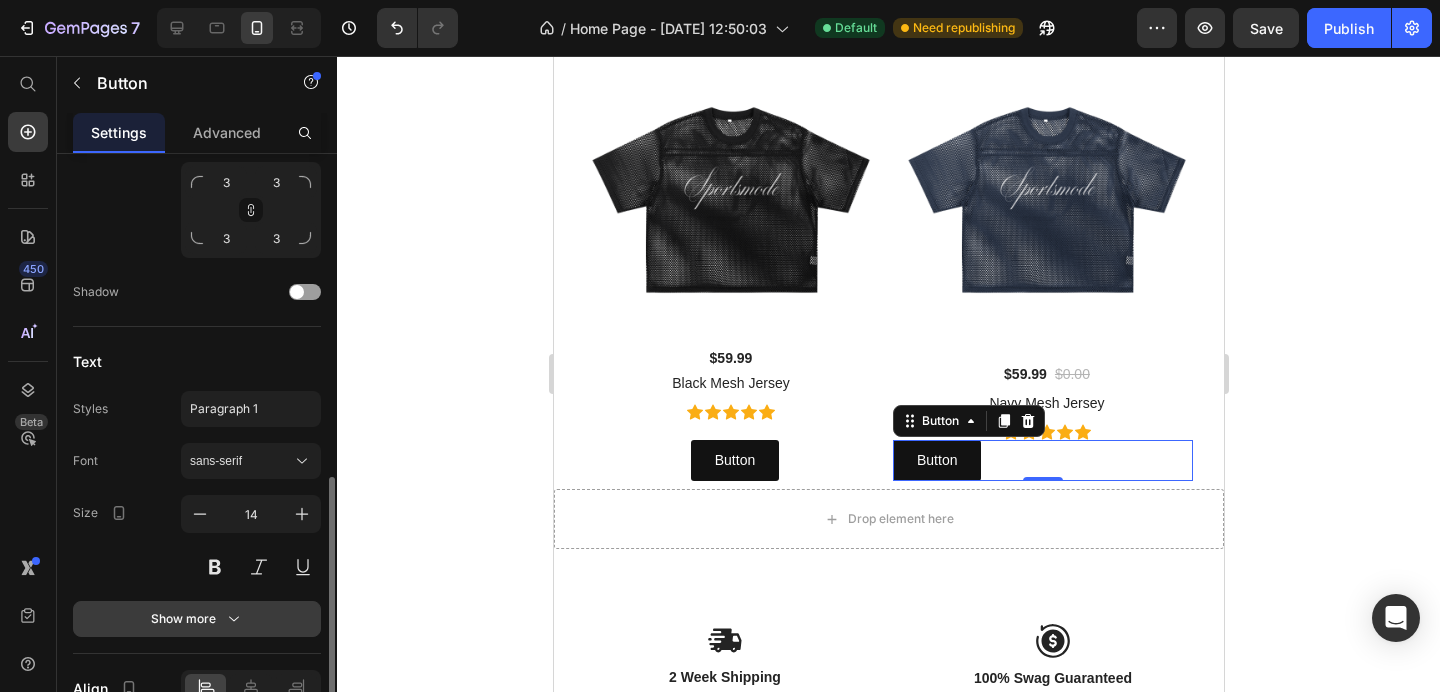 scroll, scrollTop: 850, scrollLeft: 0, axis: vertical 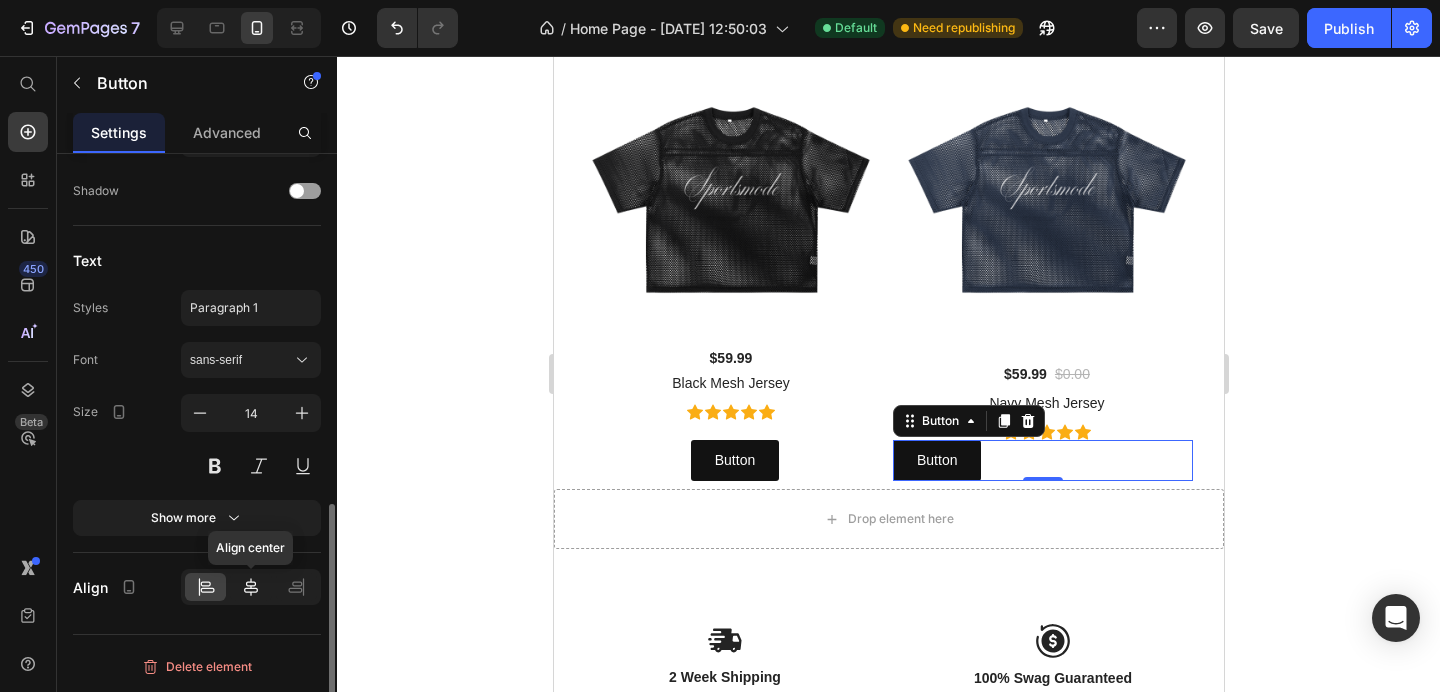 click 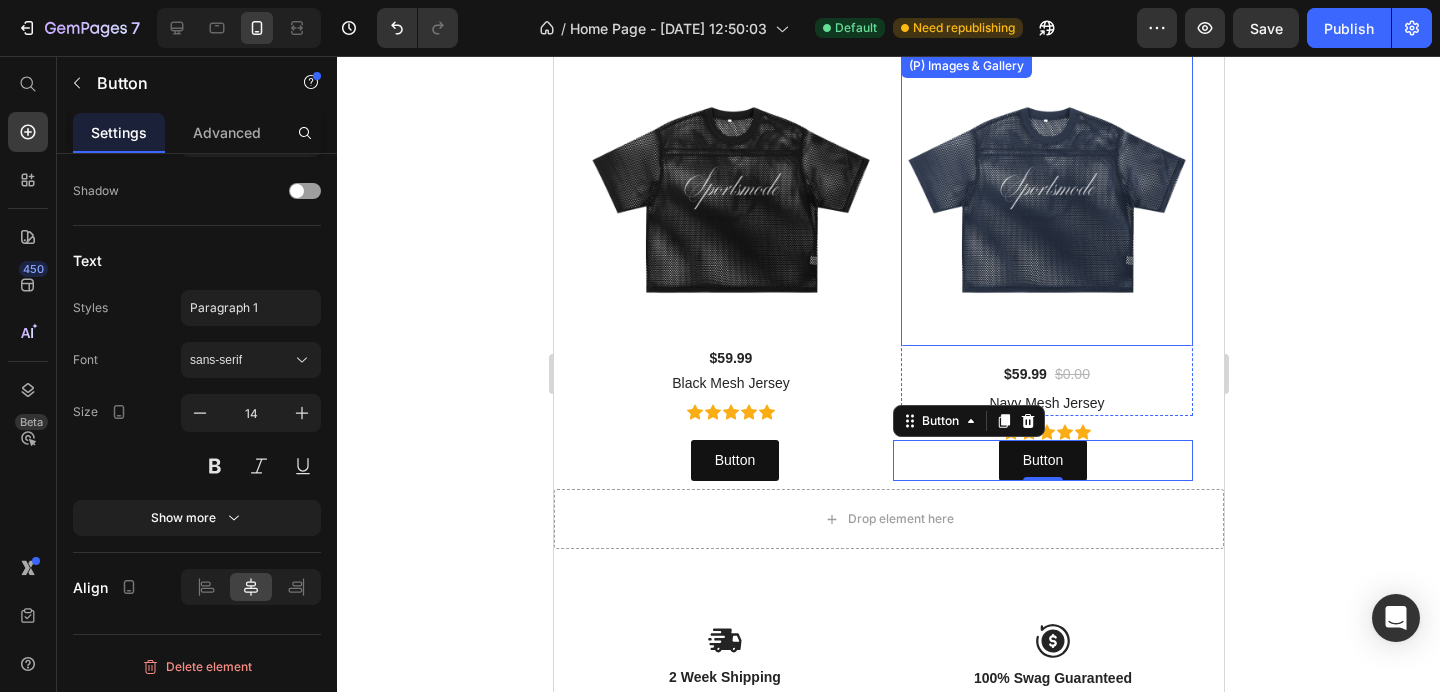 click at bounding box center (1046, 200) 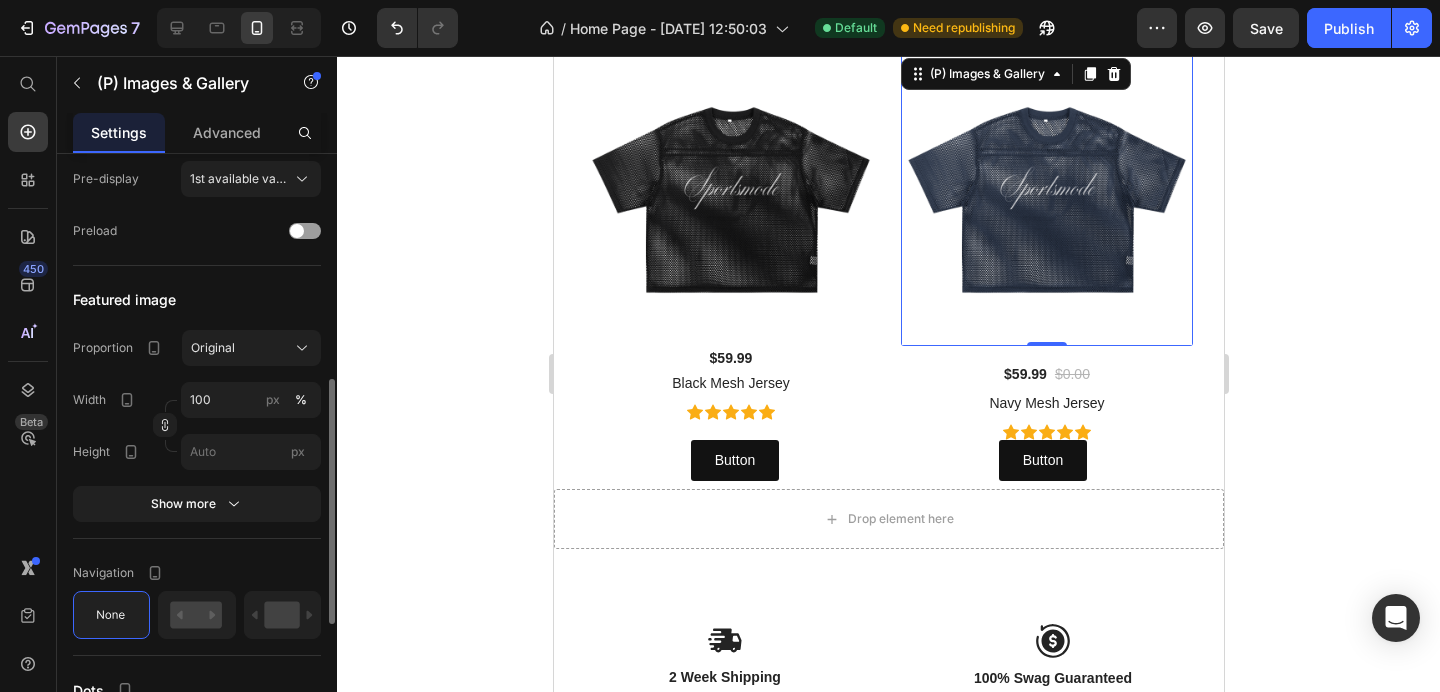 scroll, scrollTop: 546, scrollLeft: 0, axis: vertical 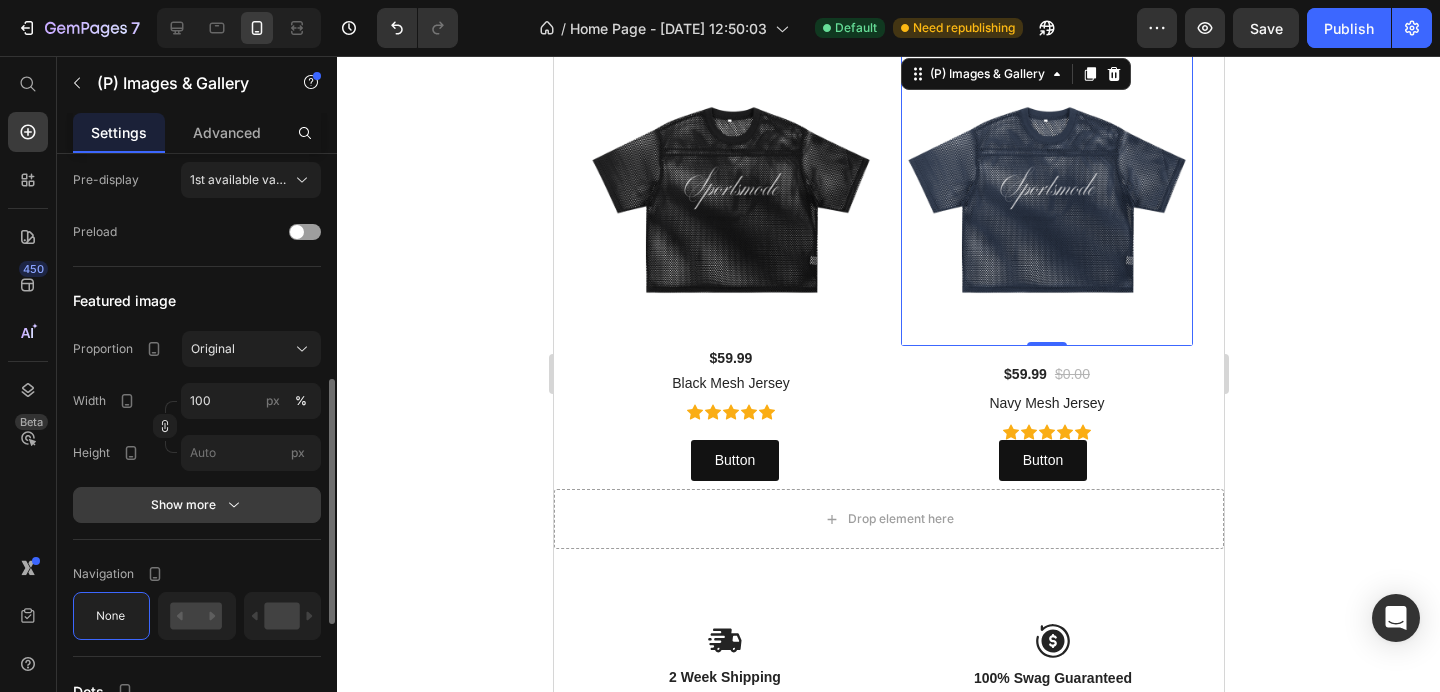 click on "Show more" at bounding box center (197, 505) 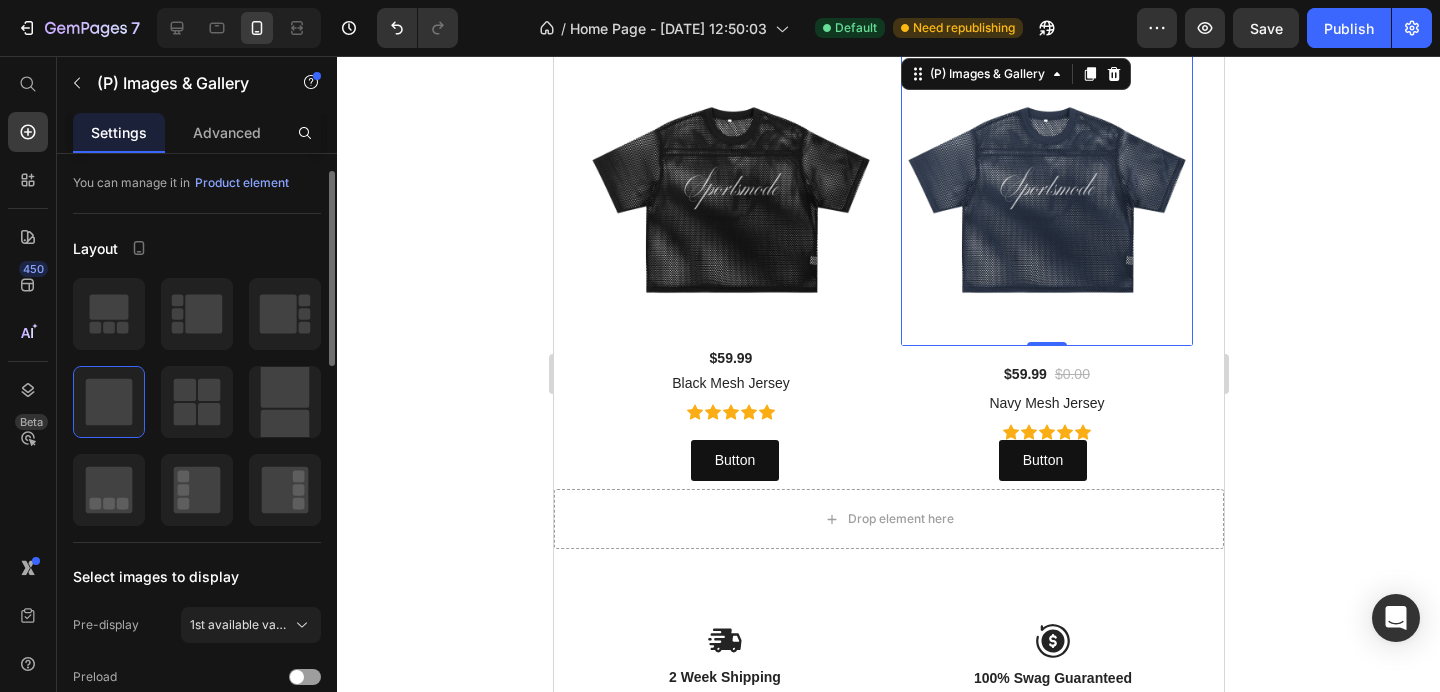 scroll, scrollTop: 0, scrollLeft: 0, axis: both 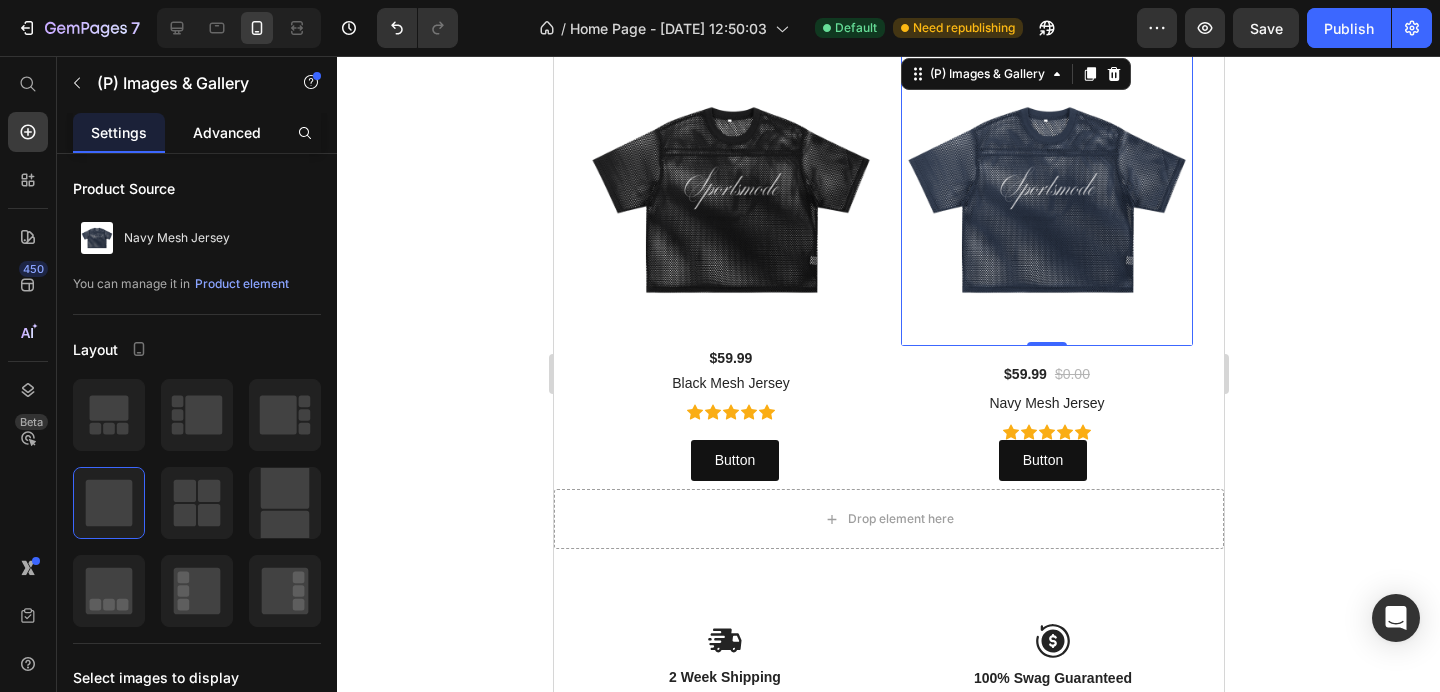 click on "Advanced" at bounding box center [227, 132] 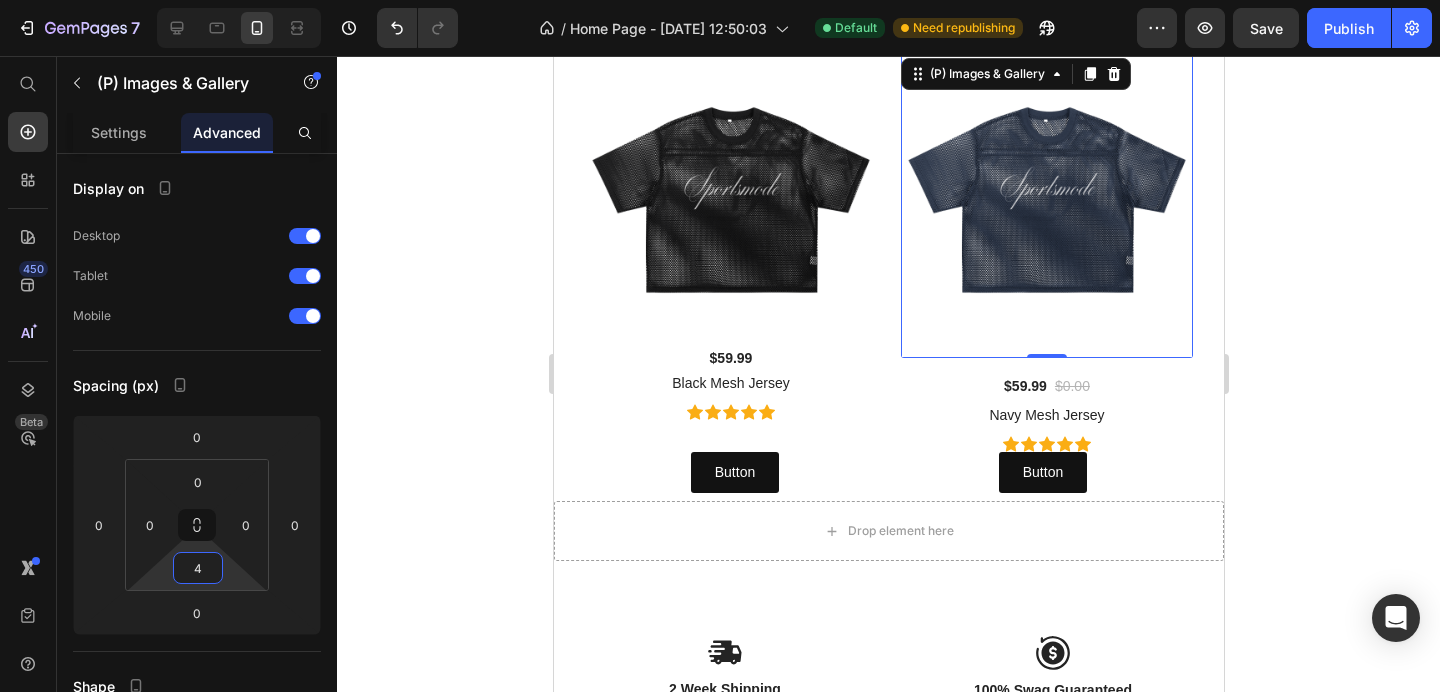 type on "0" 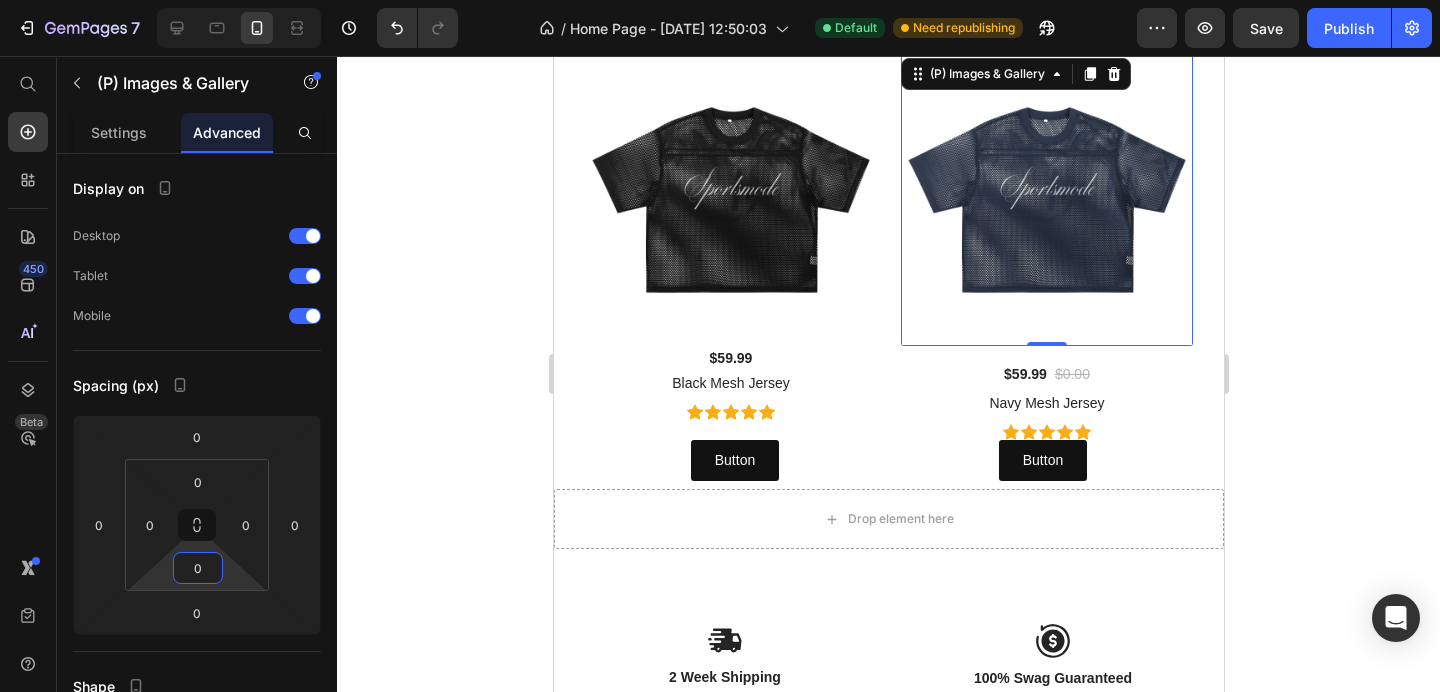 drag, startPoint x: 199, startPoint y: 584, endPoint x: 203, endPoint y: 656, distance: 72.11102 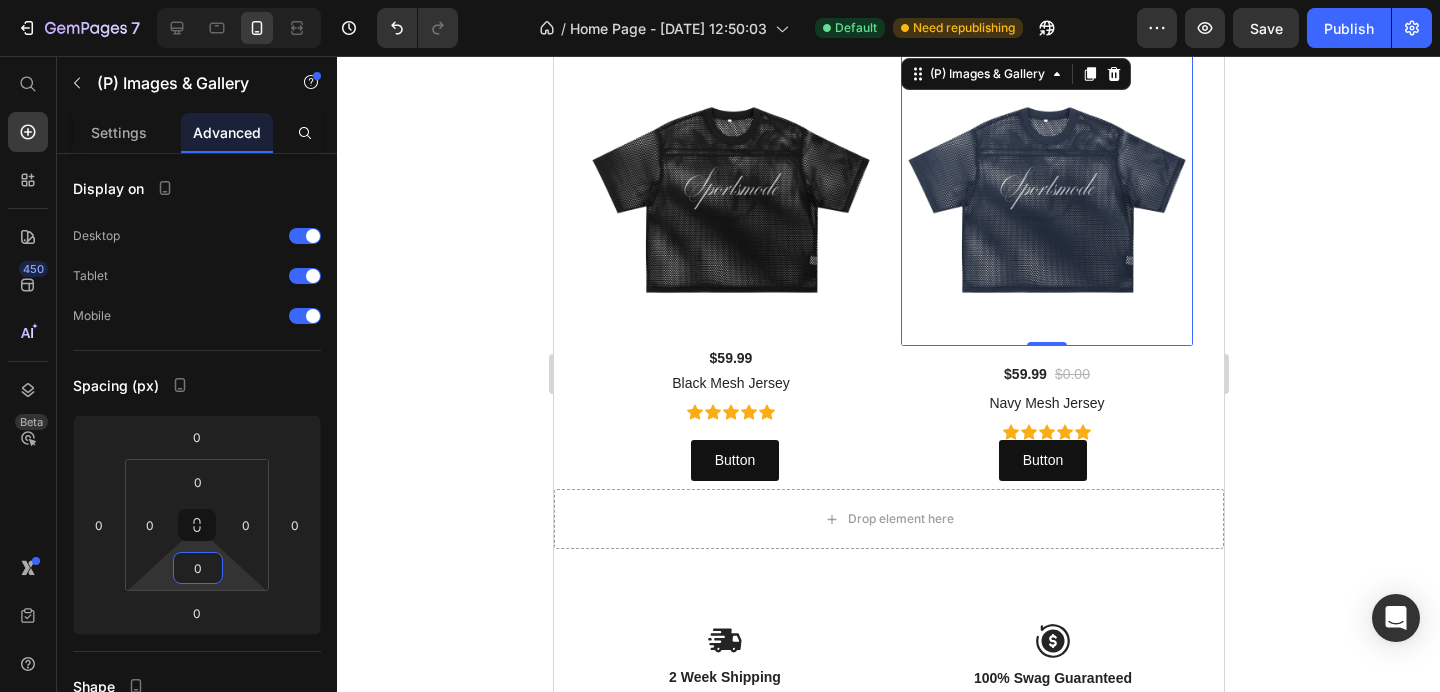 click on "7   /  Home Page - [DATE] 12:50:03 Default Need republishing Preview  Save   Publish  450 Beta Start with Sections Elements Hero Section Product Detail Brands Trusted Badges Guarantee Product Breakdown How to use Testimonials Compare Bundle FAQs Social Proof Brand Story Product List Collection Blog List Contact Sticky Add to Cart Custom Footer Browse Library 450 Layout
Row
Row
Row
Row Text
Heading
Text Block Button
Button
Button
Sticky Back to top Media
Image Image" at bounding box center (720, 0) 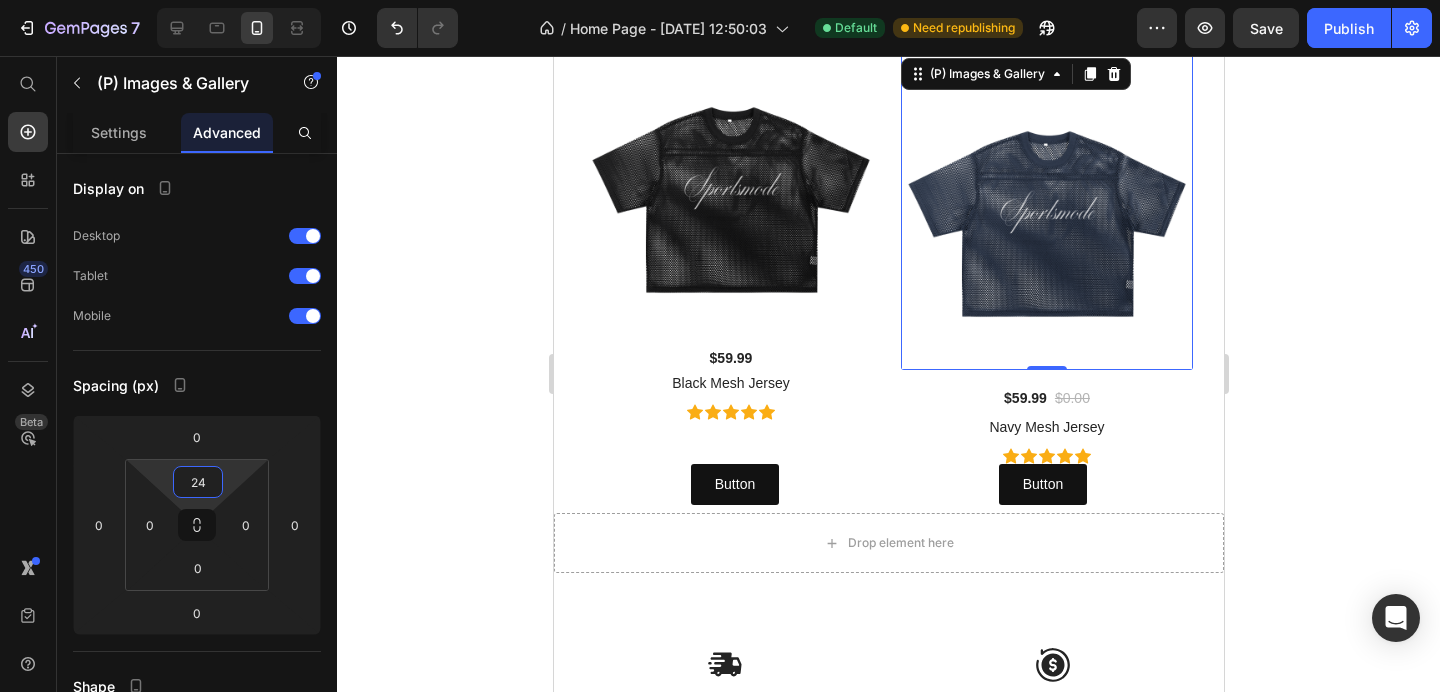 type on "0" 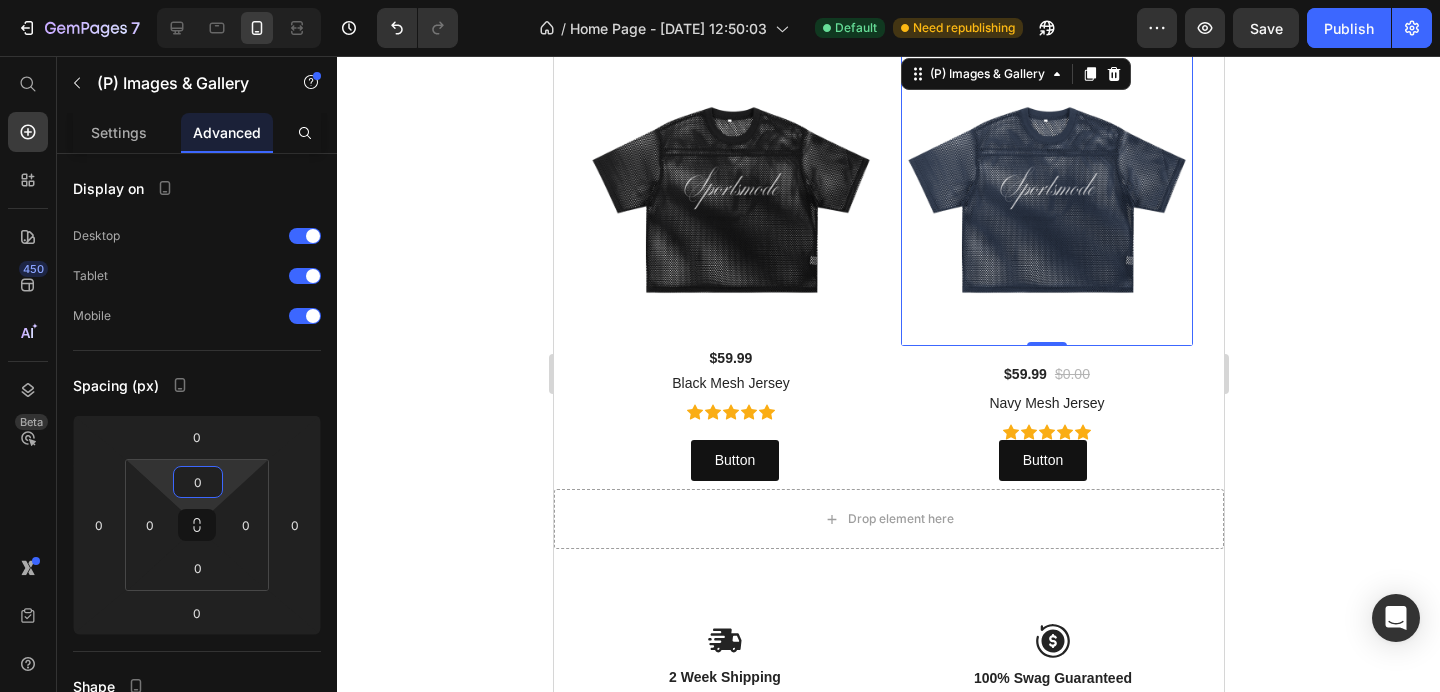 drag, startPoint x: 203, startPoint y: 464, endPoint x: 213, endPoint y: 526, distance: 62.801273 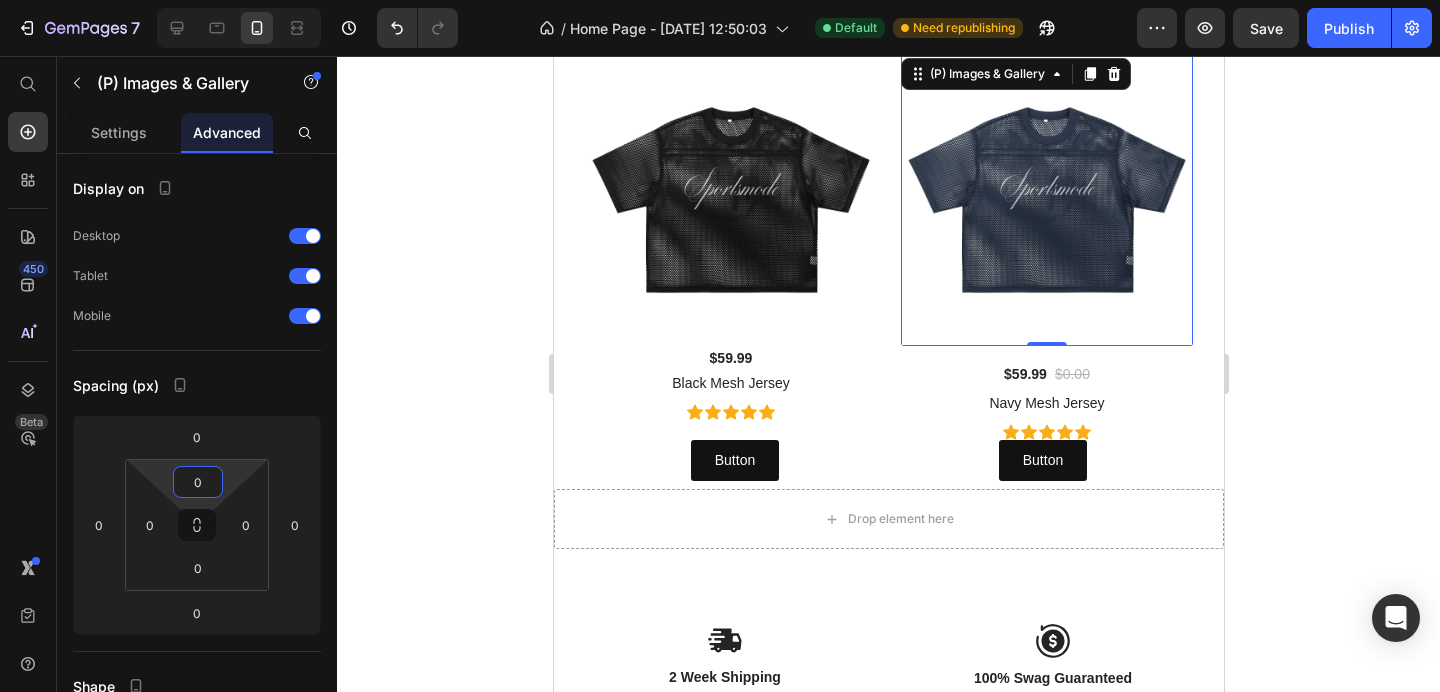 click on "7   /  Home Page - [DATE] 12:50:03 Default Need republishing Preview  Save   Publish  450 Beta Start with Sections Elements Hero Section Product Detail Brands Trusted Badges Guarantee Product Breakdown How to use Testimonials Compare Bundle FAQs Social Proof Brand Story Product List Collection Blog List Contact Sticky Add to Cart Custom Footer Browse Library 450 Layout
Row
Row
Row
Row Text
Heading
Text Block Button
Button
Button
Sticky Back to top Media
Image Image" at bounding box center (720, 0) 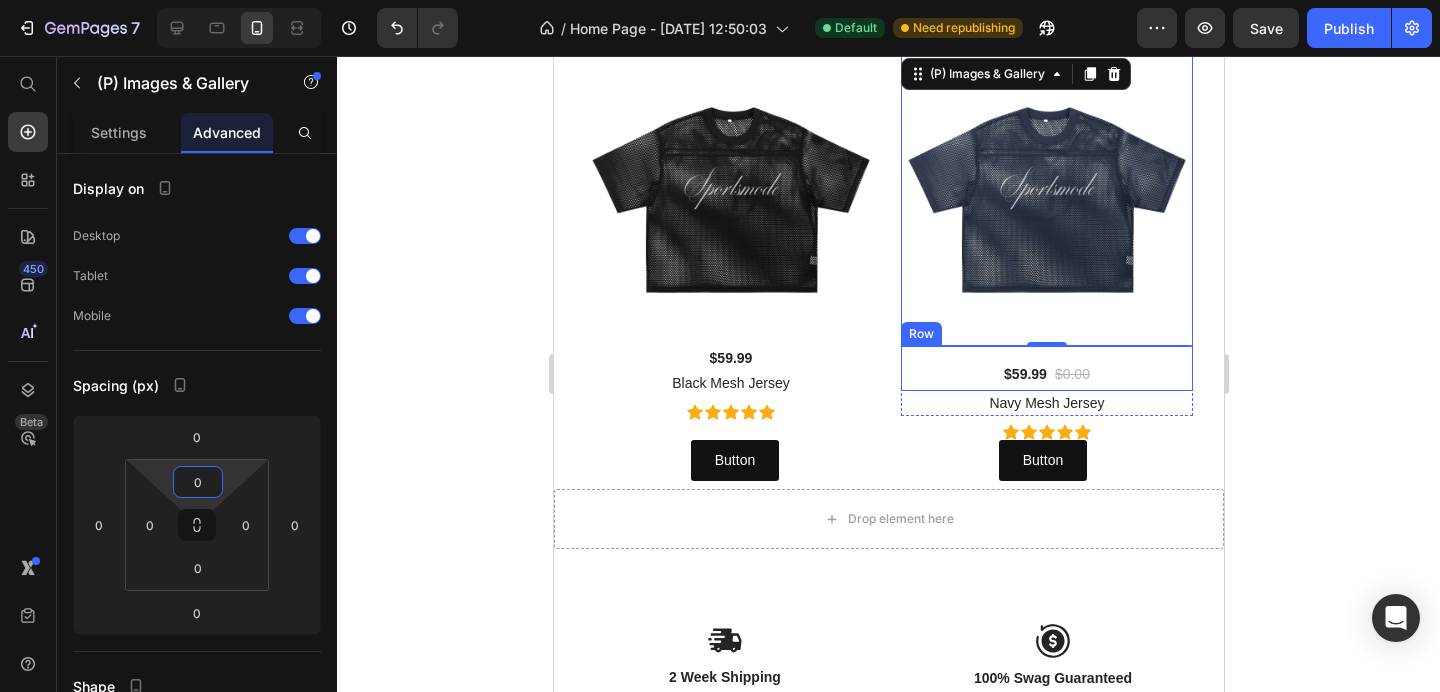 click on "$59.99 (P) Price $0.00 (P) Price Row" at bounding box center [1046, 368] 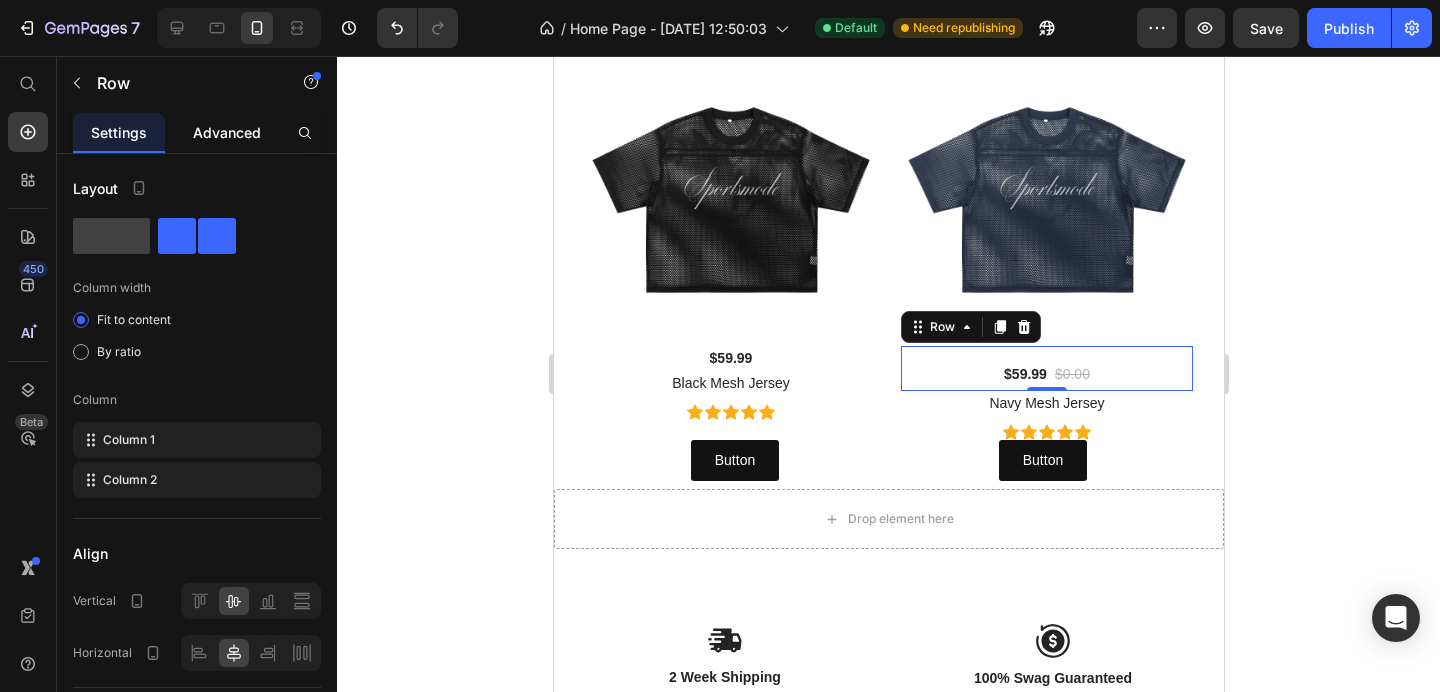 click on "Advanced" 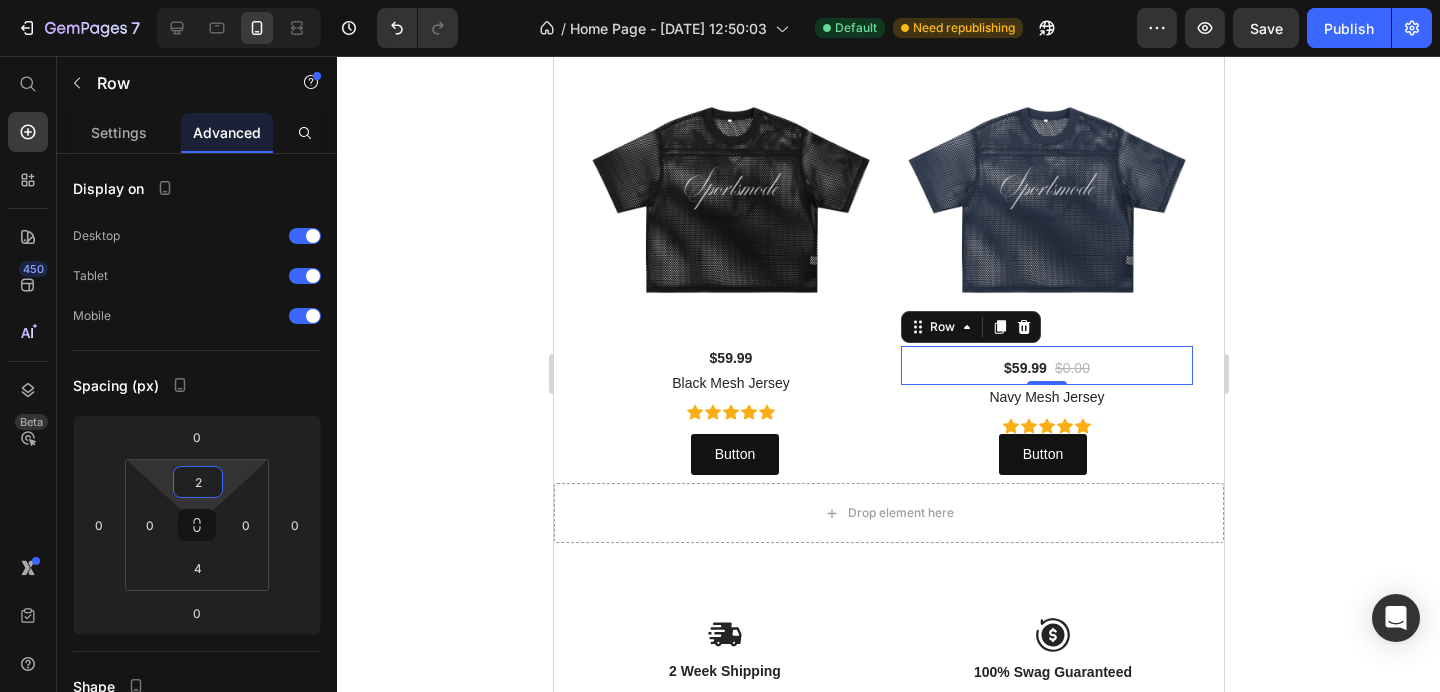 type on "0" 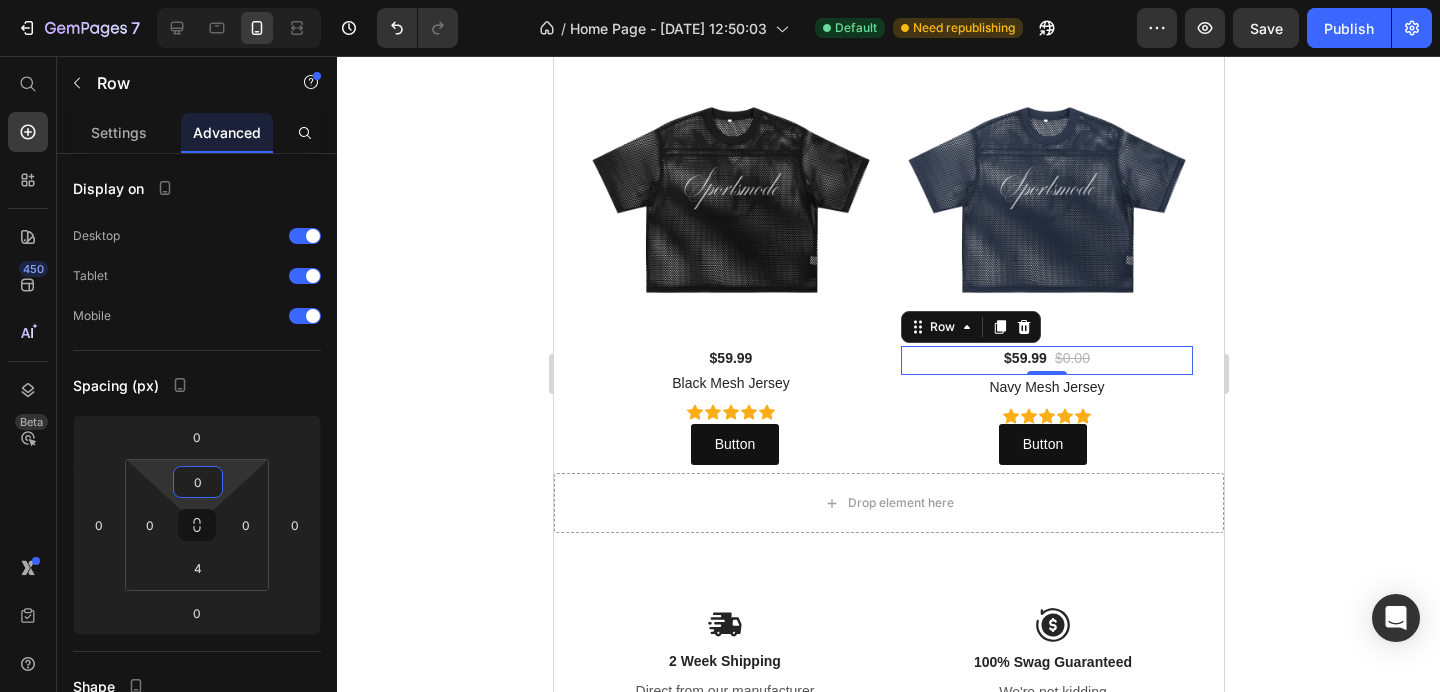 drag, startPoint x: 177, startPoint y: 461, endPoint x: 175, endPoint y: 502, distance: 41.04875 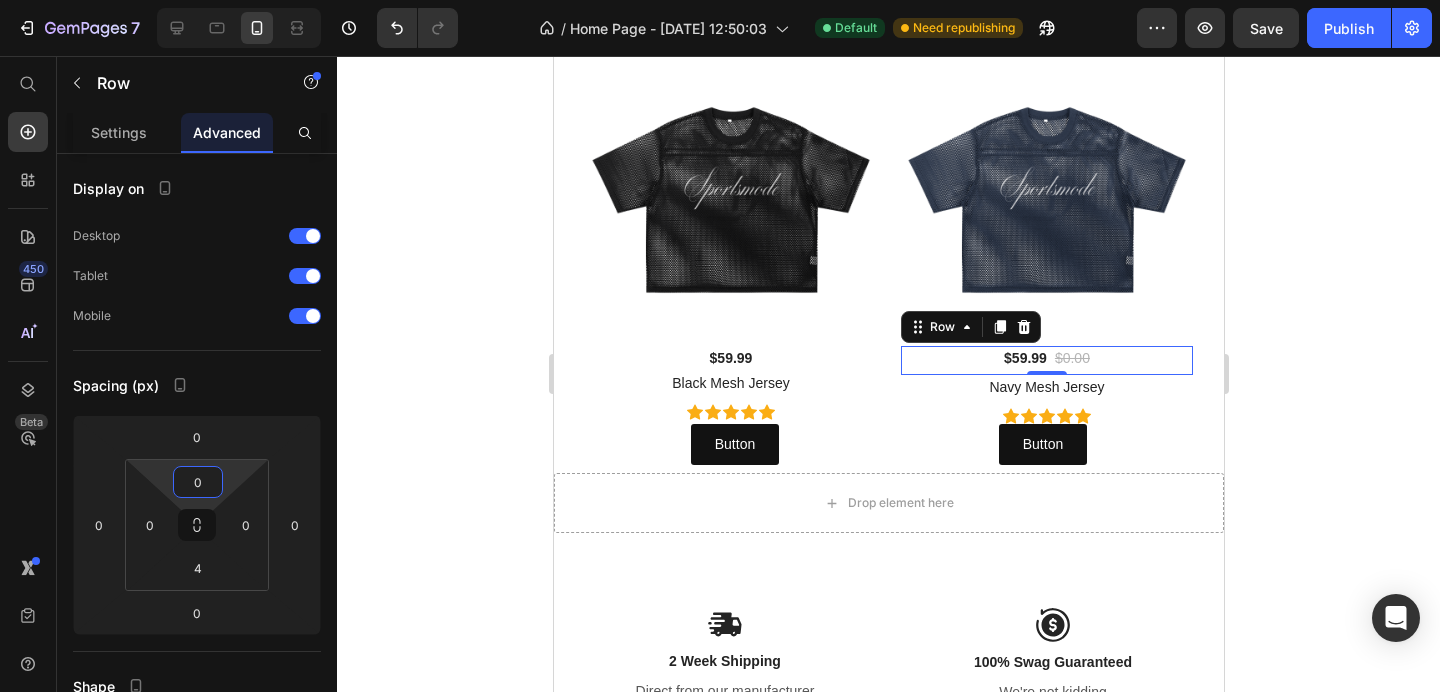 click on "7   /  Home Page - [DATE] 12:50:03 Default Need republishing Preview  Save   Publish  450 Beta Start with Sections Elements Hero Section Product Detail Brands Trusted Badges Guarantee Product Breakdown How to use Testimonials Compare Bundle FAQs Social Proof Brand Story Product List Collection Blog List Contact Sticky Add to Cart Custom Footer Browse Library 450 Layout
Row
Row
Row
Row Text
Heading
Text Block Button
Button
Button
Sticky Back to top Media
Image Image" at bounding box center [720, 0] 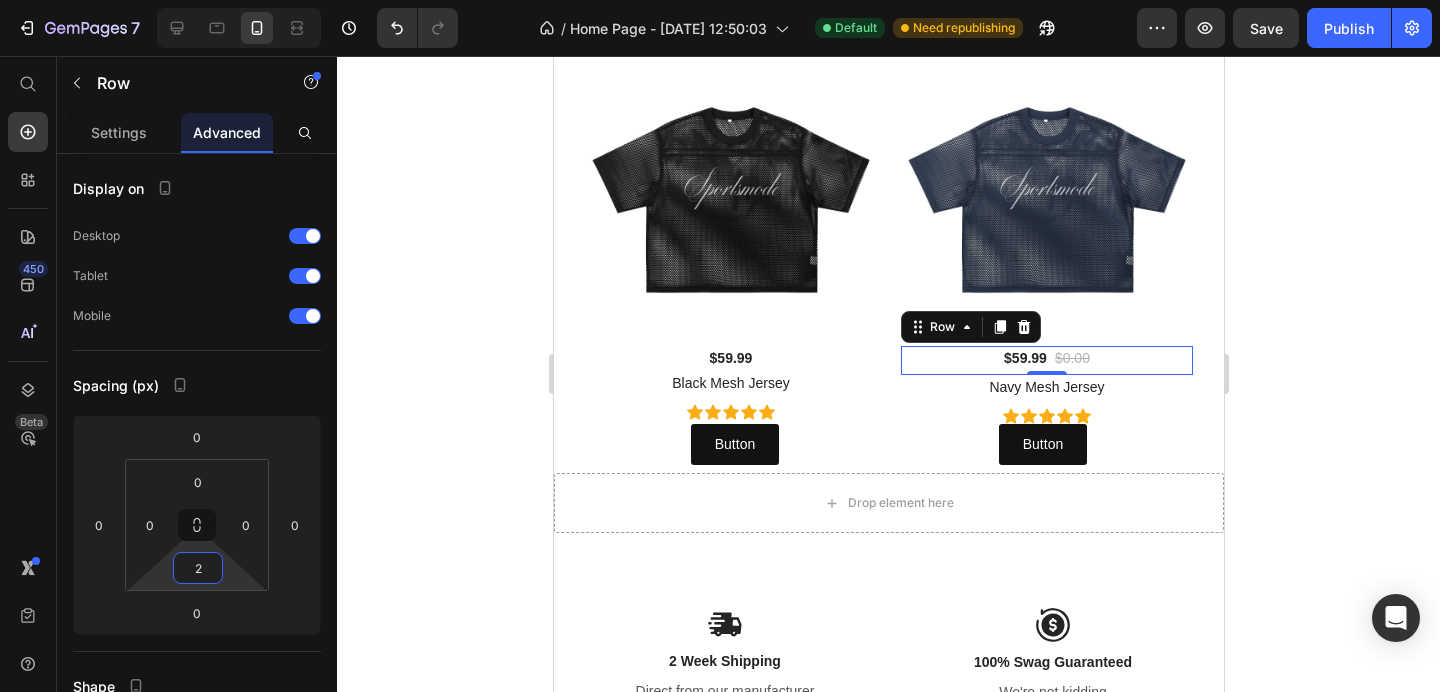 type on "0" 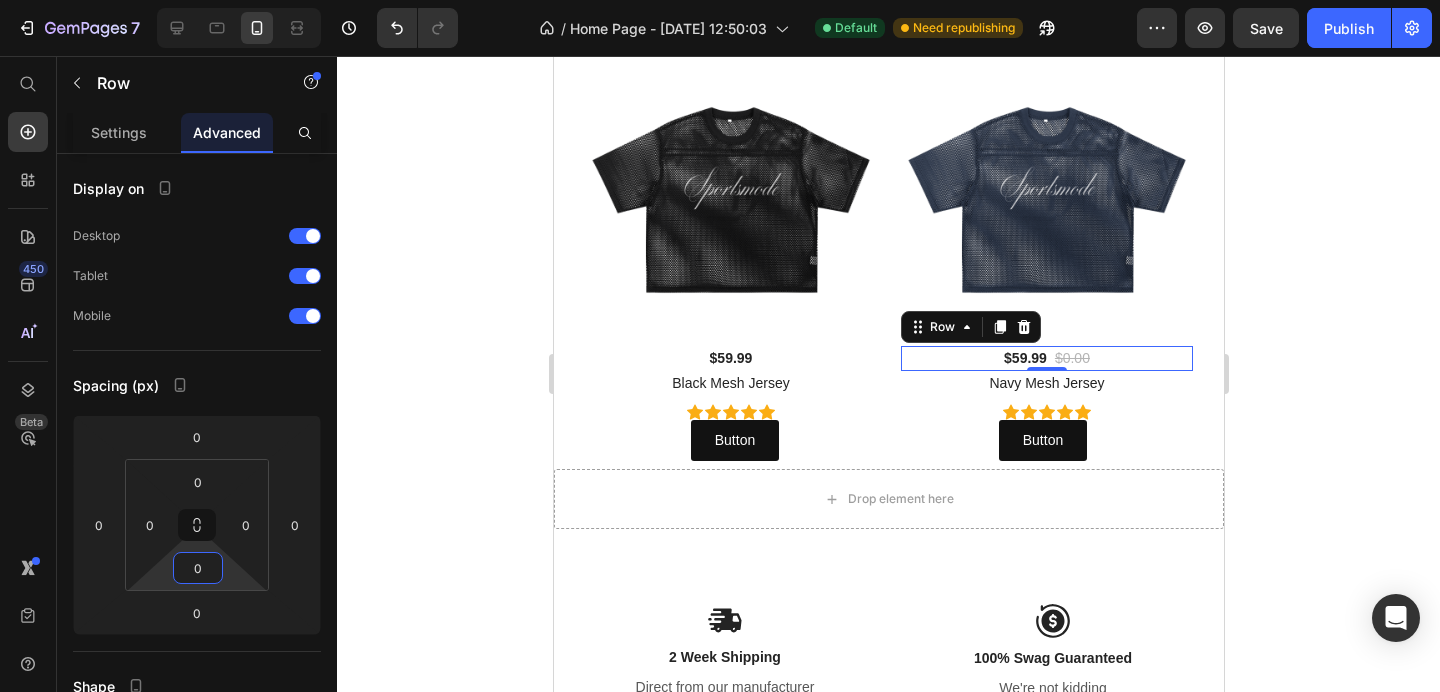 drag, startPoint x: 169, startPoint y: 581, endPoint x: 168, endPoint y: 609, distance: 28.01785 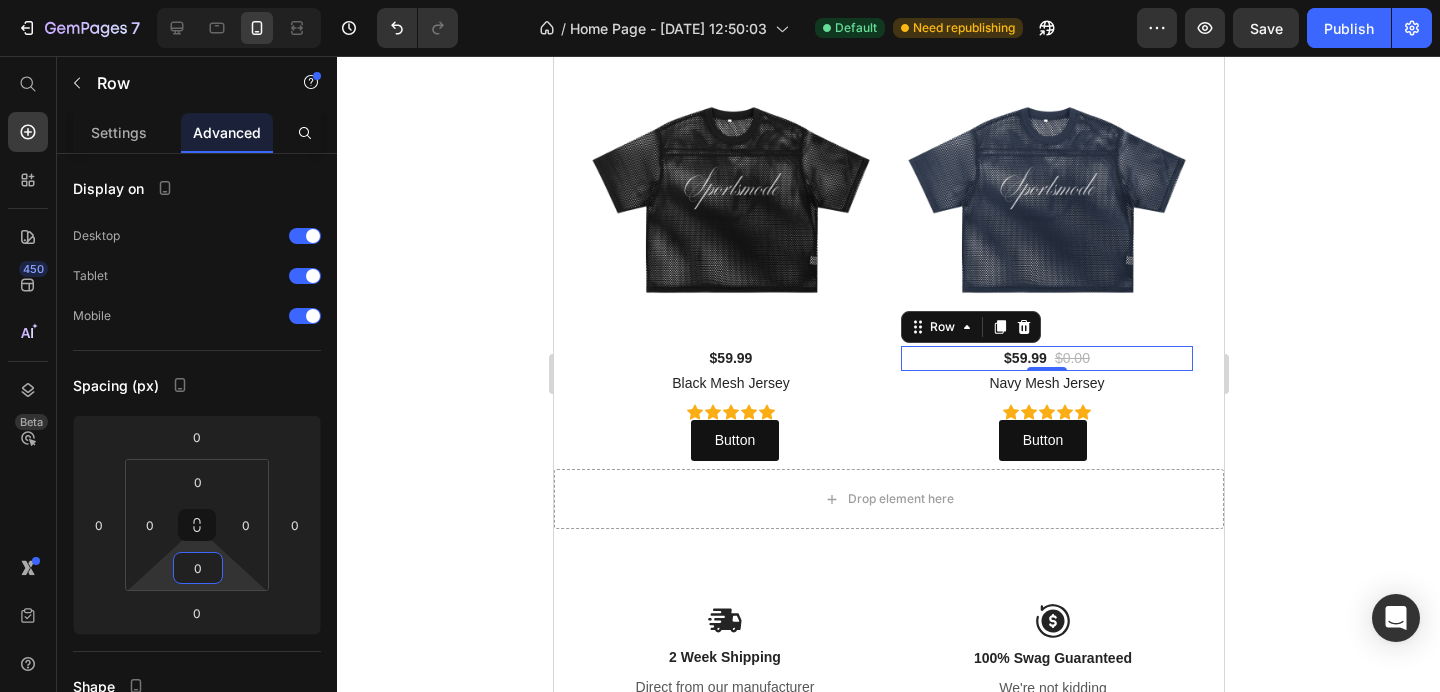 click on "7   /  Home Page - [DATE] 12:50:03 Default Need republishing Preview  Save   Publish  450 Beta Start with Sections Elements Hero Section Product Detail Brands Trusted Badges Guarantee Product Breakdown How to use Testimonials Compare Bundle FAQs Social Proof Brand Story Product List Collection Blog List Contact Sticky Add to Cart Custom Footer Browse Library 450 Layout
Row
Row
Row
Row Text
Heading
Text Block Button
Button
Button
Sticky Back to top Media
Image Image" at bounding box center (720, 0) 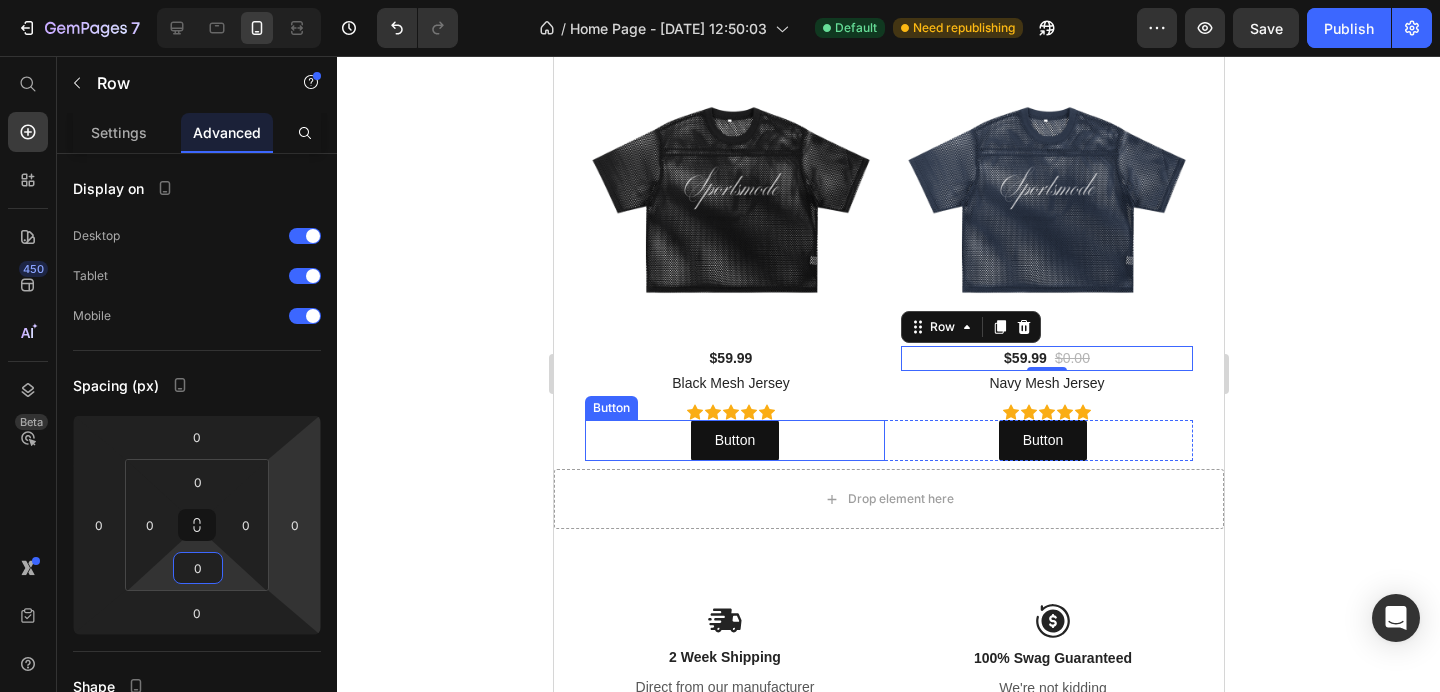 click on "Button Button" at bounding box center [734, 440] 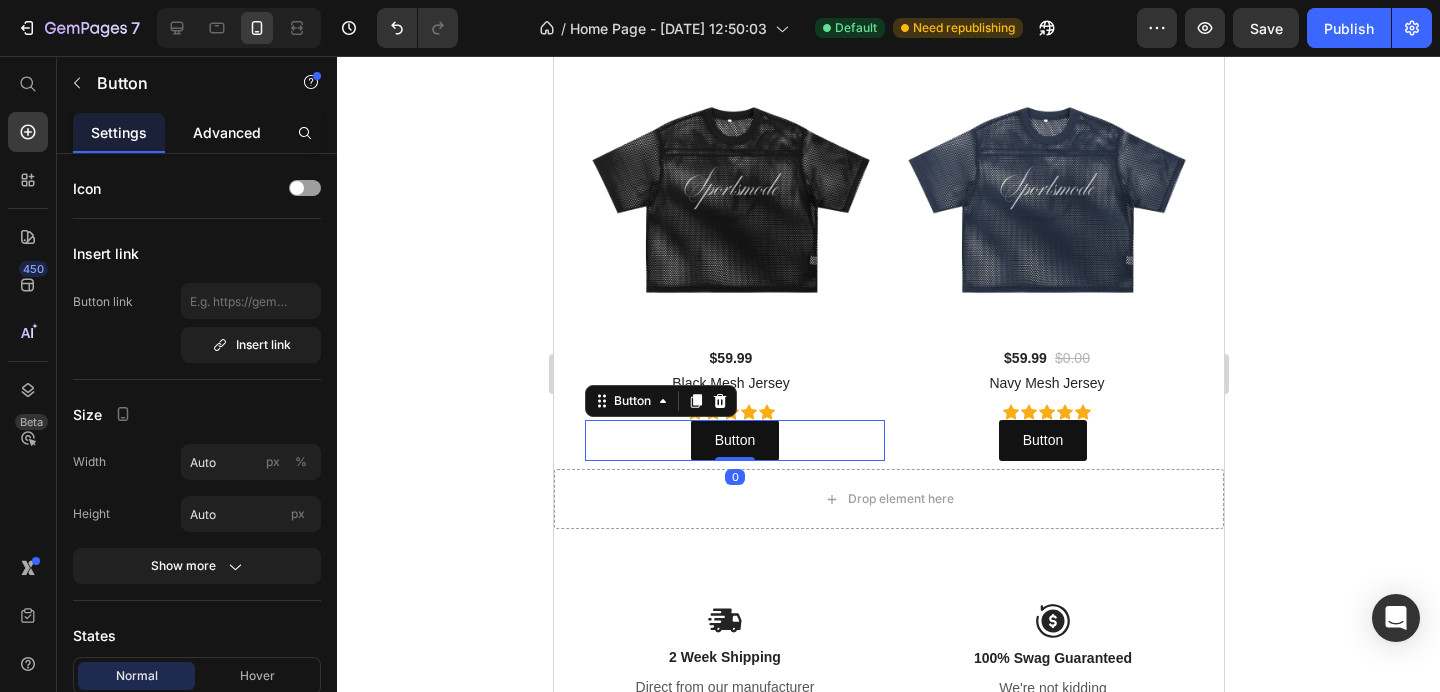 click on "Advanced" at bounding box center (227, 132) 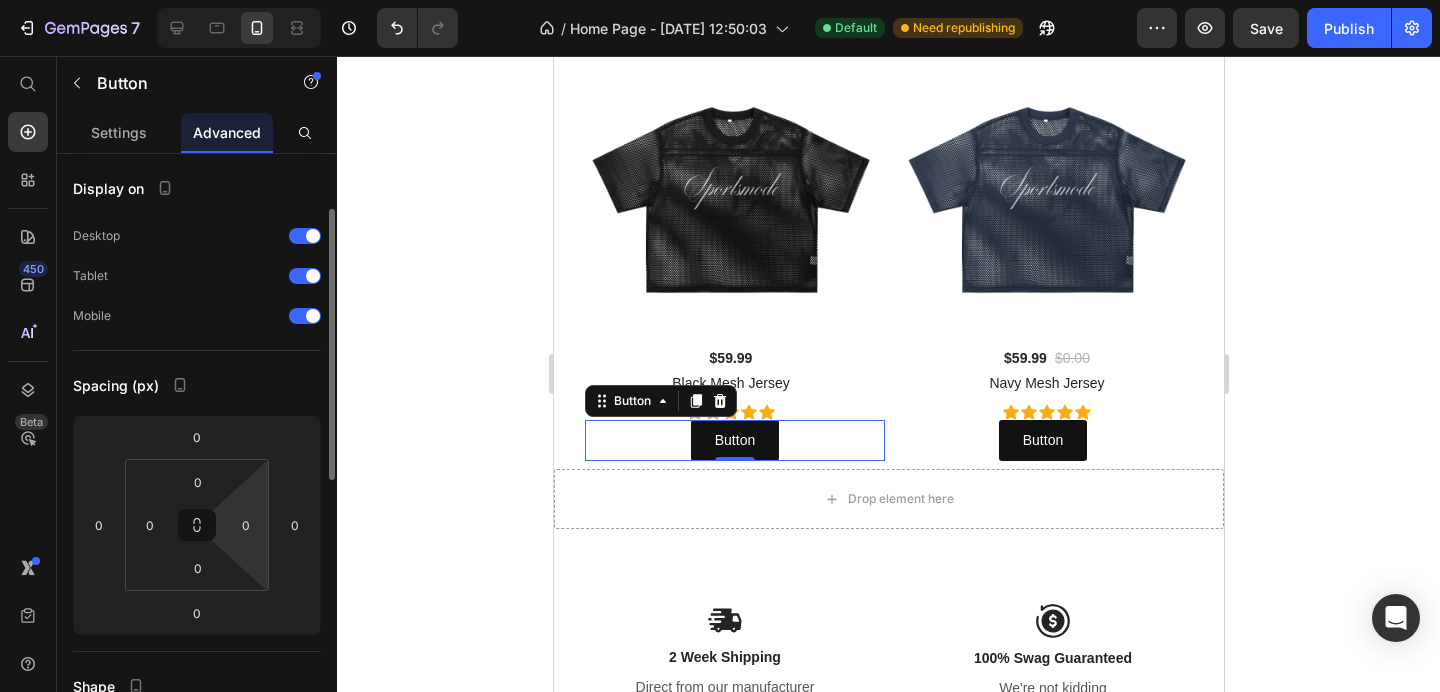 scroll, scrollTop: 60, scrollLeft: 0, axis: vertical 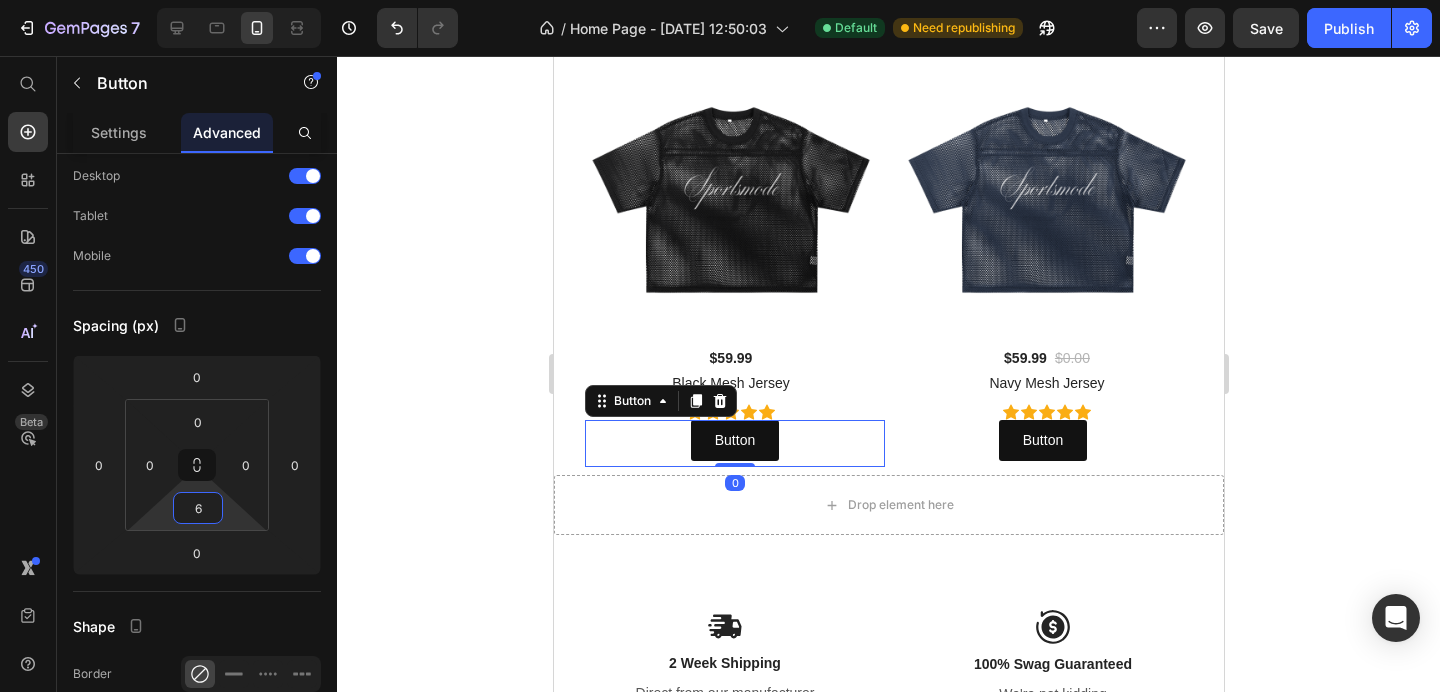 type on "0" 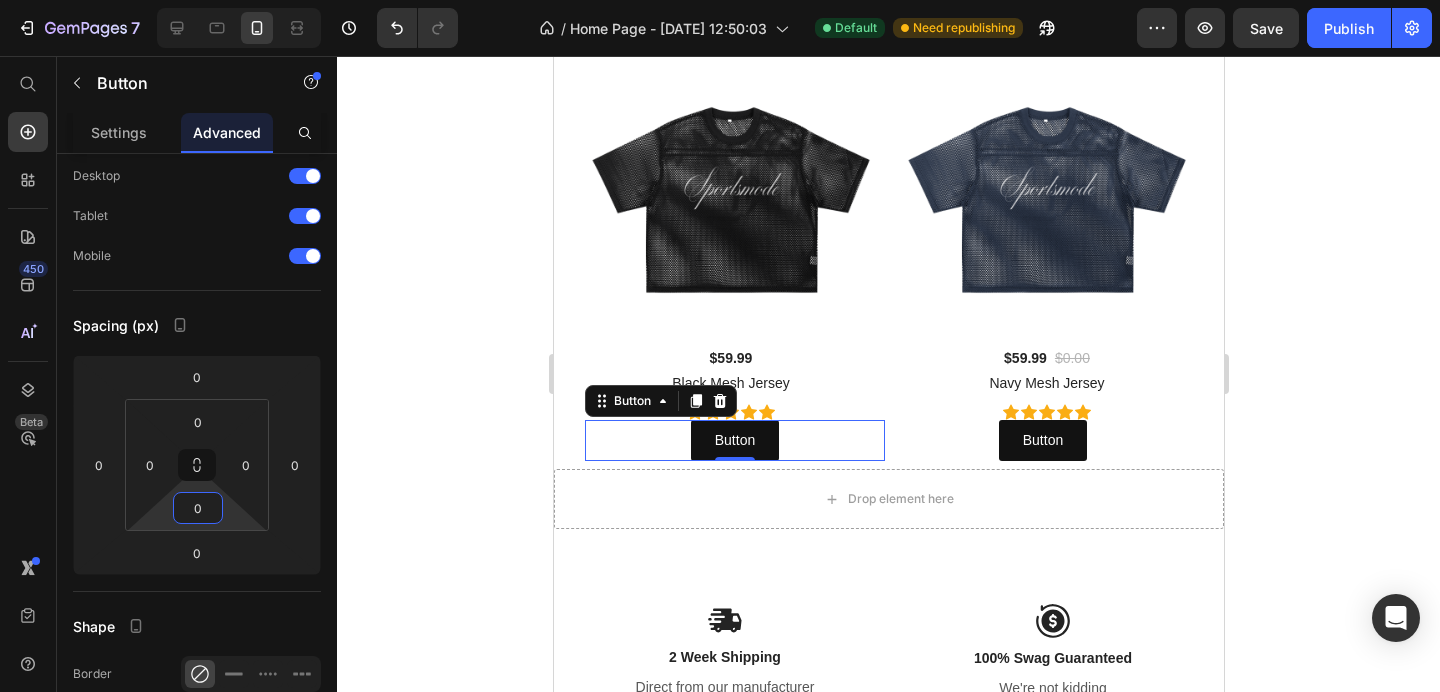 drag, startPoint x: 201, startPoint y: 485, endPoint x: 205, endPoint y: 499, distance: 14.56022 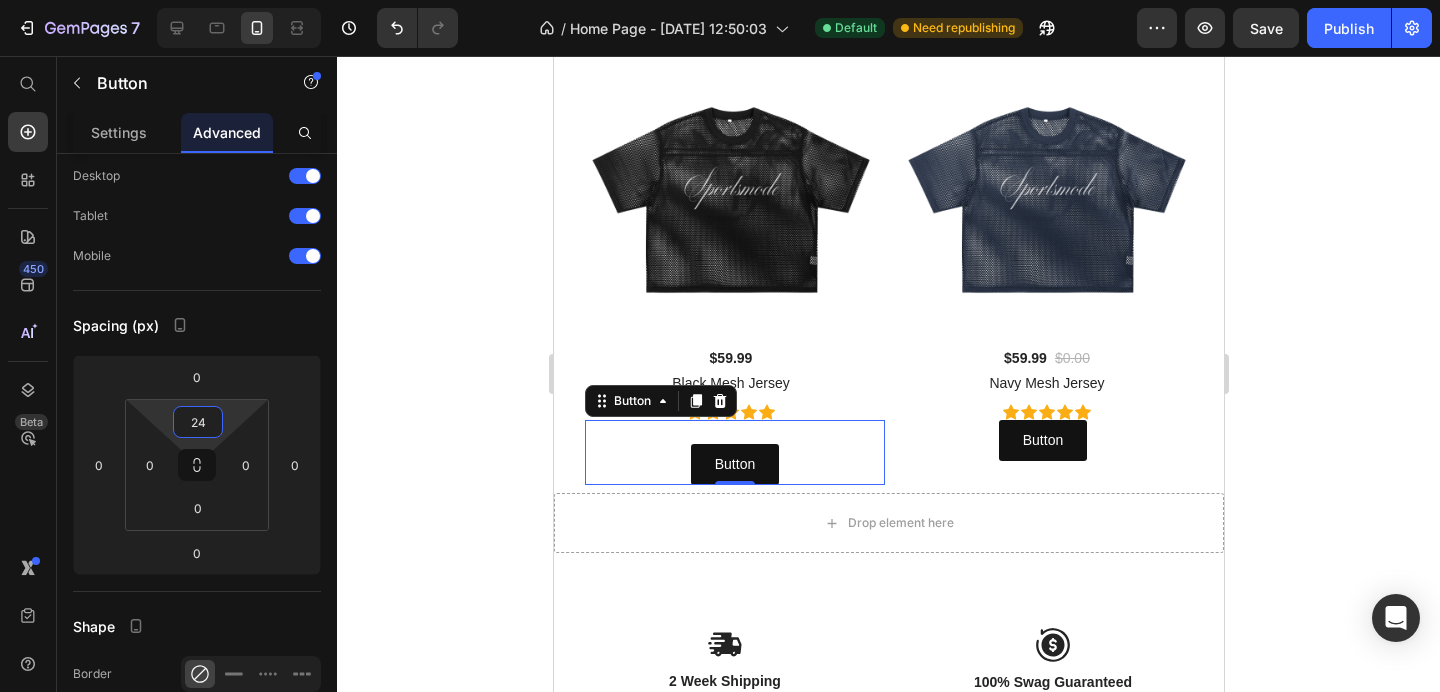 type on "22" 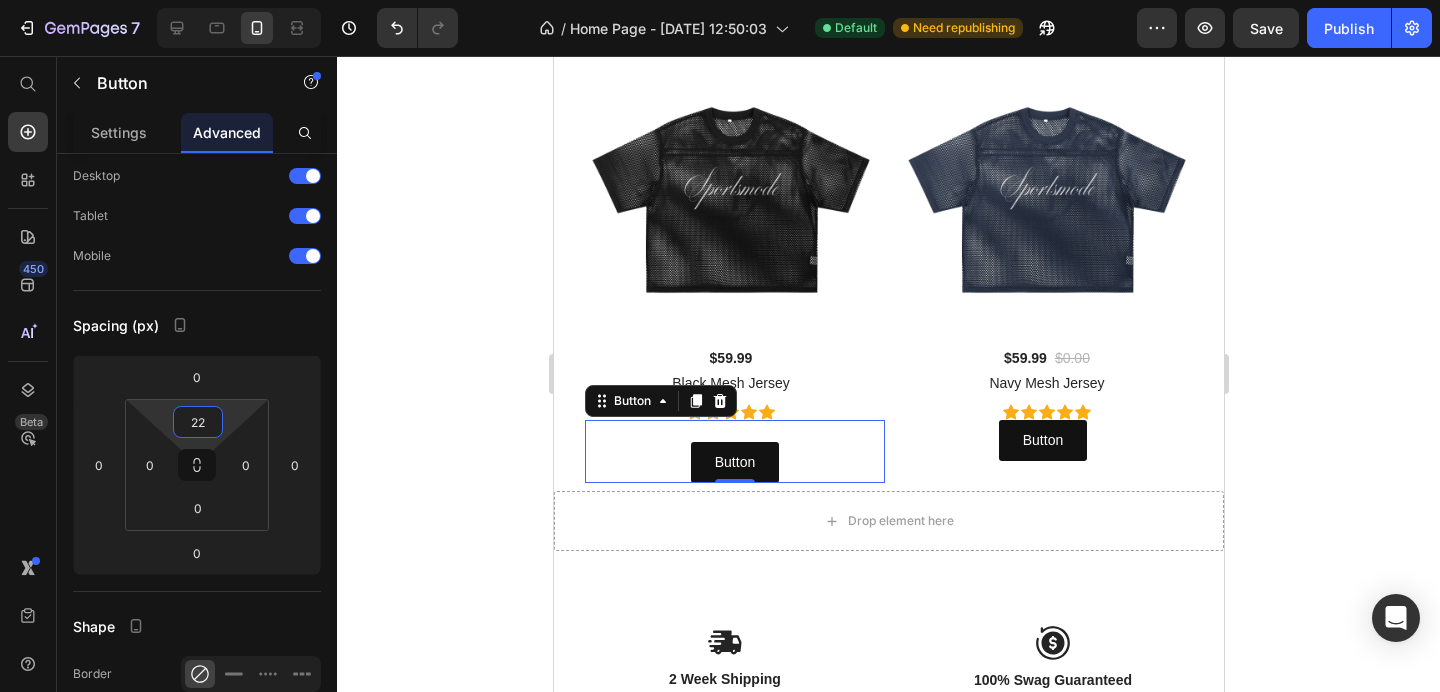 drag, startPoint x: 203, startPoint y: 400, endPoint x: 204, endPoint y: 389, distance: 11.045361 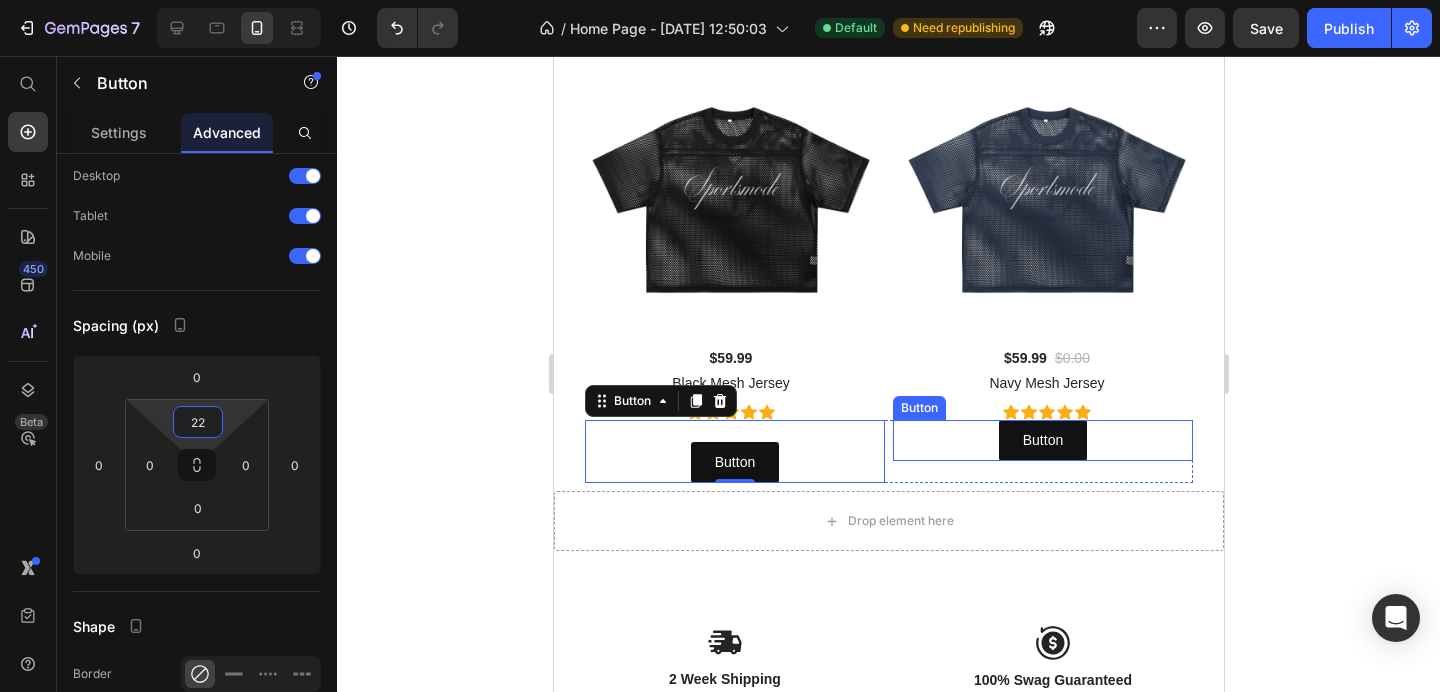 click on "Button Button" at bounding box center (1042, 440) 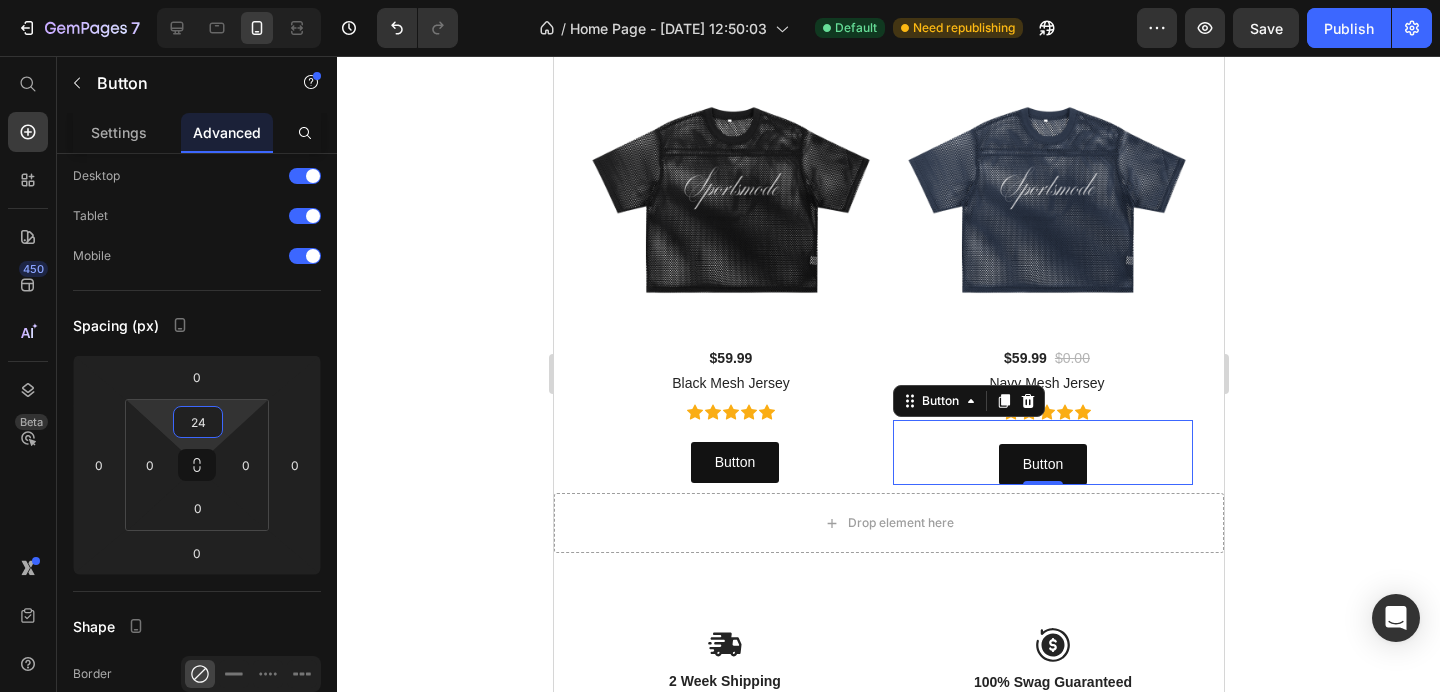 type on "22" 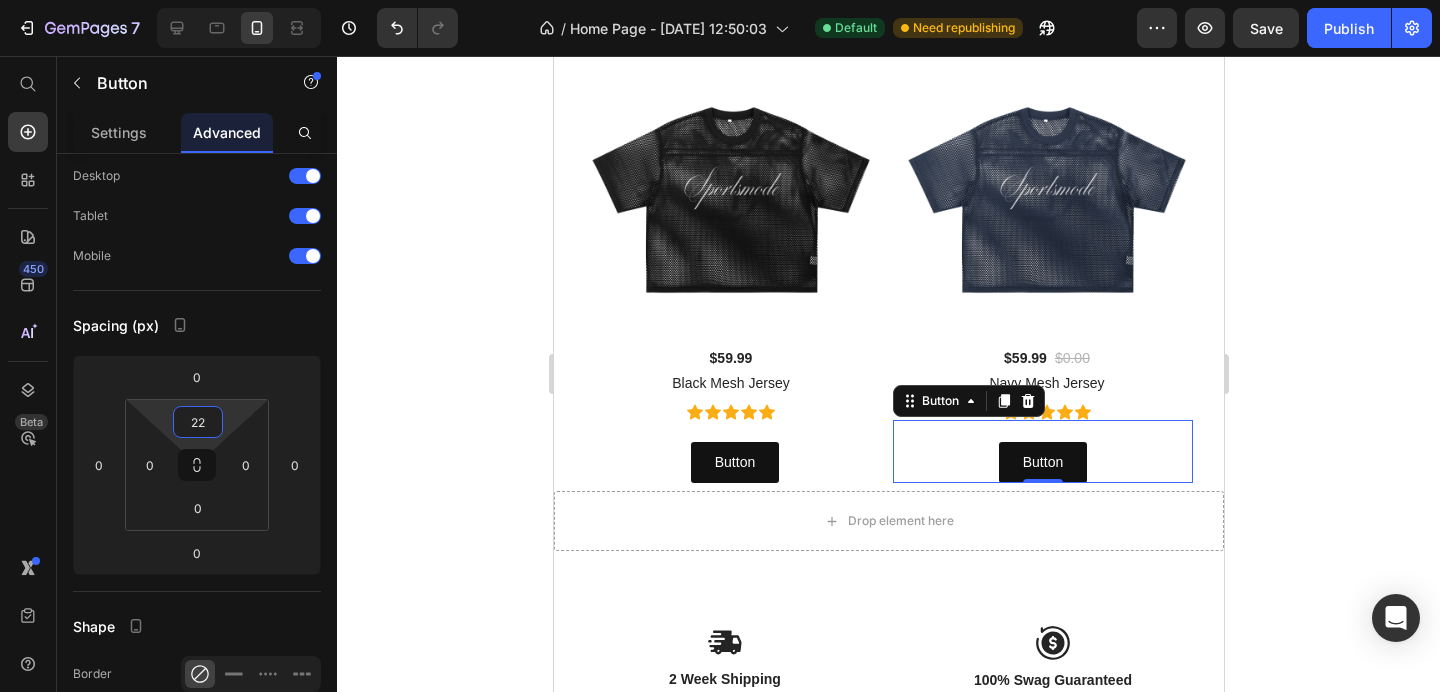 drag, startPoint x: 207, startPoint y: 401, endPoint x: 207, endPoint y: 390, distance: 11 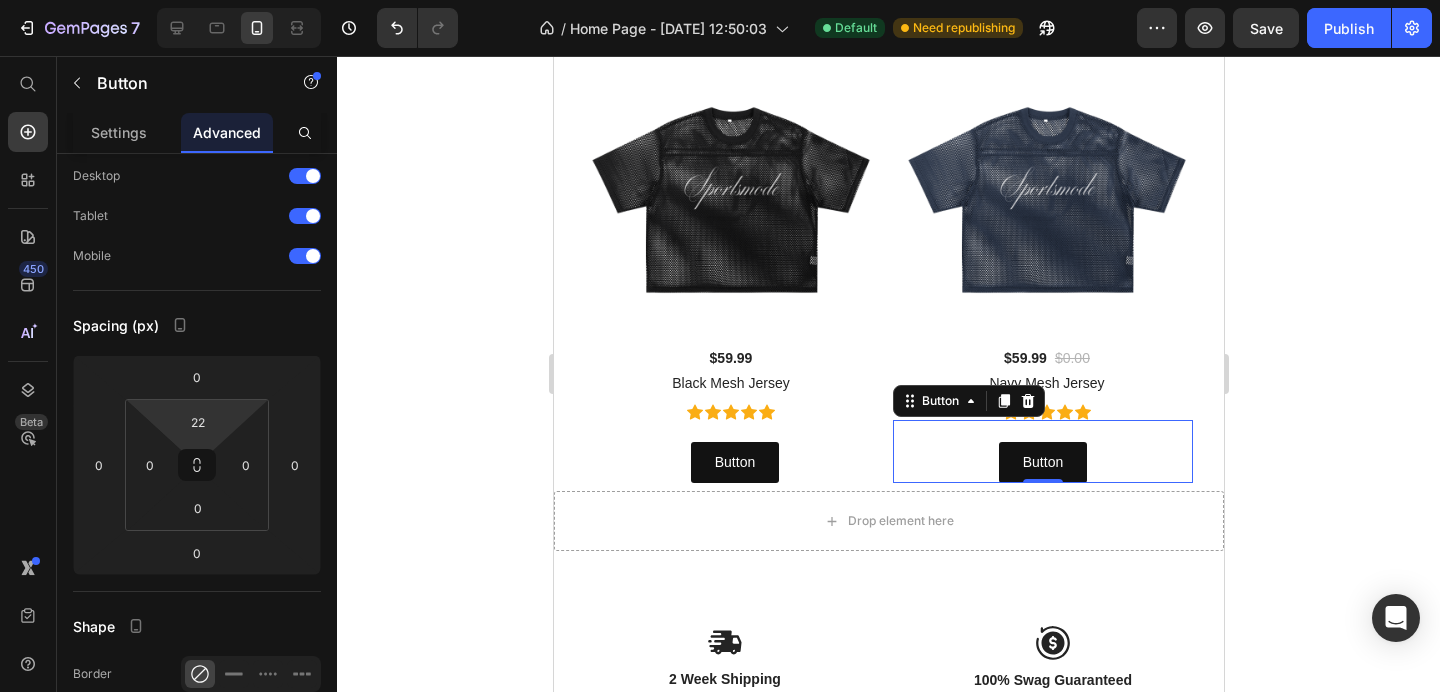 click 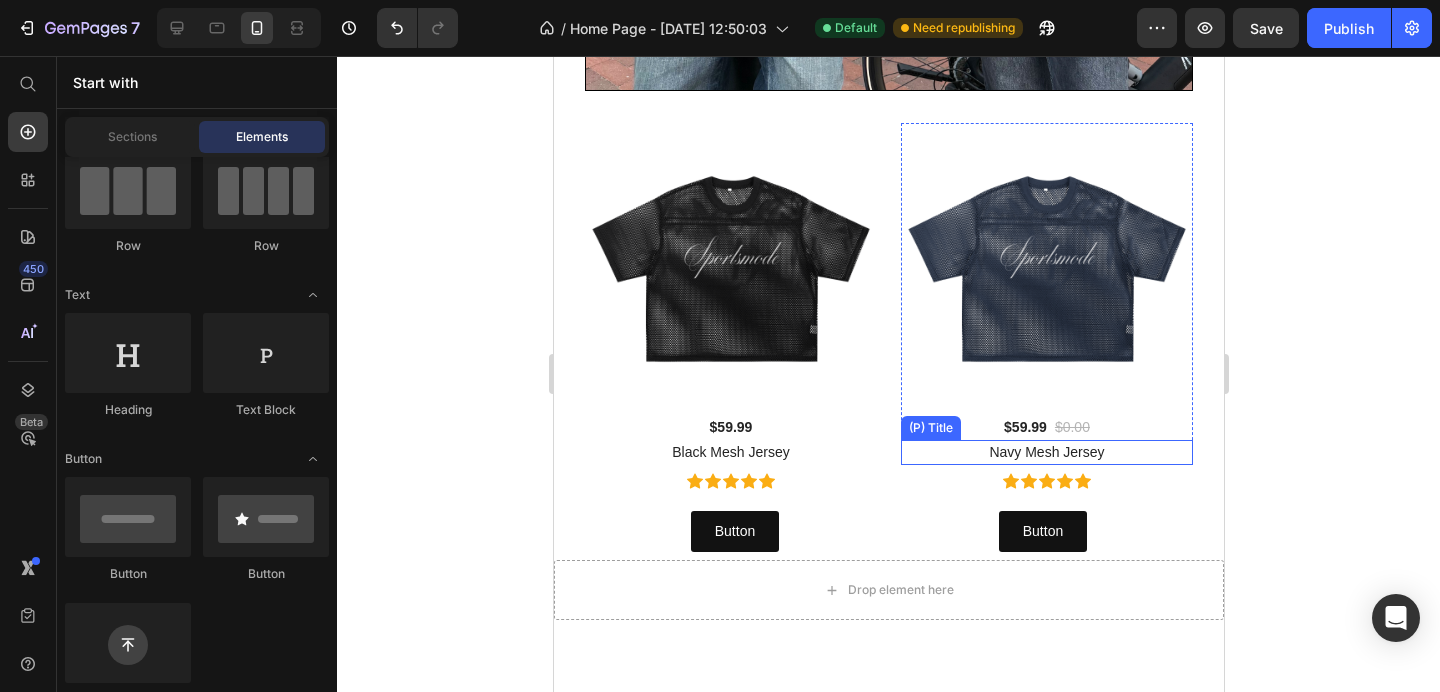 scroll, scrollTop: 750, scrollLeft: 0, axis: vertical 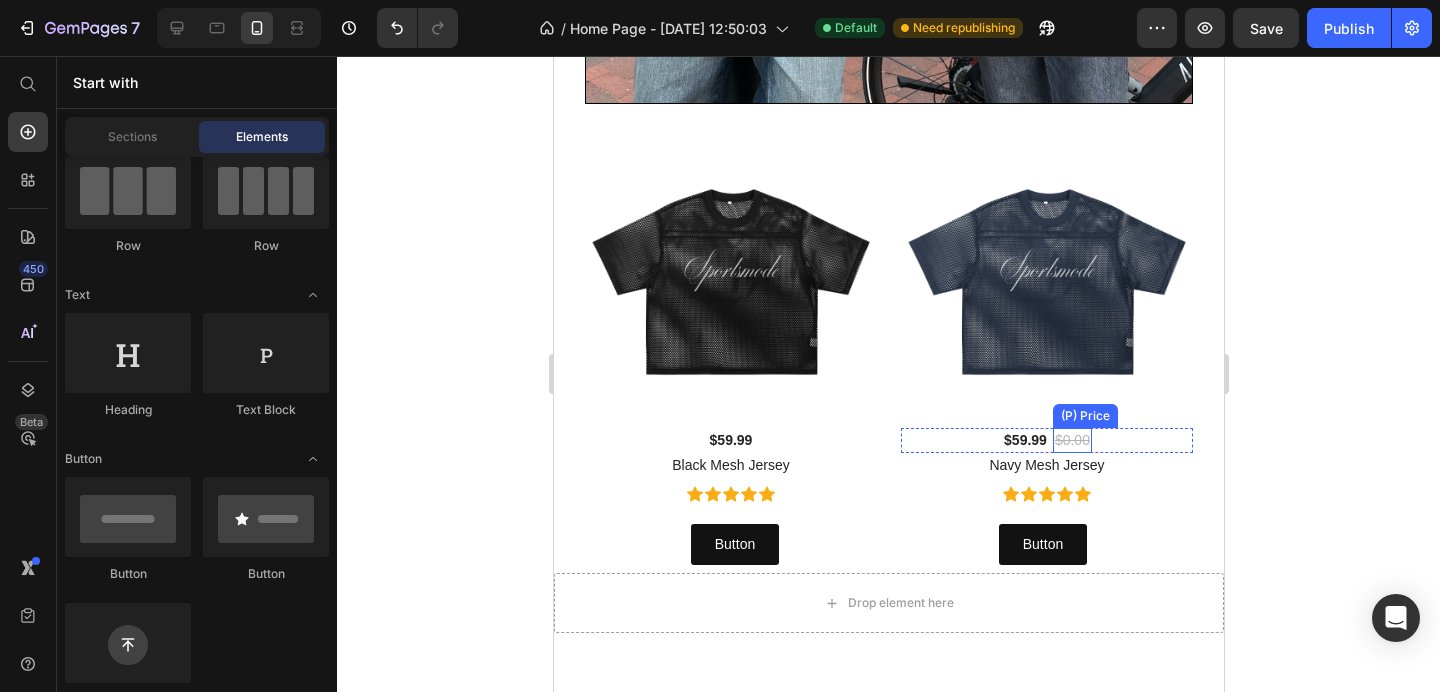 click on "$0.00" at bounding box center (1071, 440) 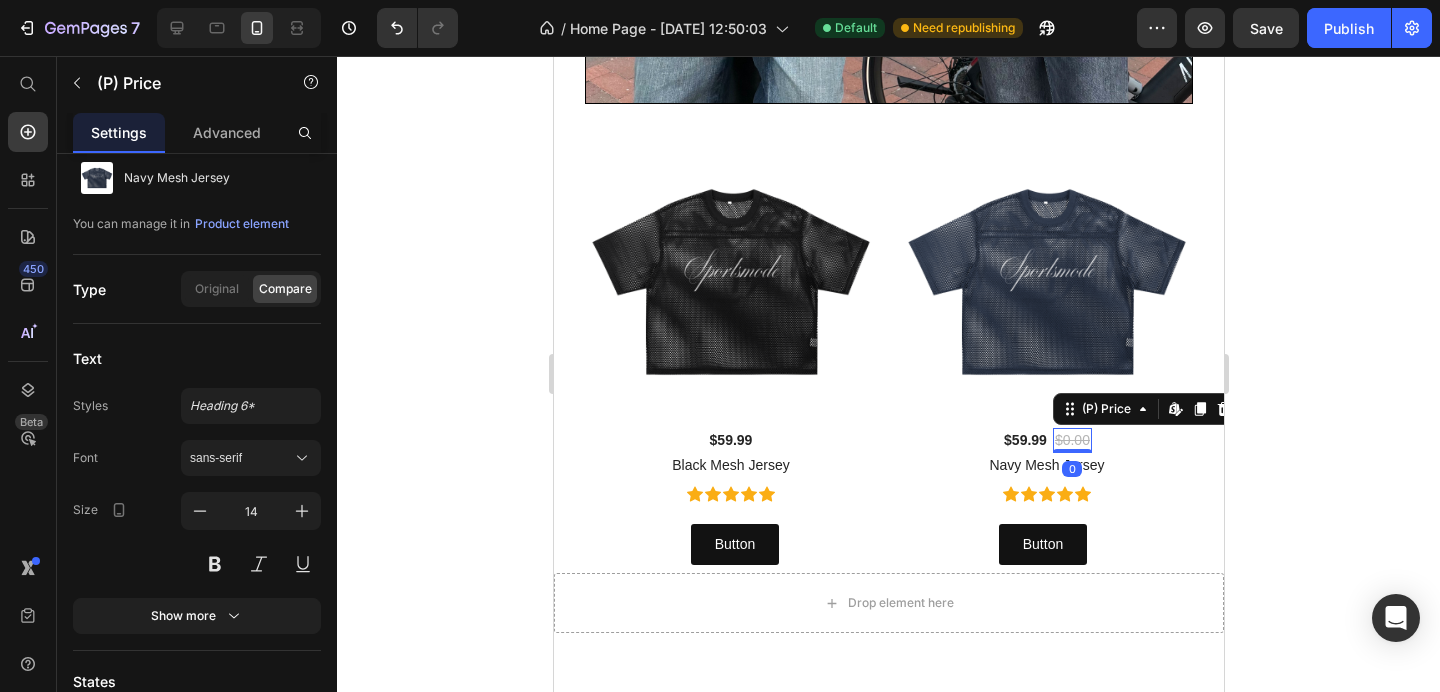 scroll, scrollTop: 0, scrollLeft: 0, axis: both 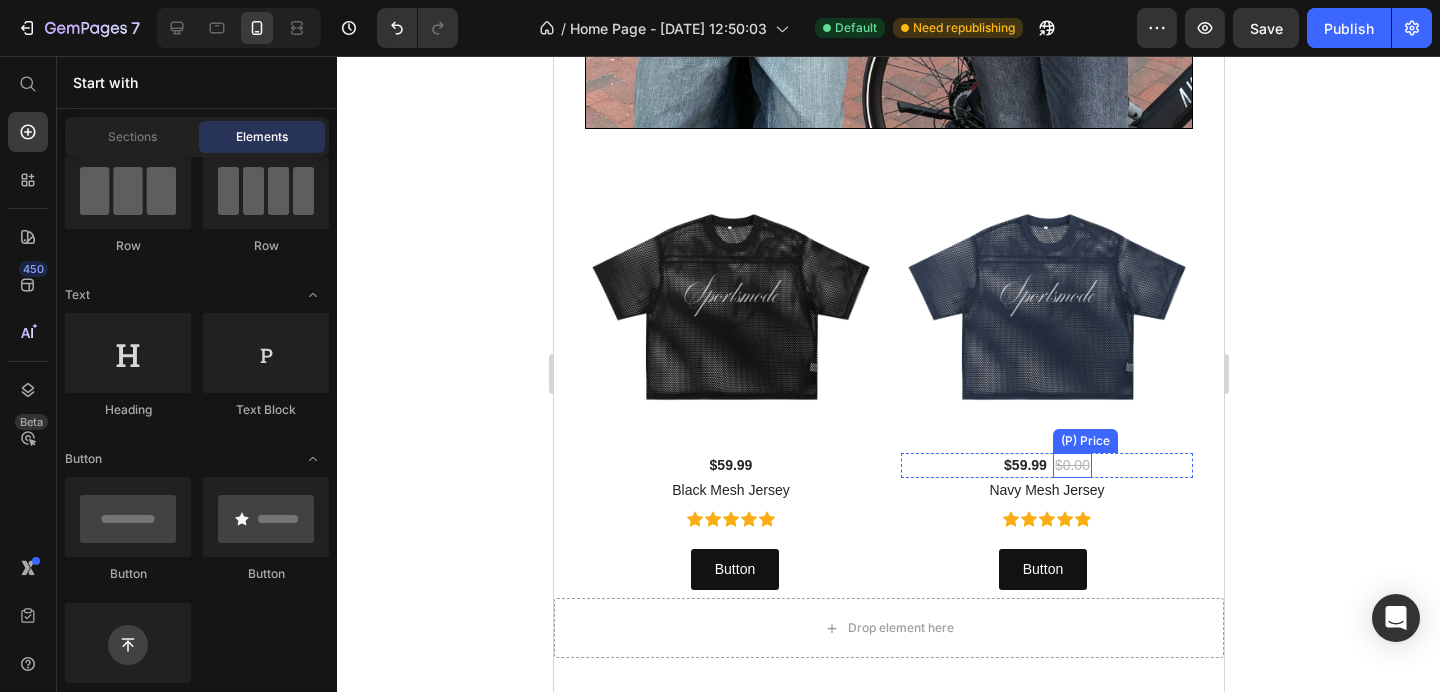 click on "$0.00" at bounding box center (1071, 465) 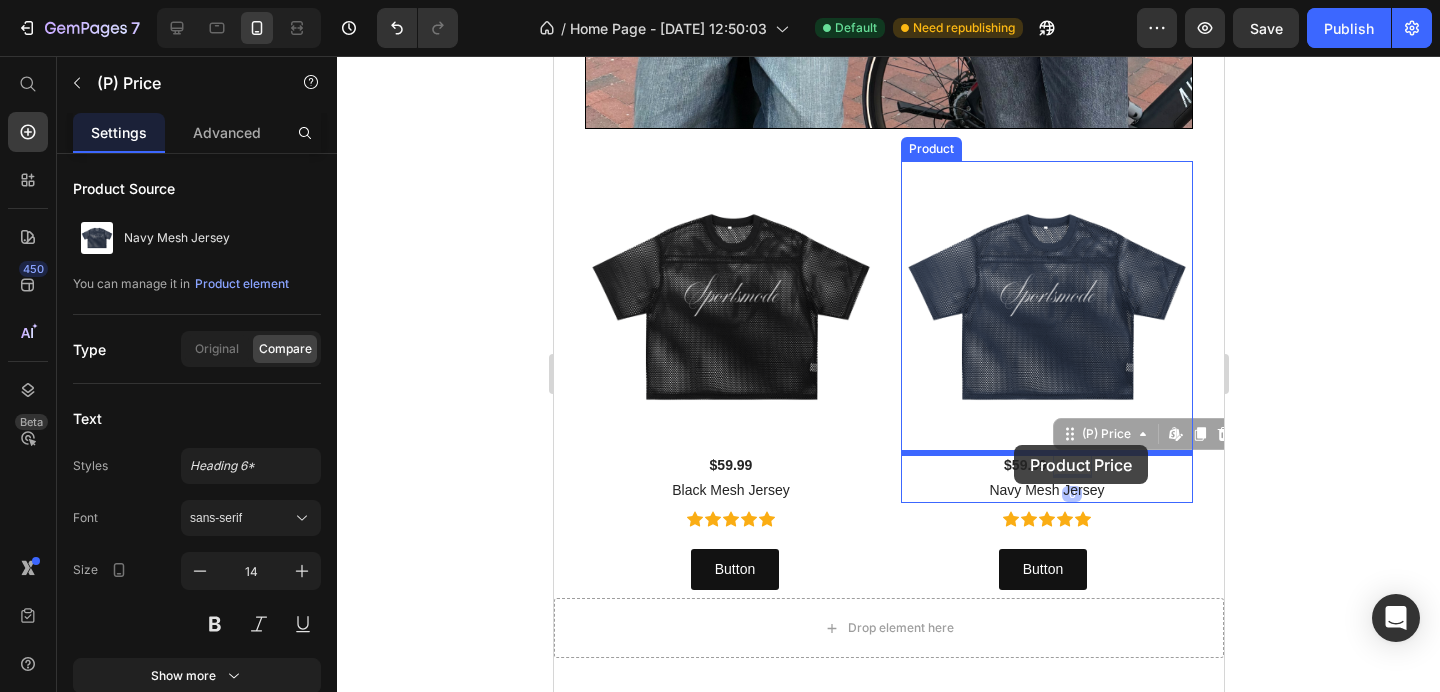 drag, startPoint x: 1068, startPoint y: 438, endPoint x: 1013, endPoint y: 445, distance: 55.443665 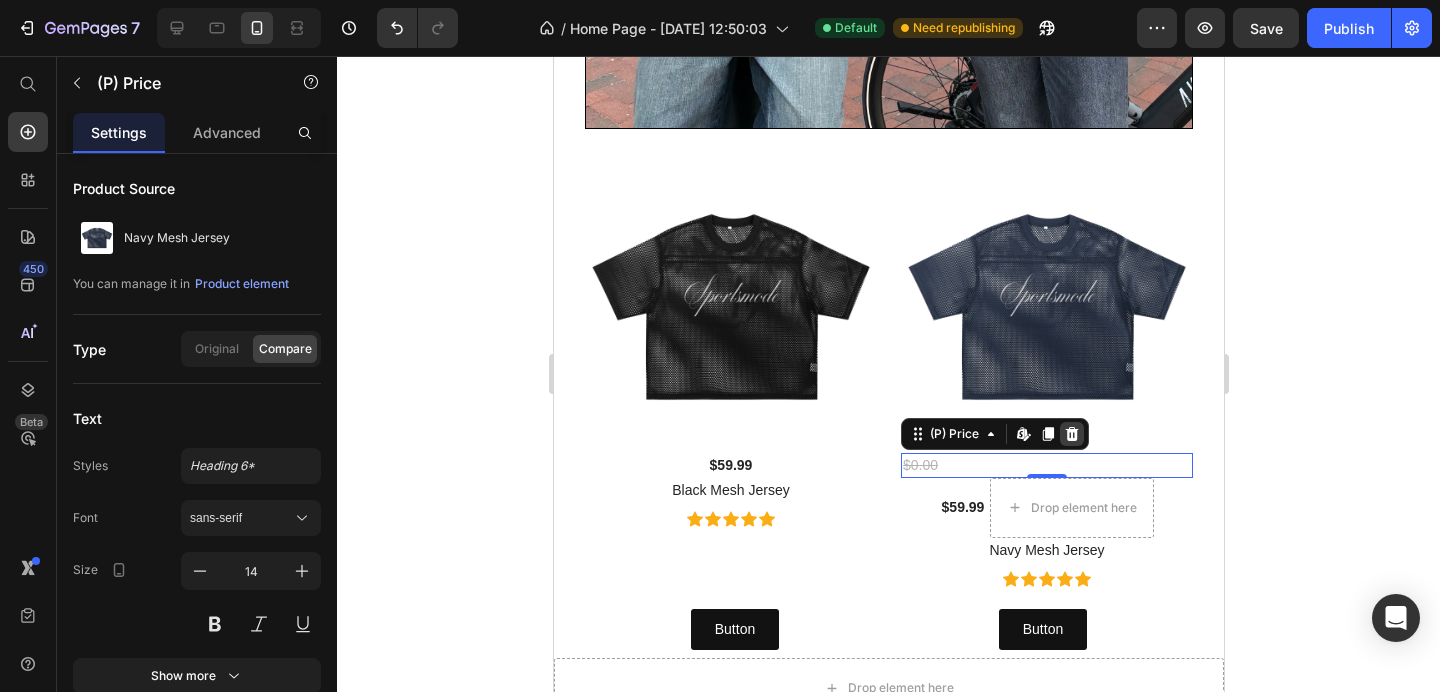 click 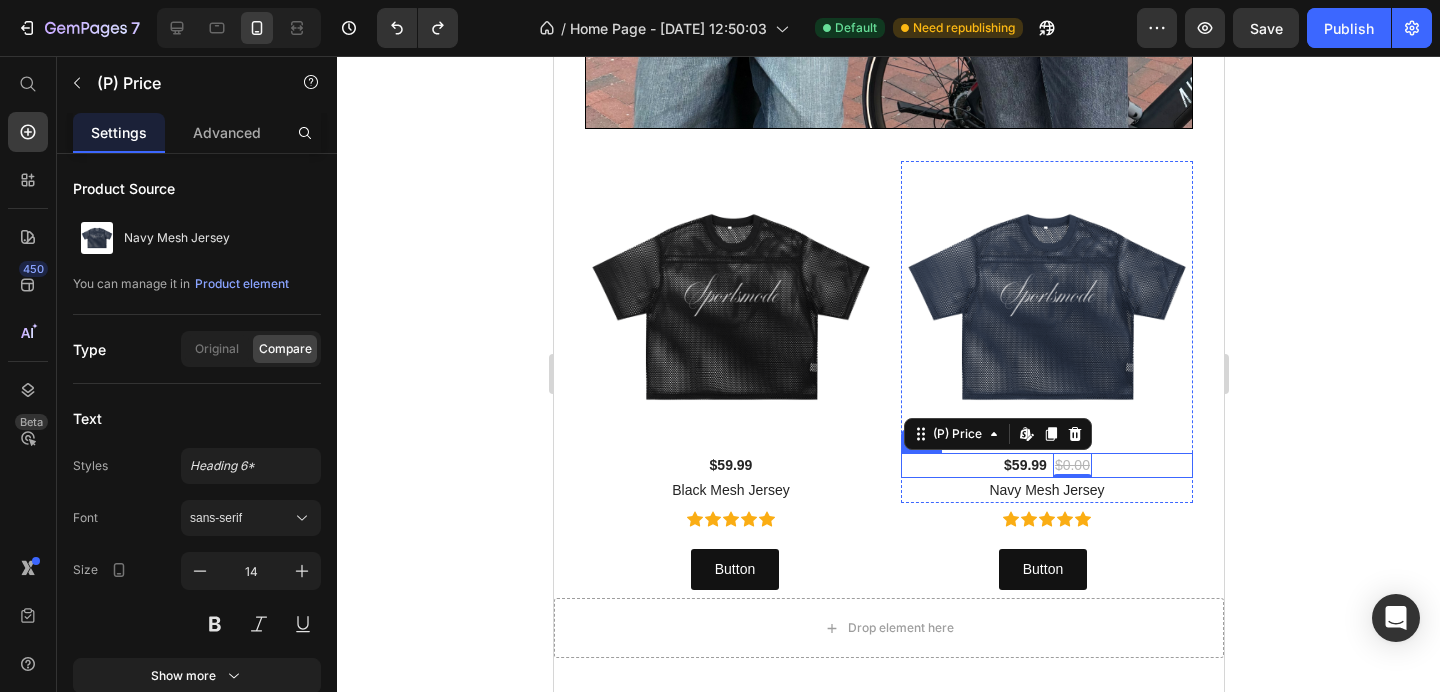 click on "$59.99 (P) Price $0.00 (P) Price   Edit content in Shopify 0 Row" at bounding box center [1046, 465] 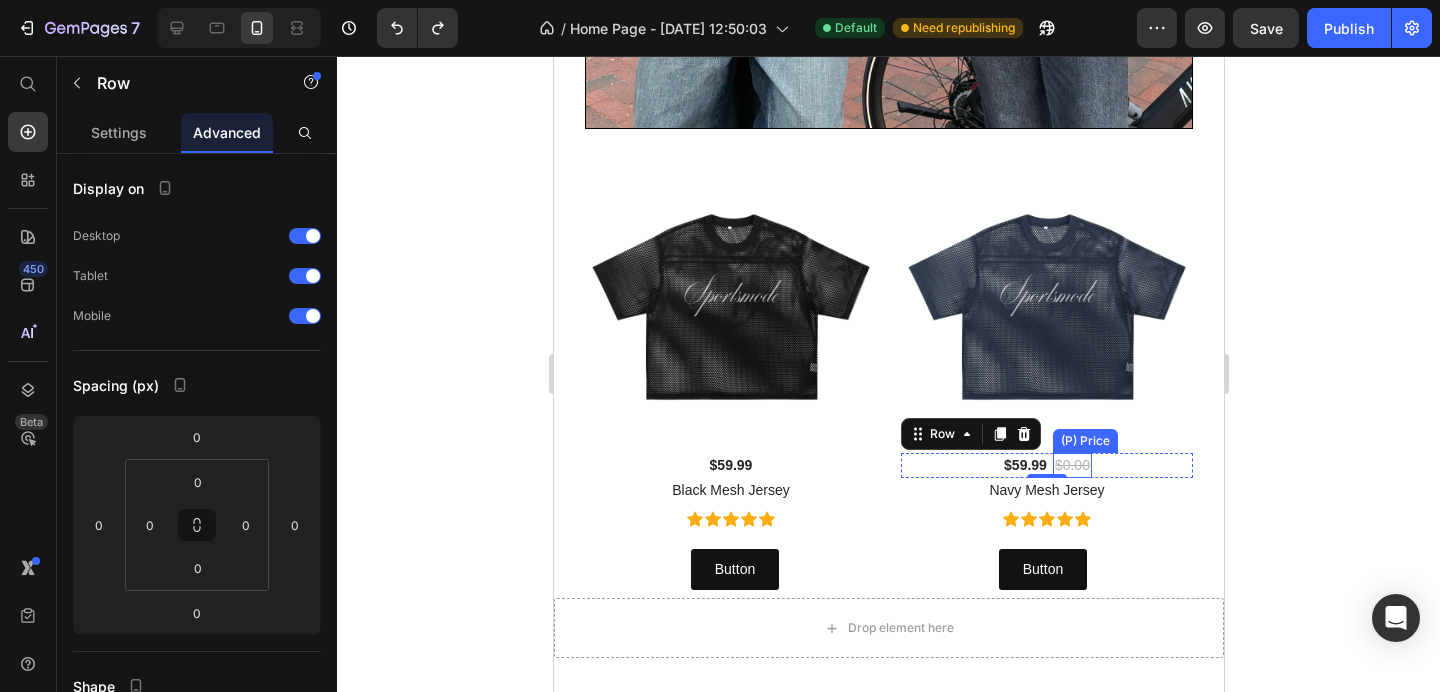 click on "$0.00" at bounding box center [1071, 465] 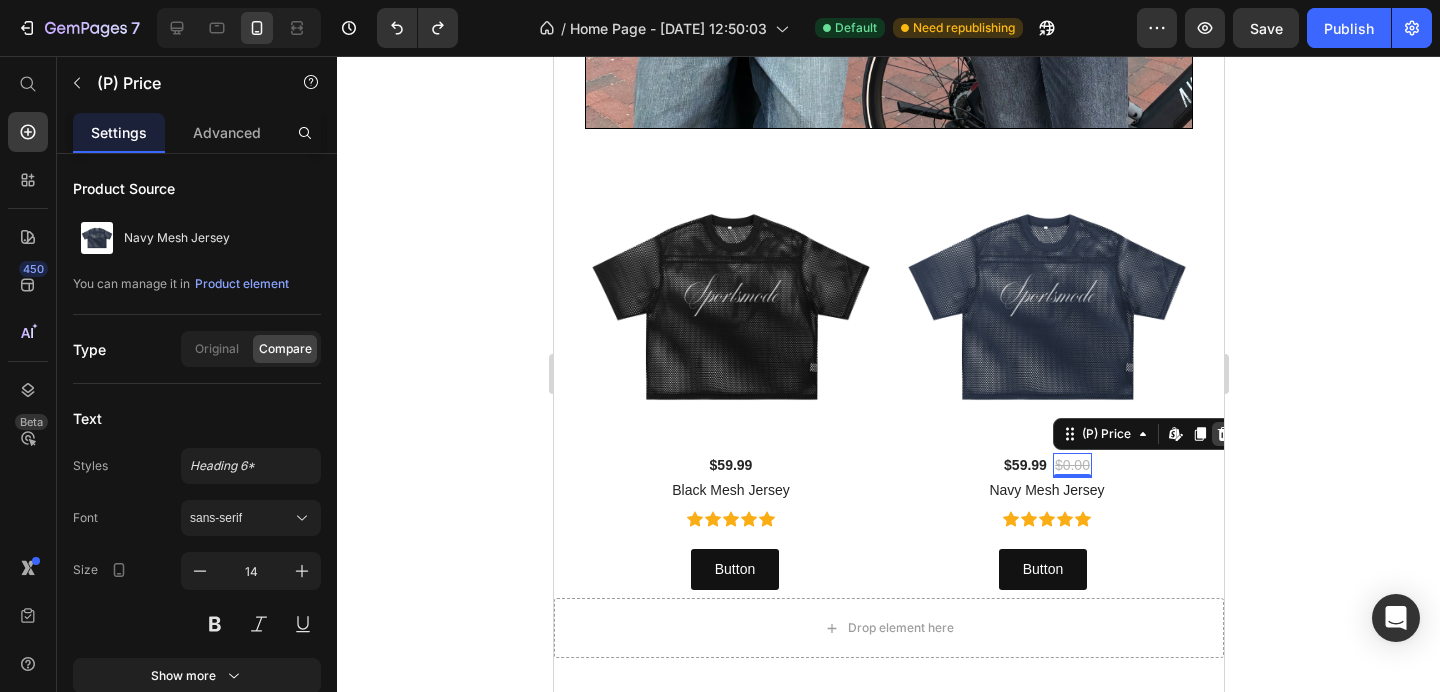 click 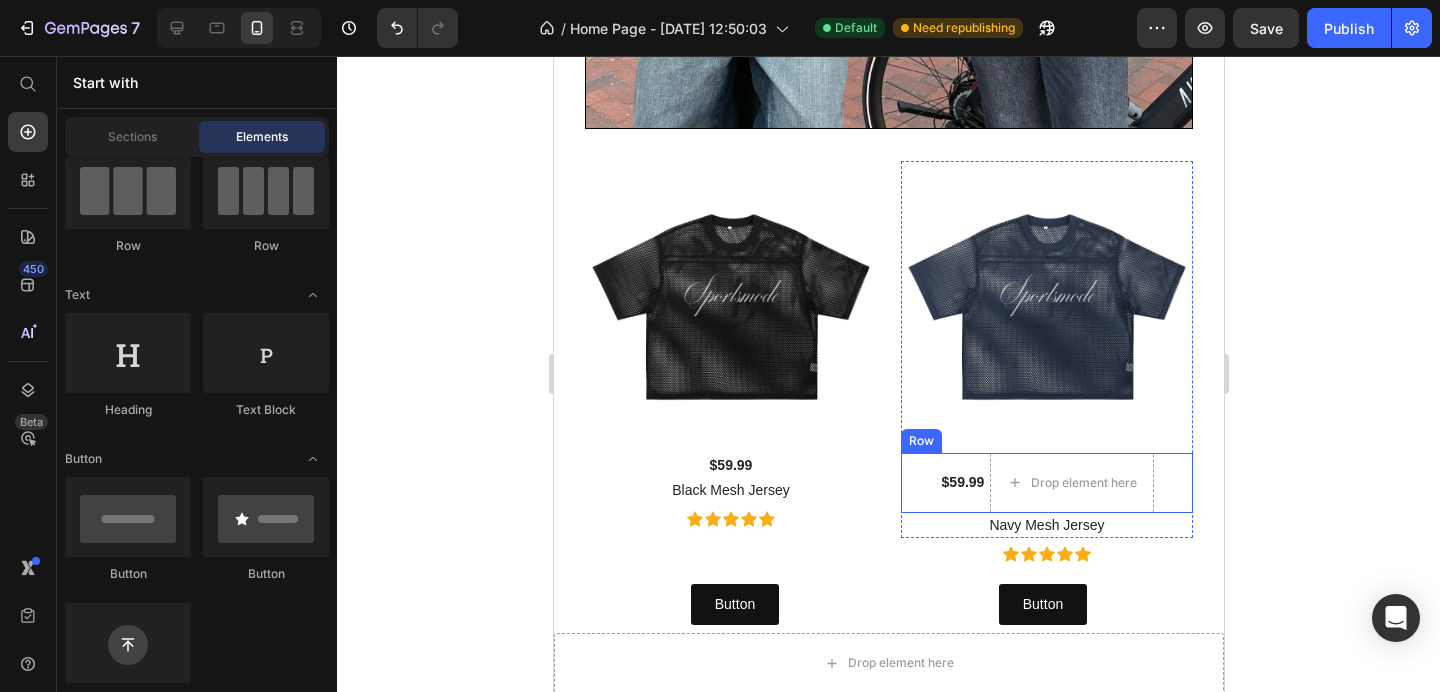 click on "$59.99" at bounding box center (962, 482) 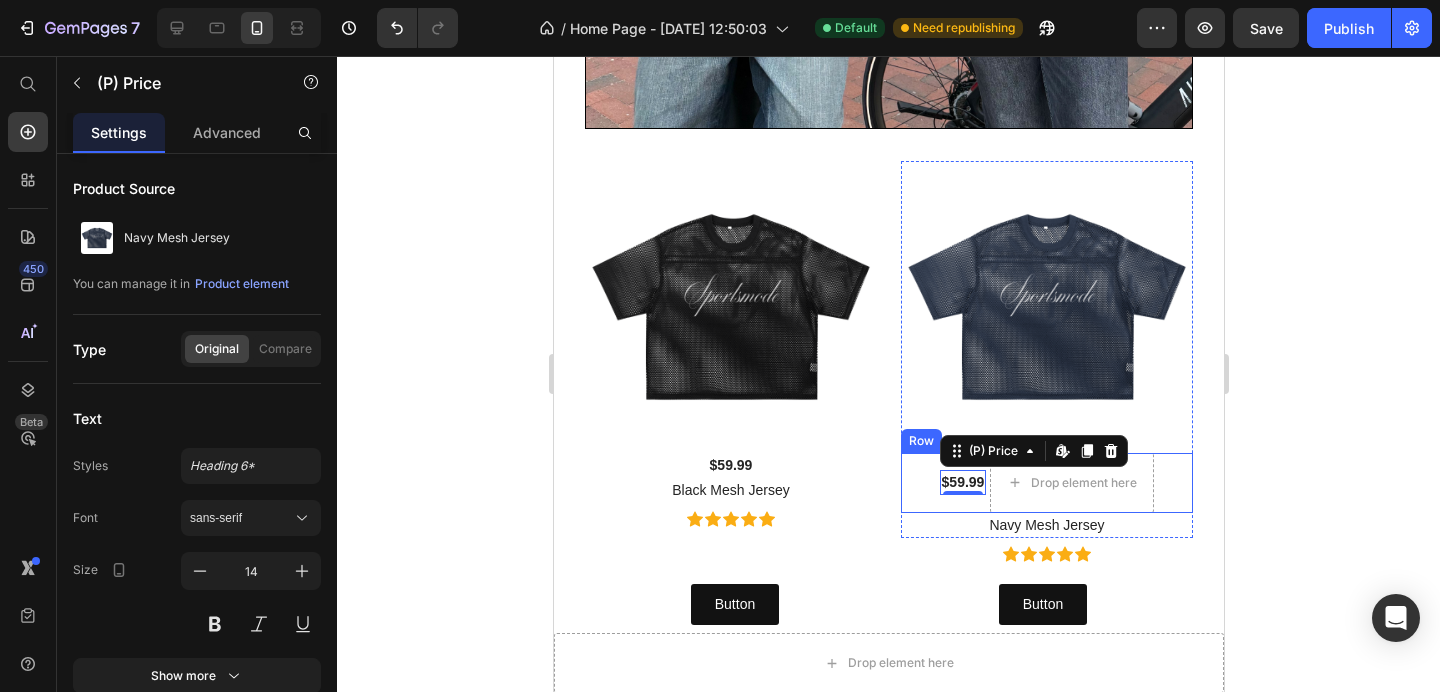 click on "$59.99 (P) Price   Edit content in Shopify 0
Drop element here Row" at bounding box center (1046, 483) 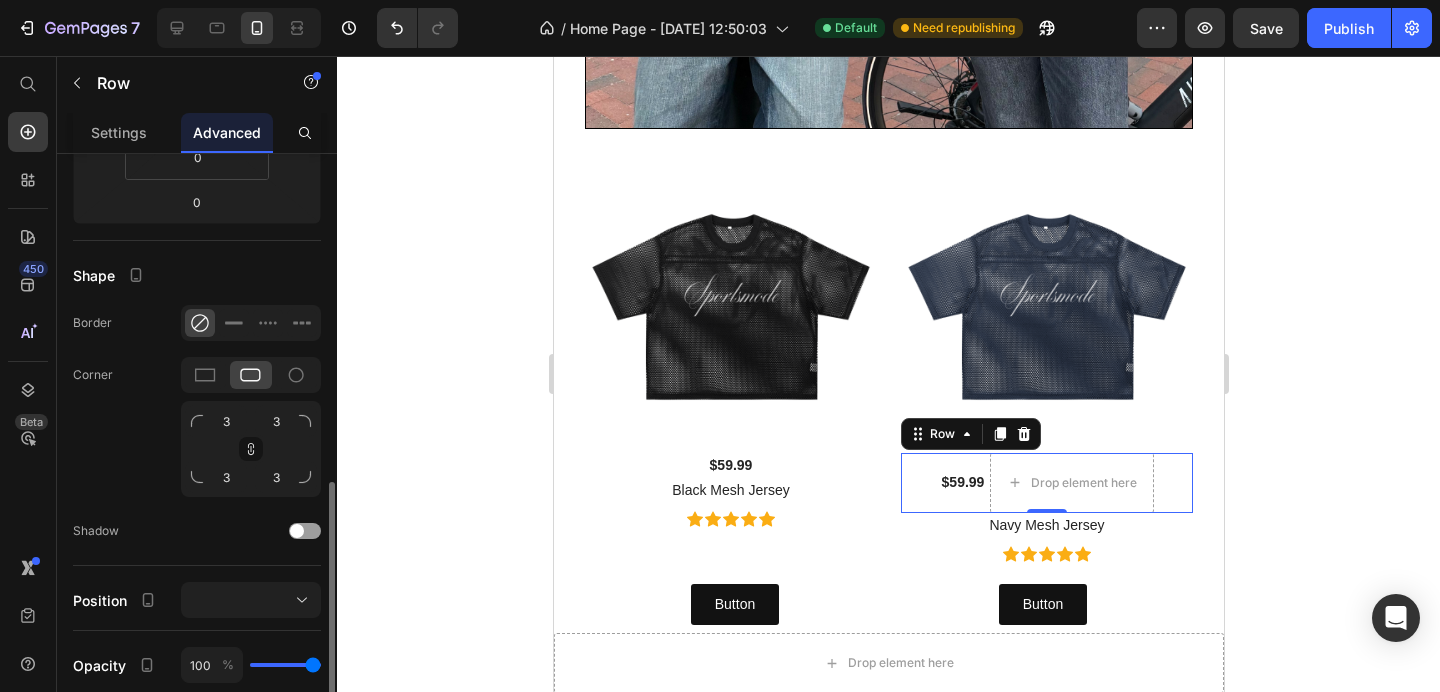 scroll, scrollTop: 229, scrollLeft: 0, axis: vertical 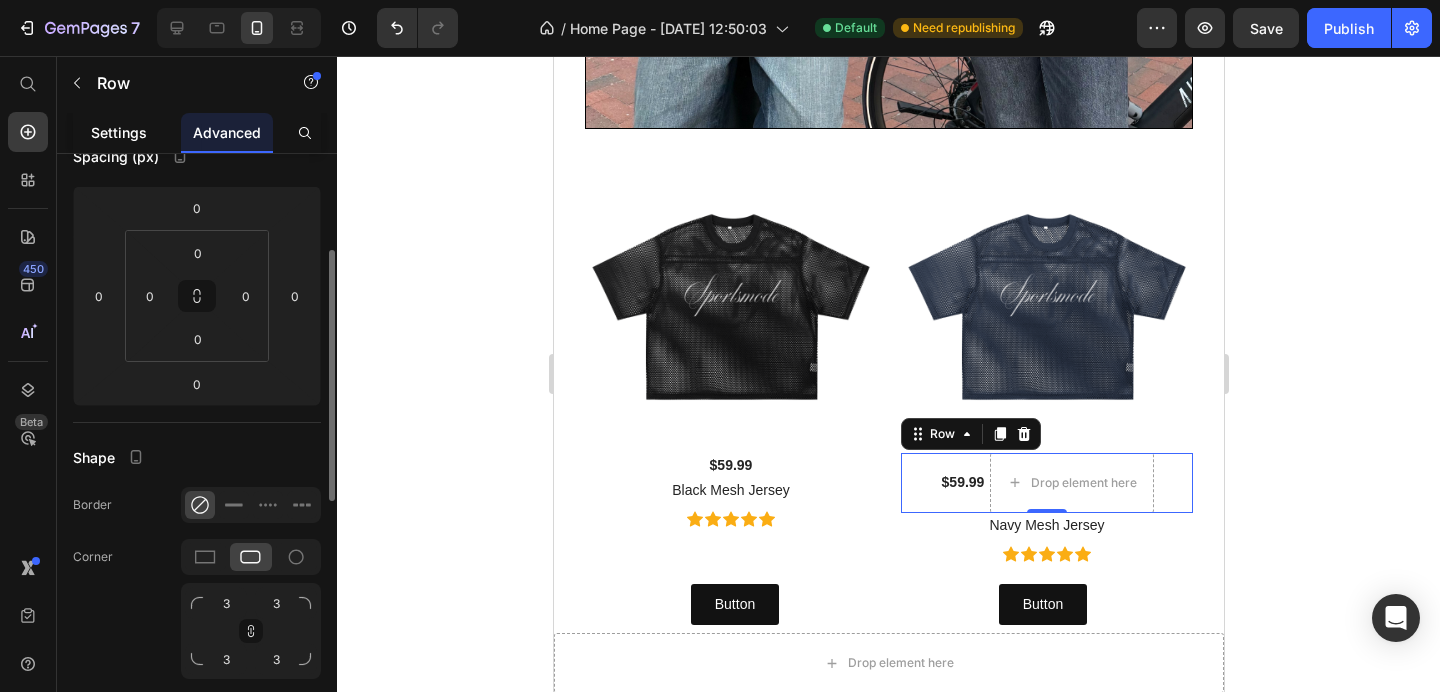 click on "Settings" at bounding box center [119, 132] 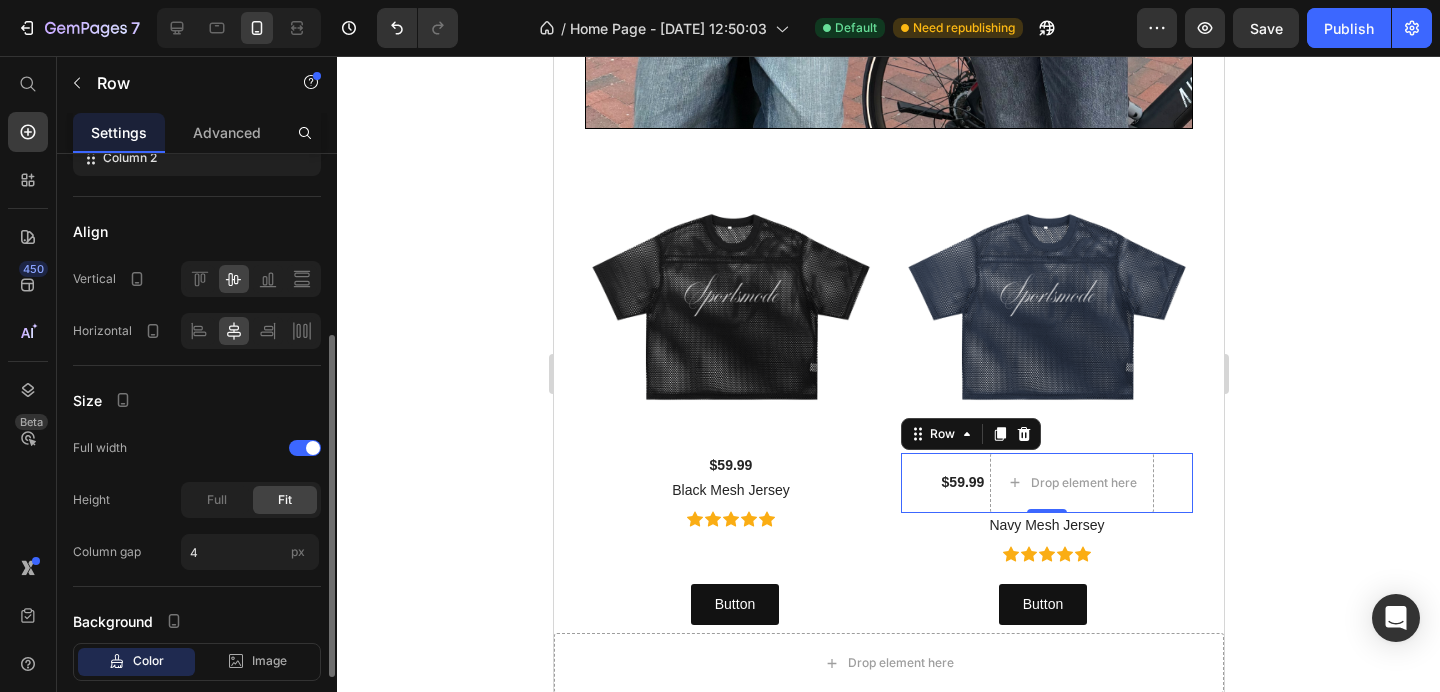scroll, scrollTop: 316, scrollLeft: 0, axis: vertical 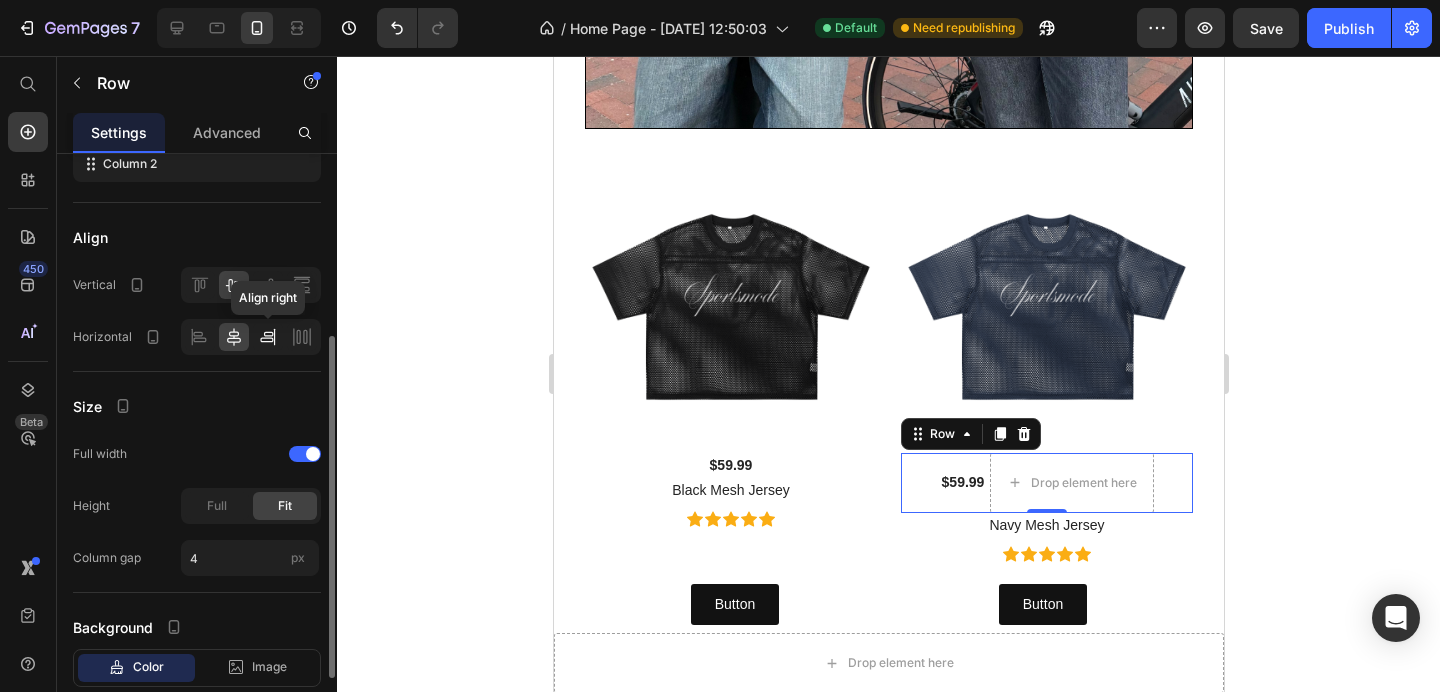 click 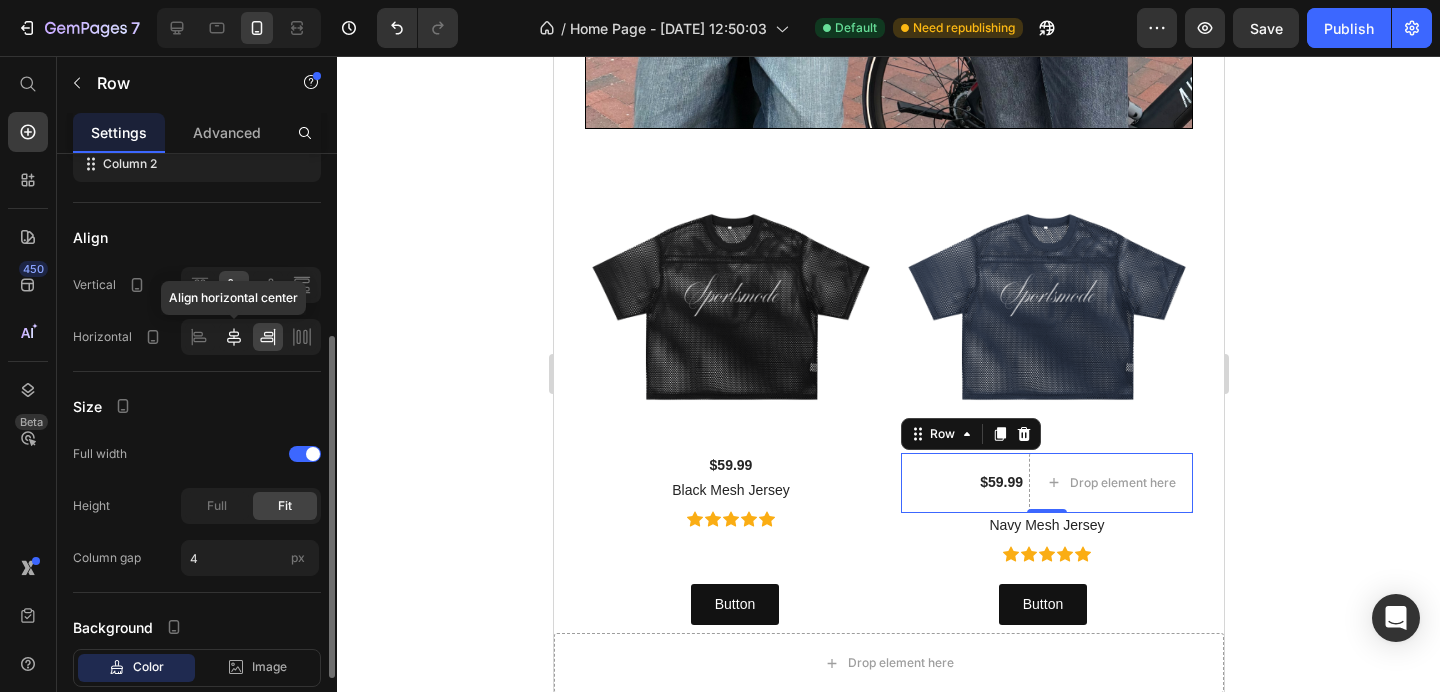 click 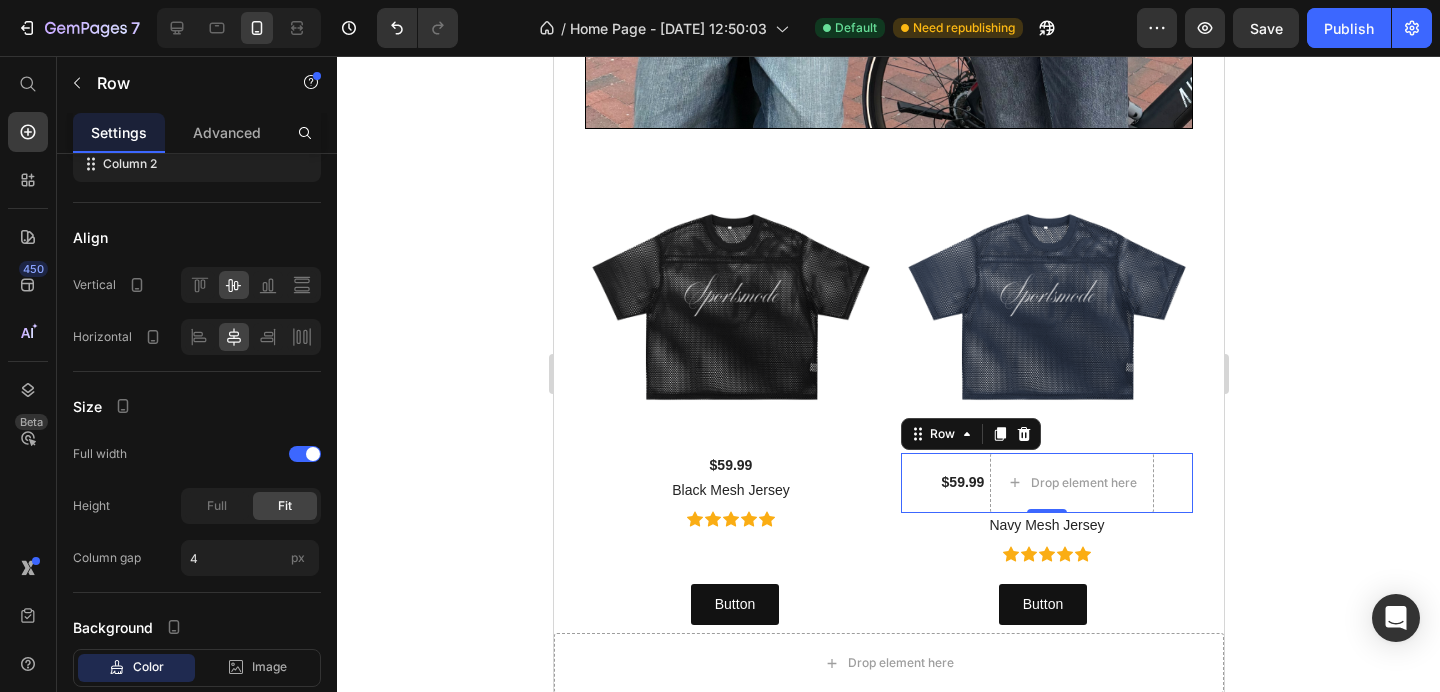 click on "$59.99 (P) Price
Drop element here Row   0" at bounding box center [1046, 483] 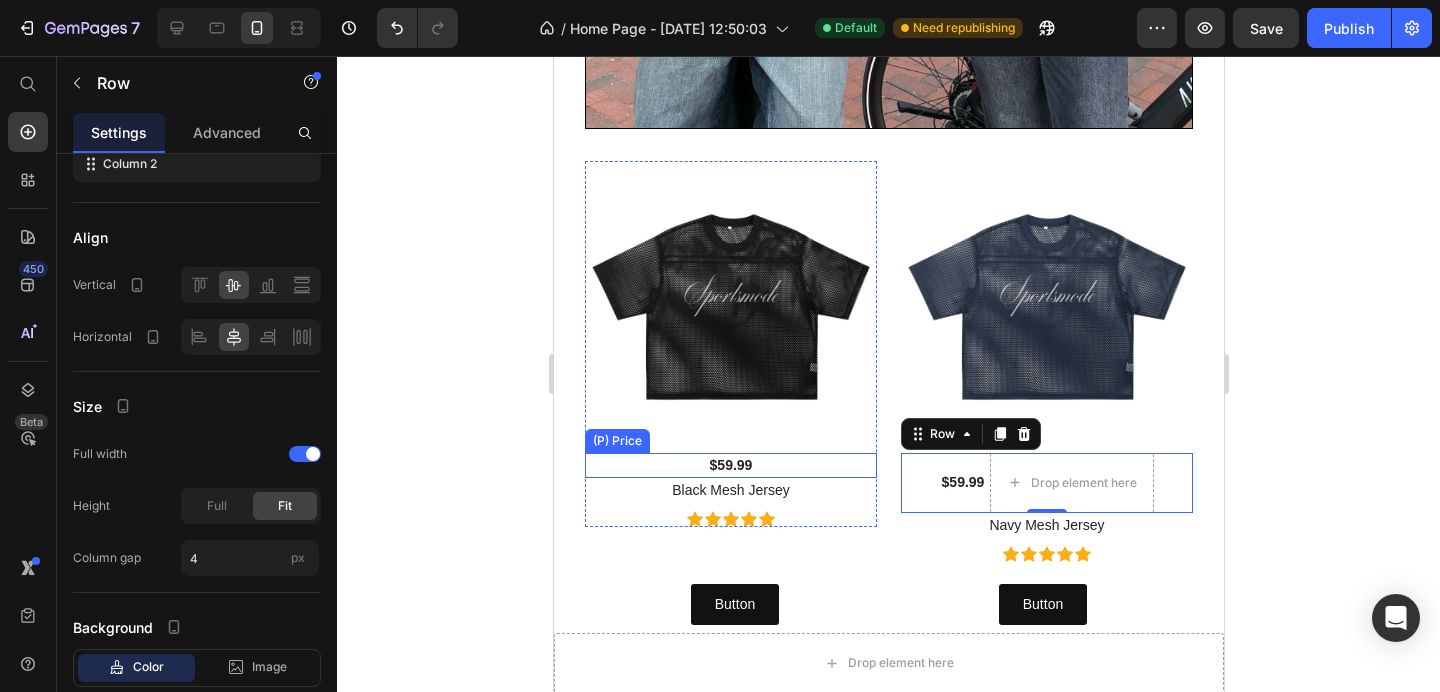 click on "$59.99" at bounding box center (730, 465) 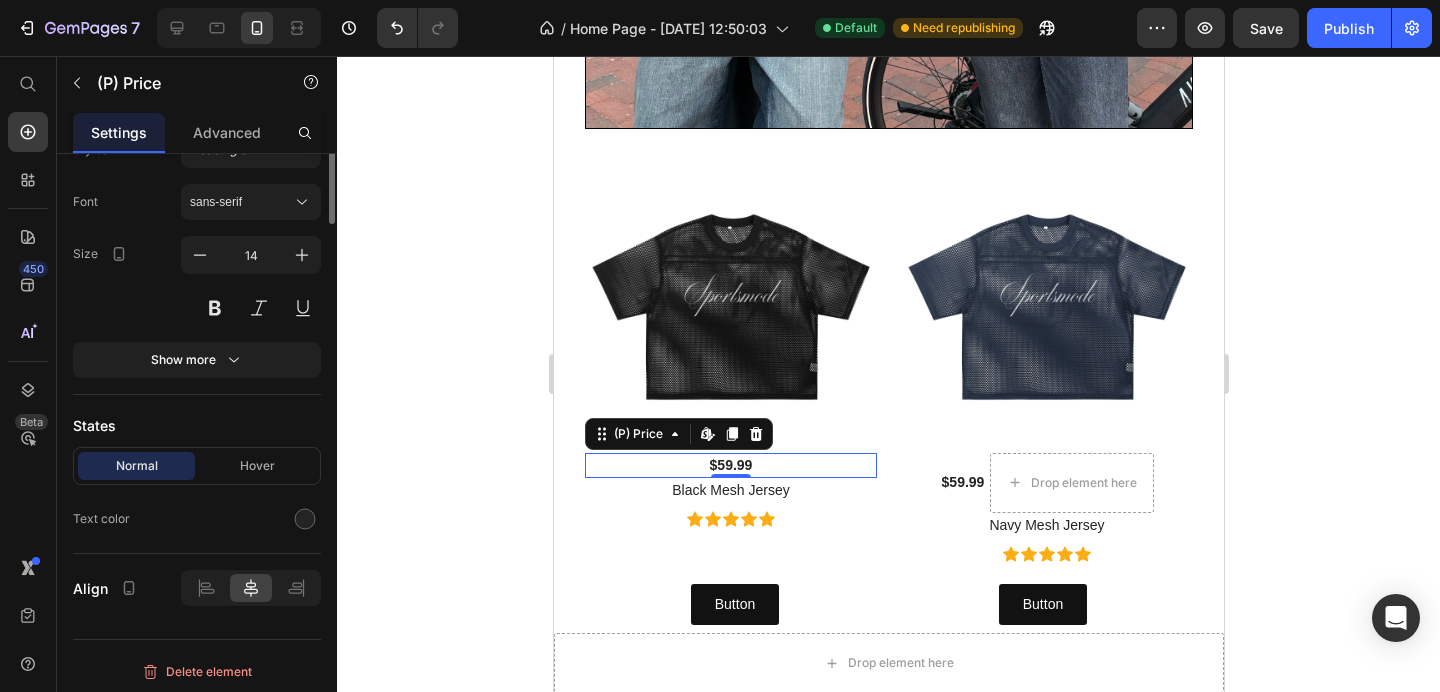scroll, scrollTop: 0, scrollLeft: 0, axis: both 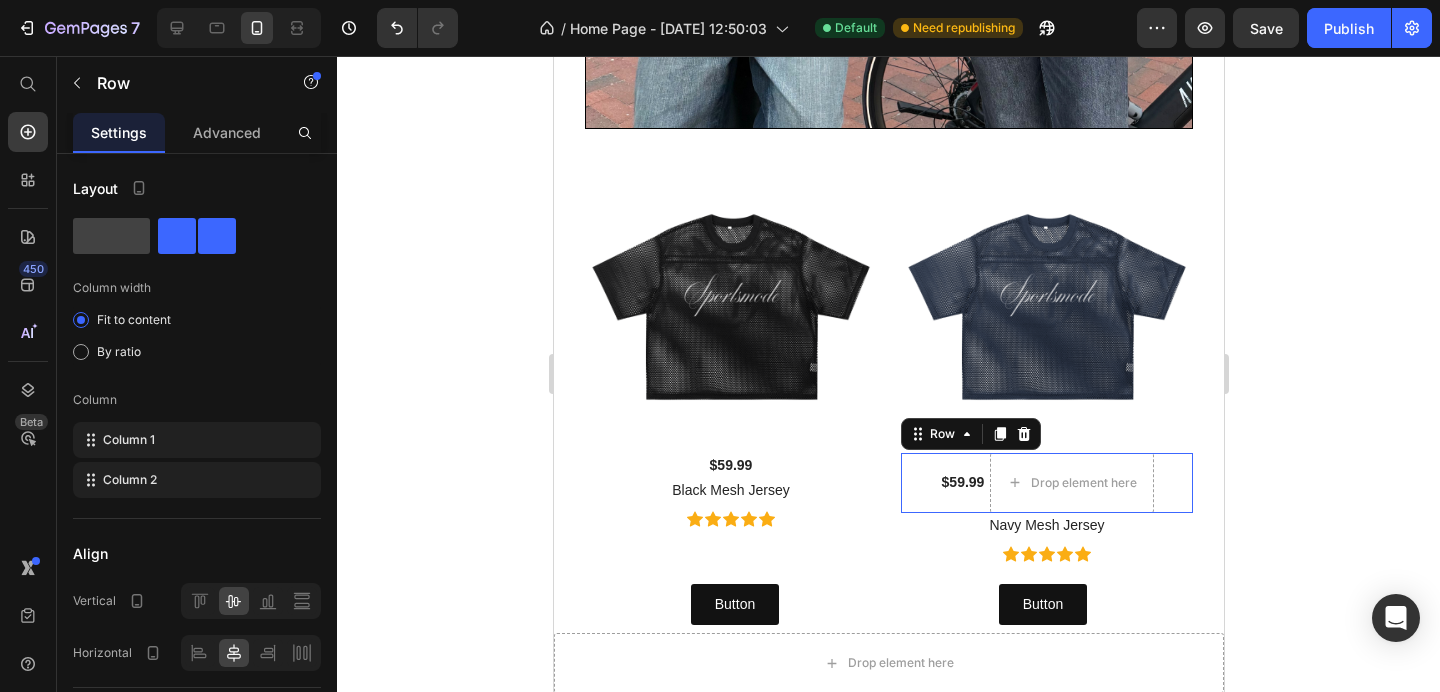 click on "$59.99 (P) Price
Drop element here Row   0" at bounding box center (1046, 483) 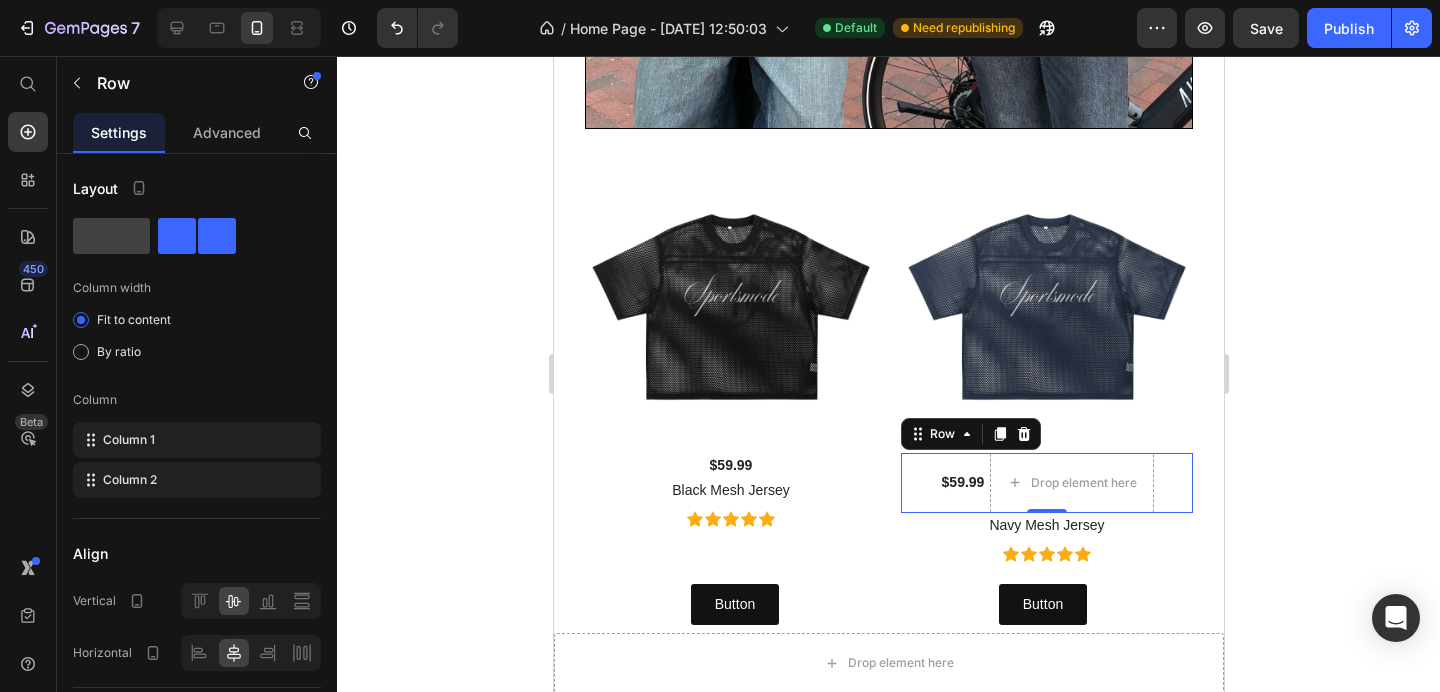 click on "$59.99" at bounding box center [962, 482] 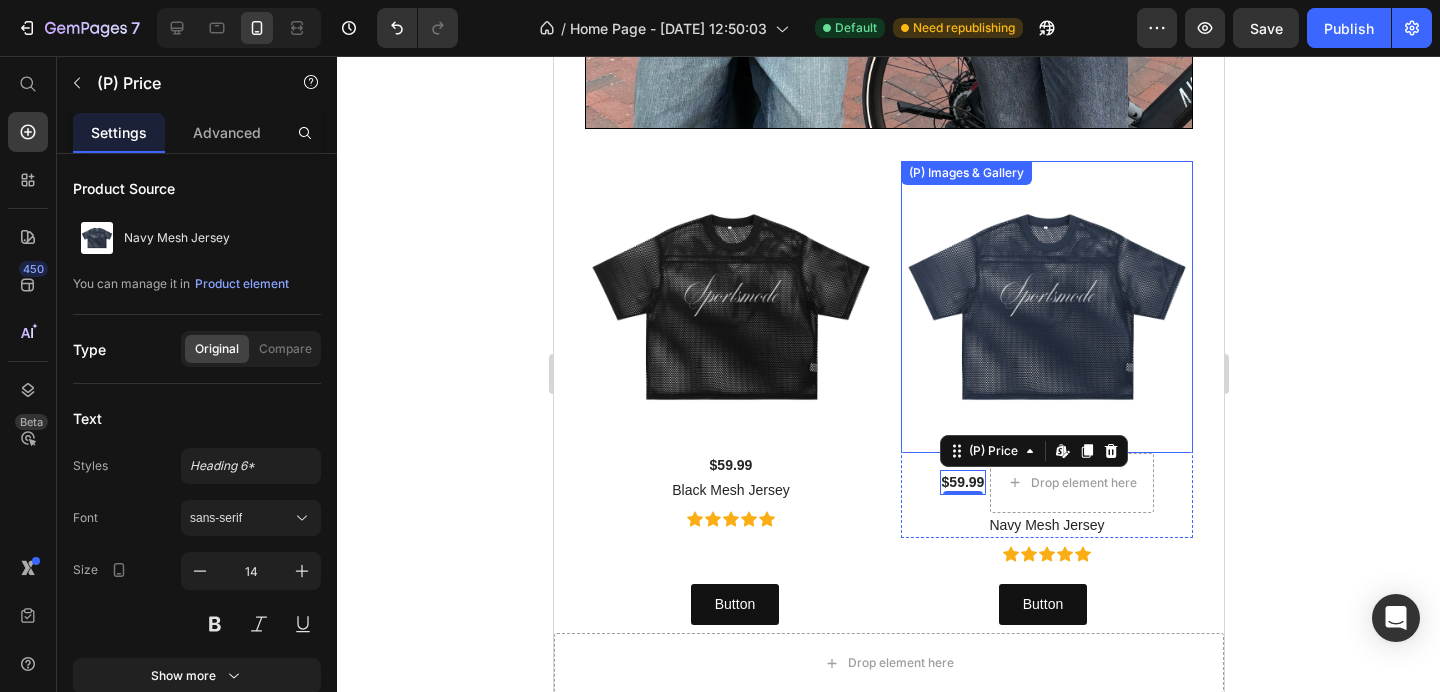 click 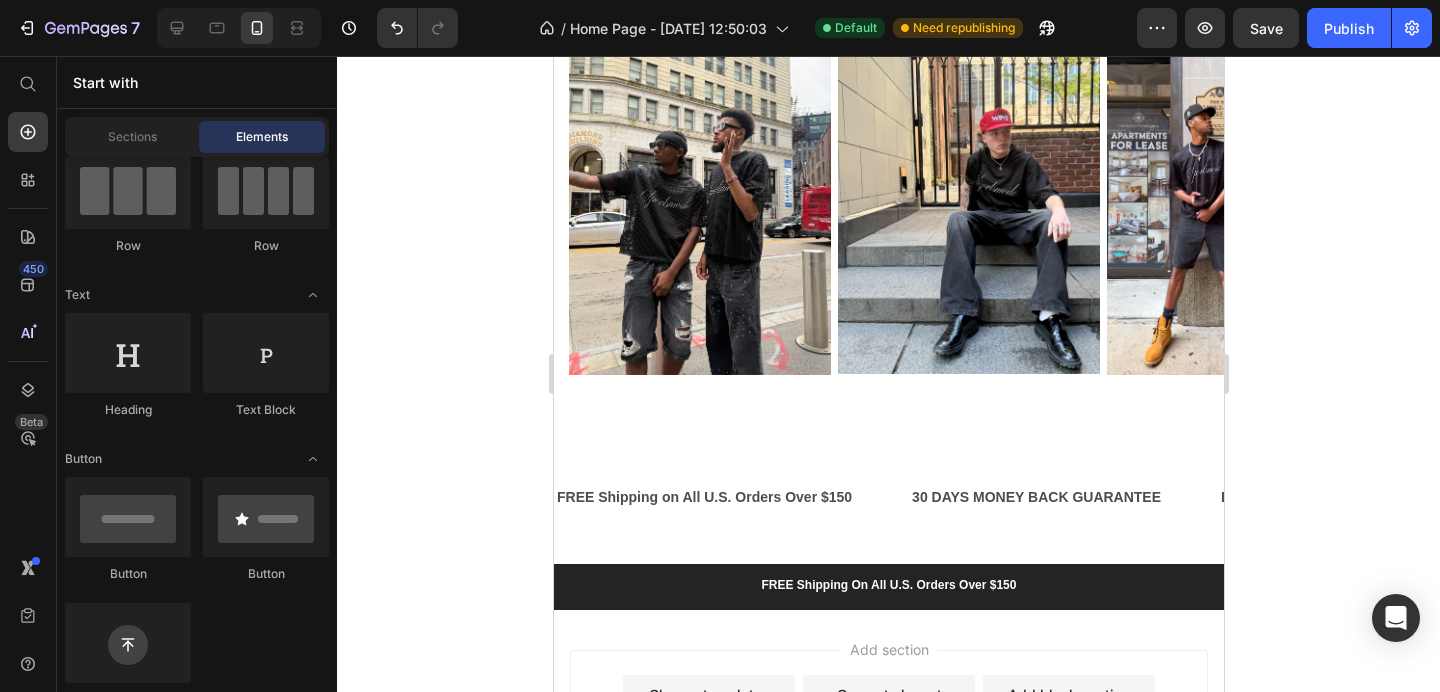 scroll, scrollTop: 1728, scrollLeft: 0, axis: vertical 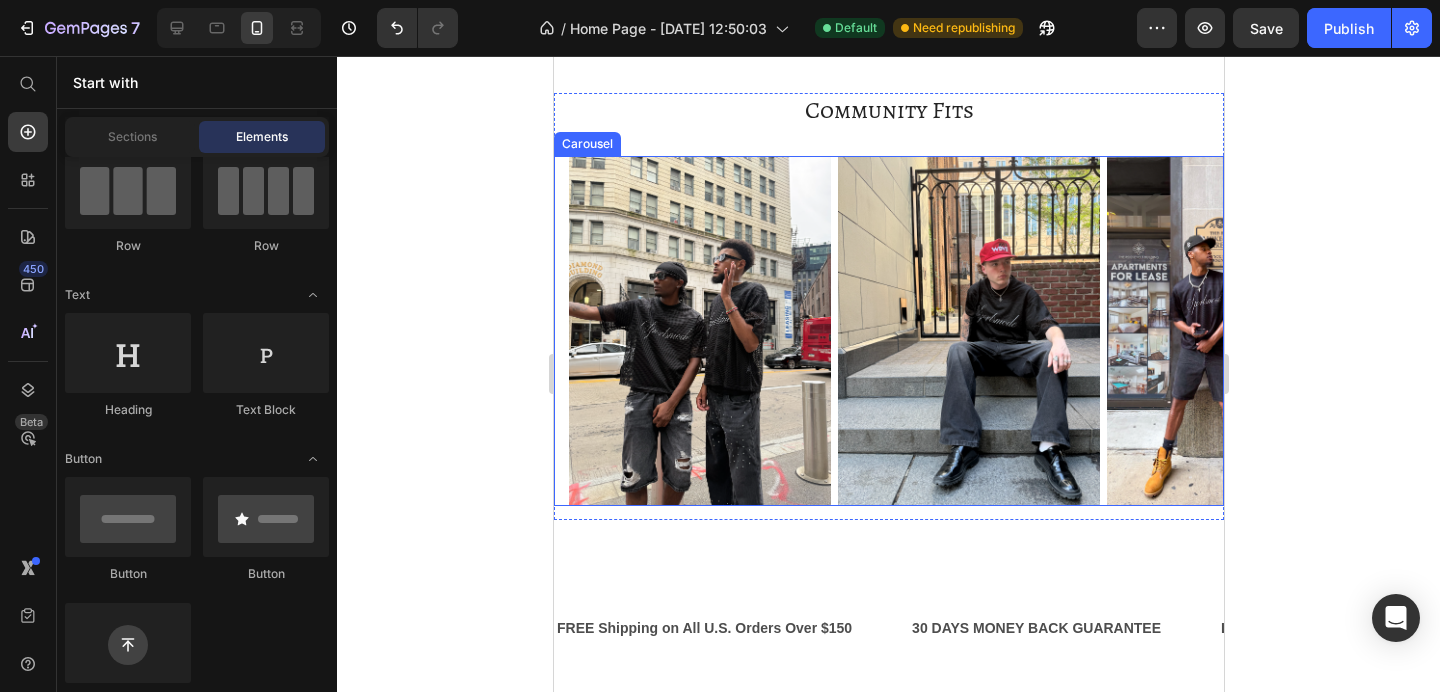 click 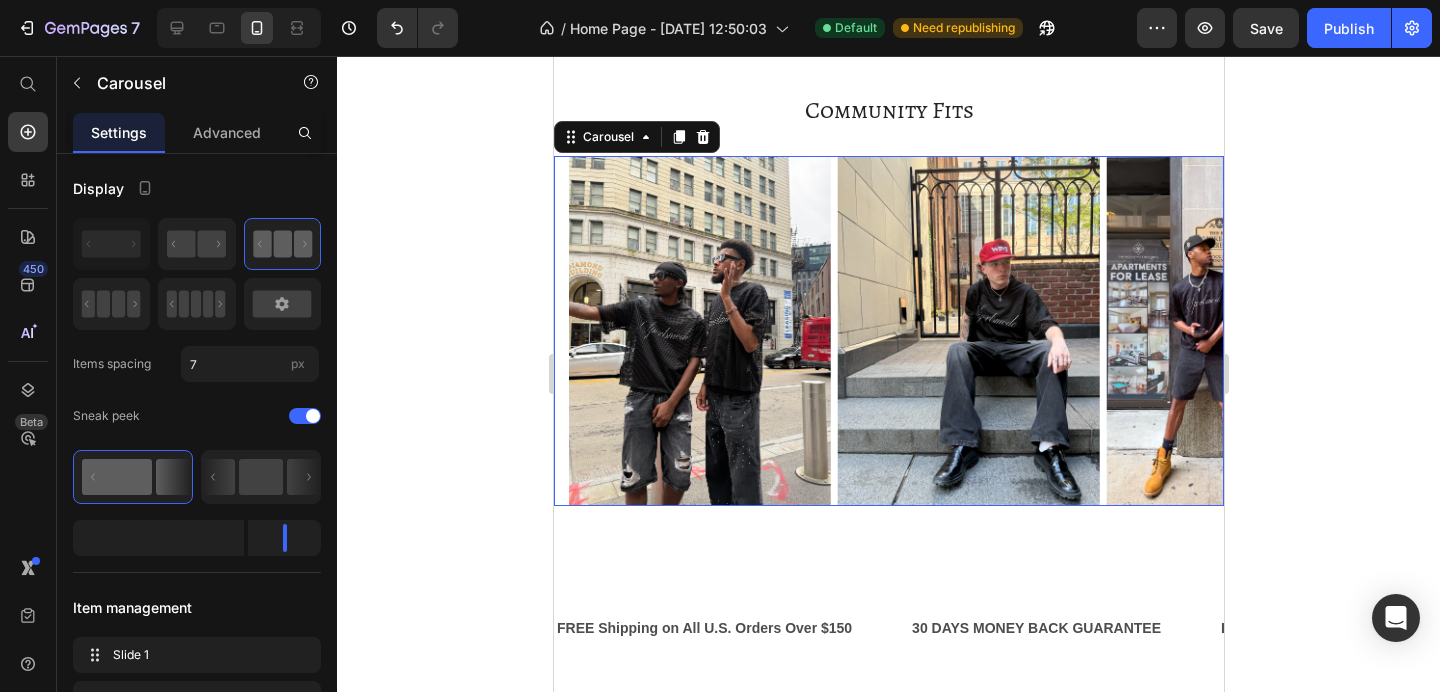 click 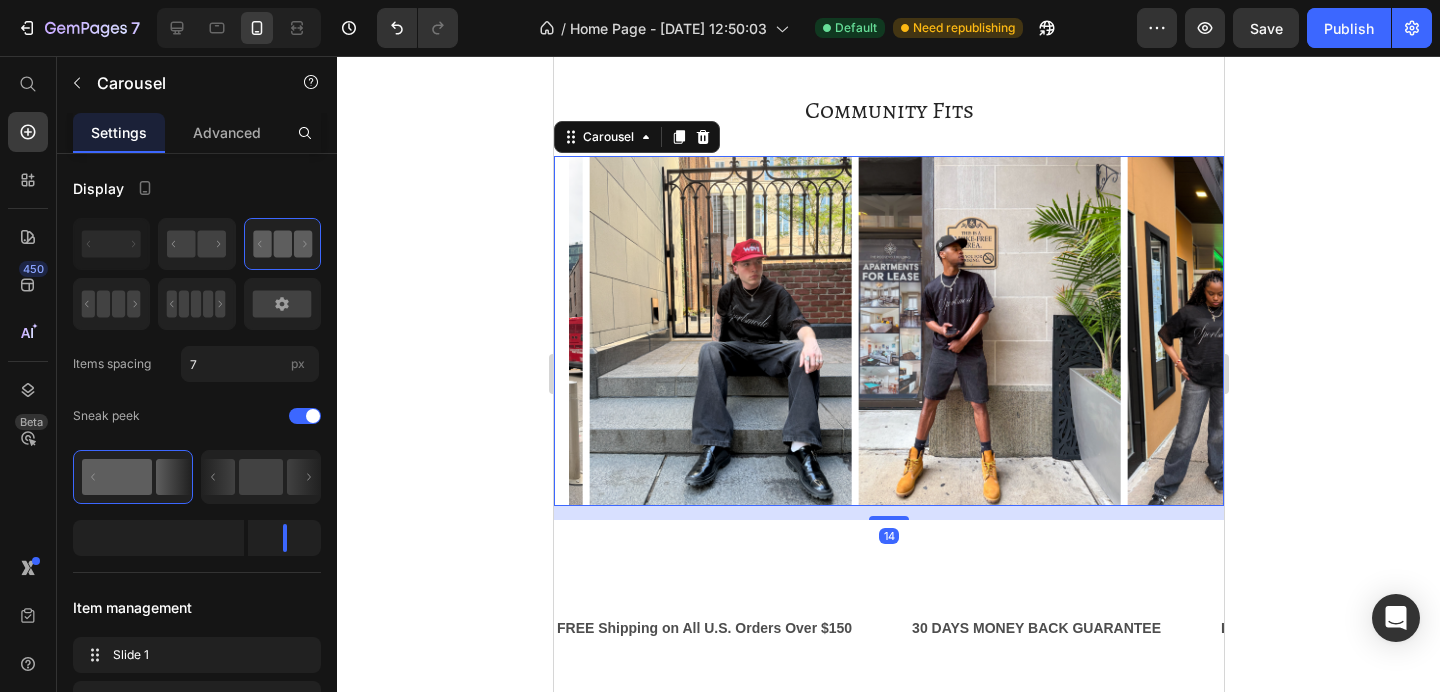 click 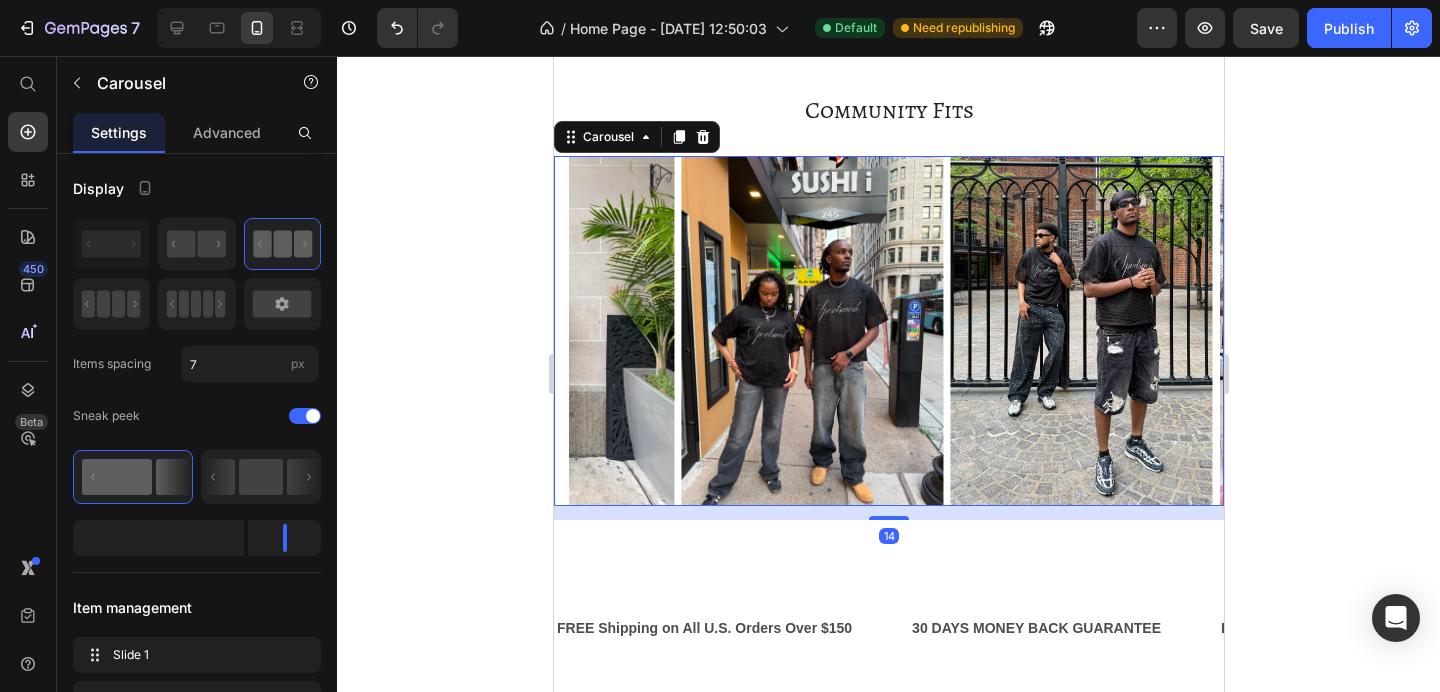 click 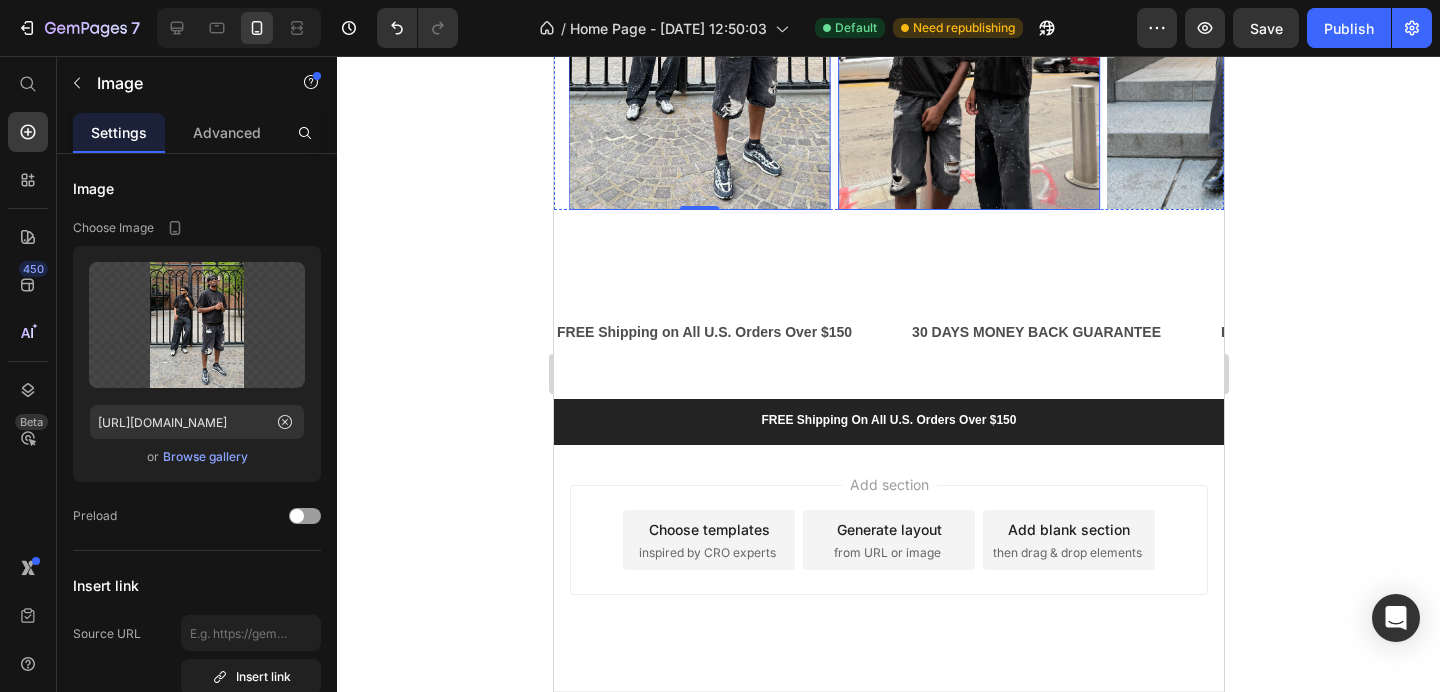 scroll, scrollTop: 2023, scrollLeft: 0, axis: vertical 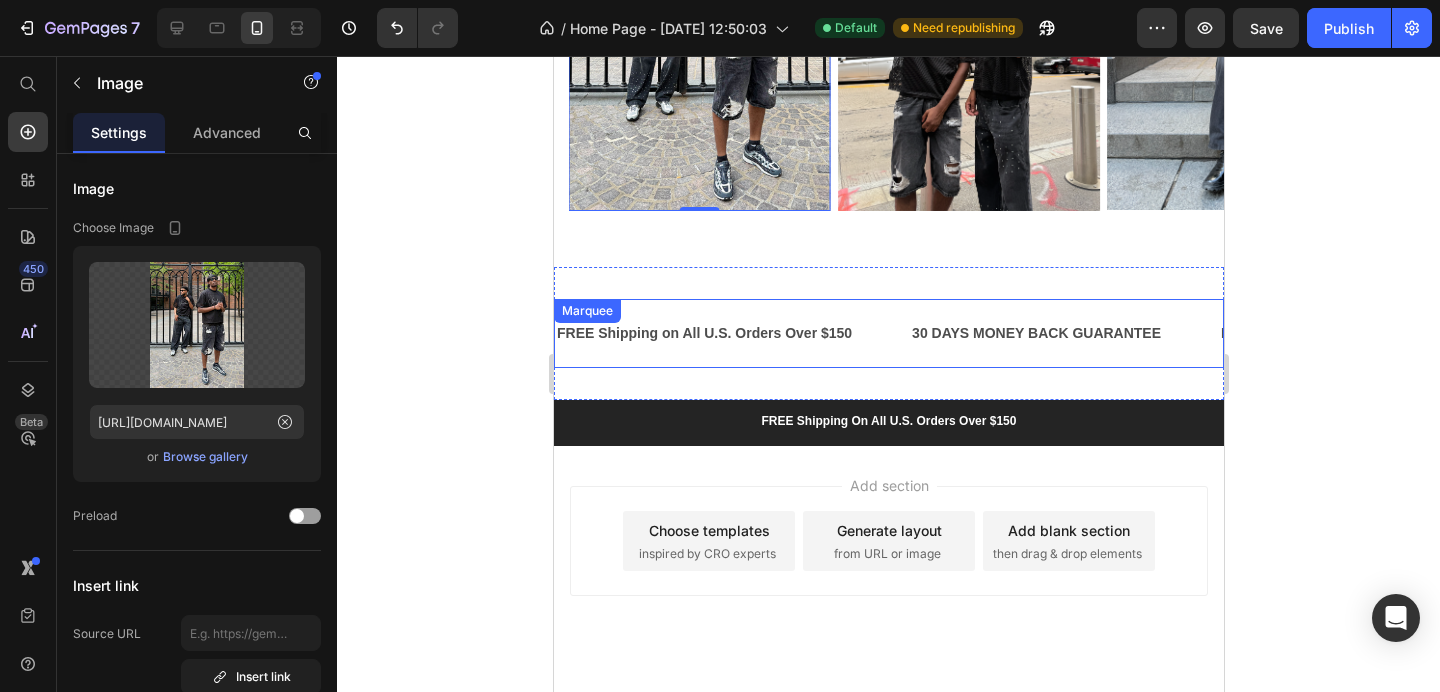 click on "FREE Shipping on All U.S. Orders Over $150 Text" at bounding box center [731, 333] 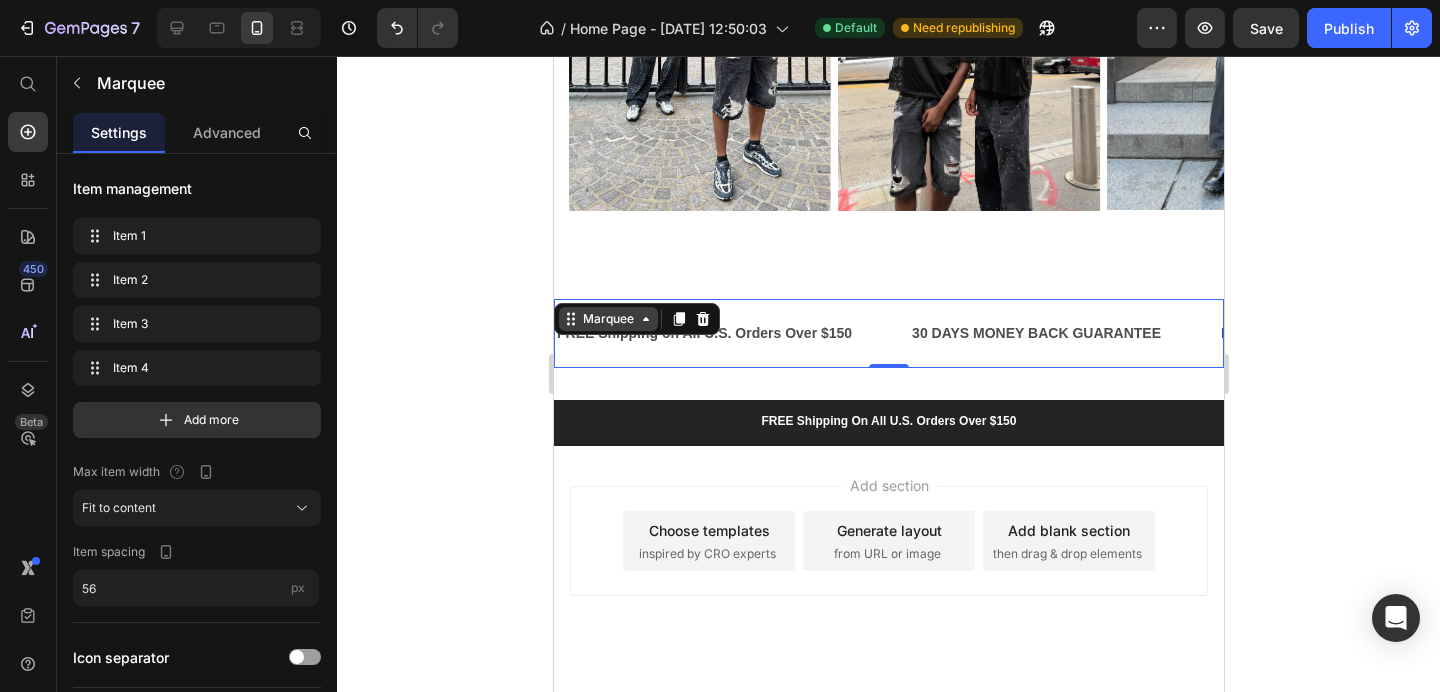 click 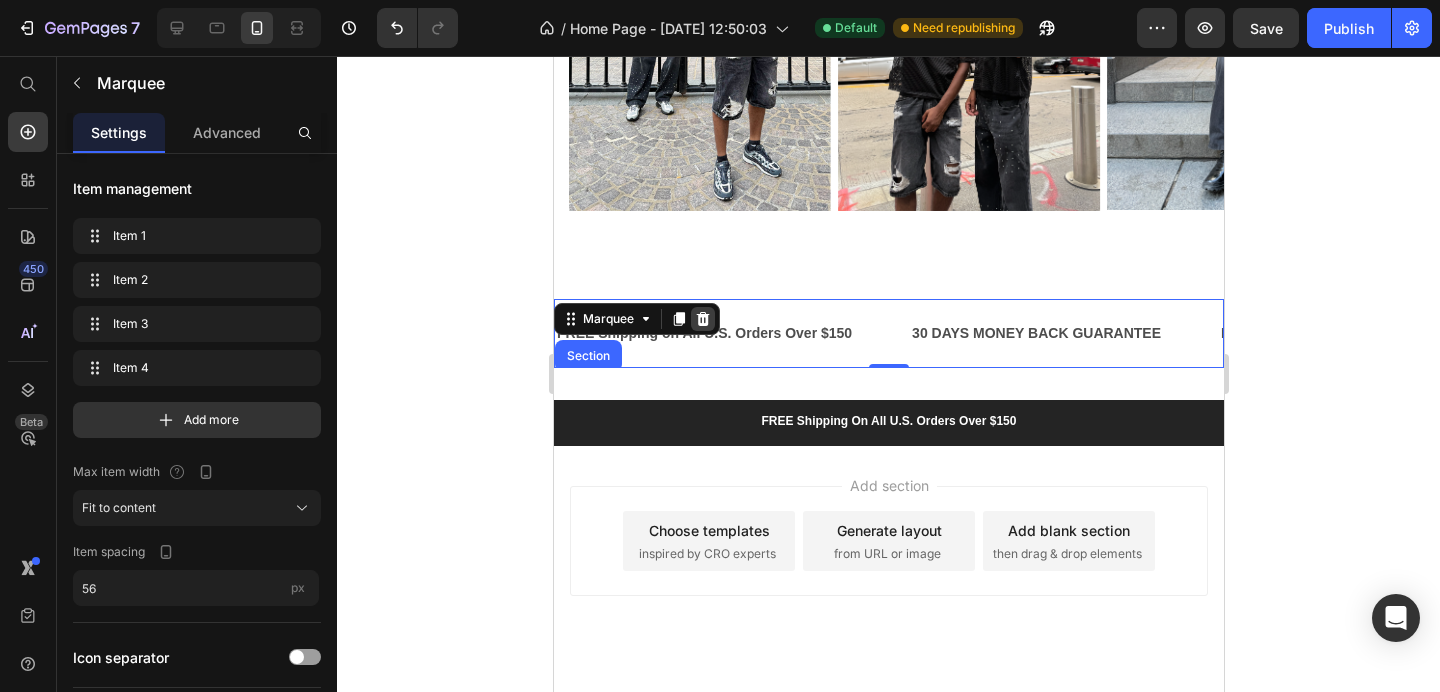 click 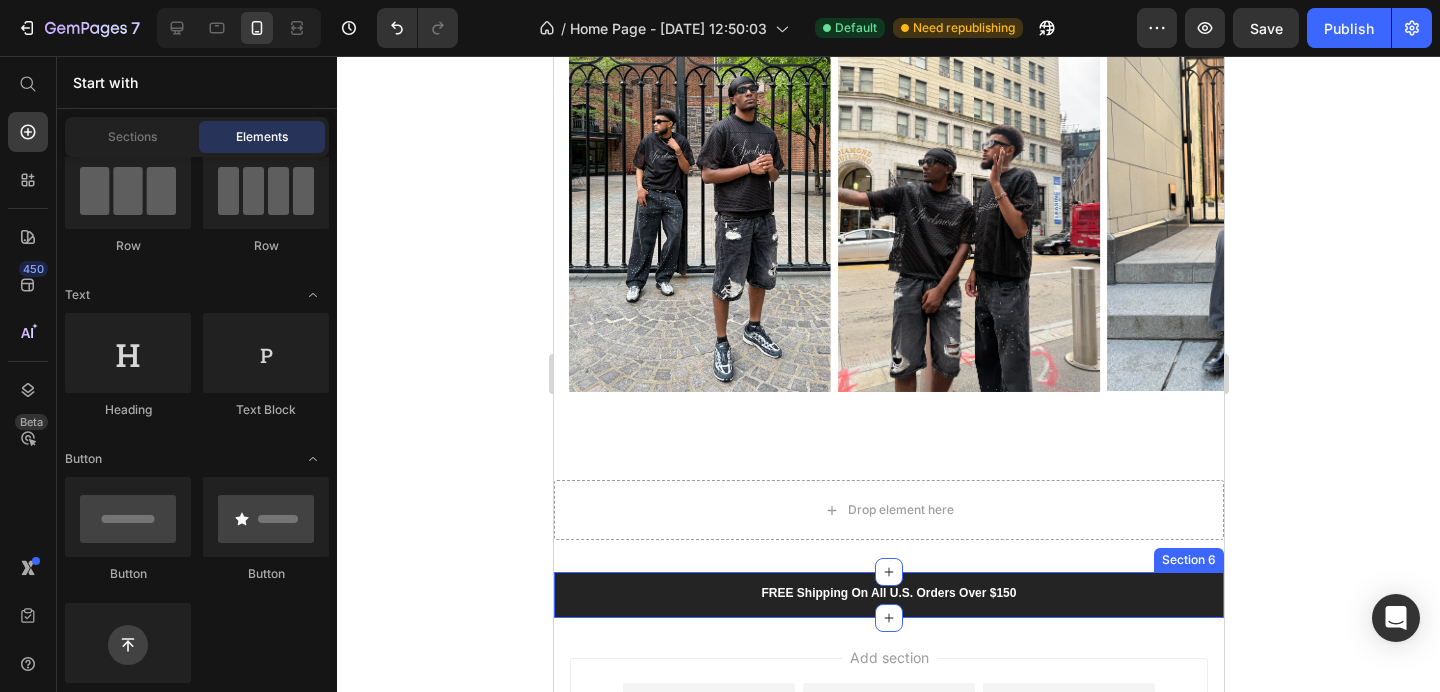 scroll, scrollTop: 1941, scrollLeft: 0, axis: vertical 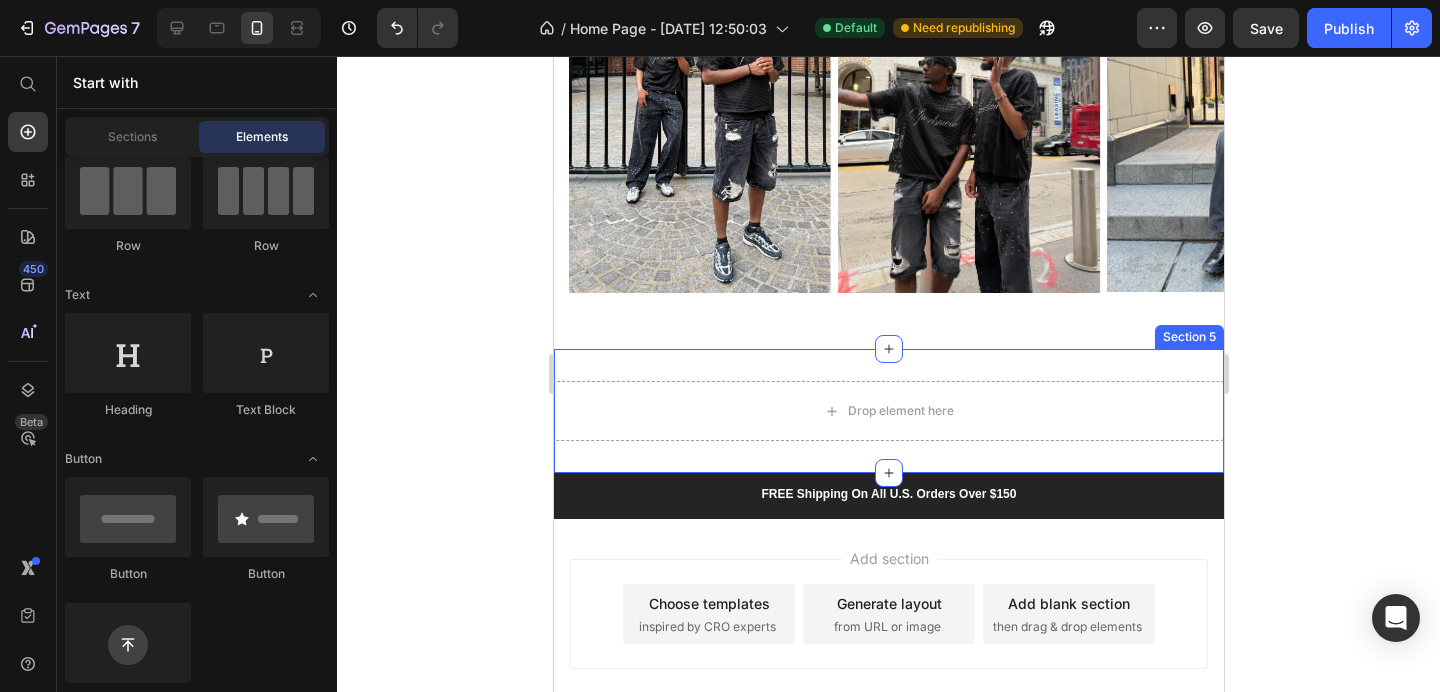 click on "Drop element here Section 5" at bounding box center (888, 411) 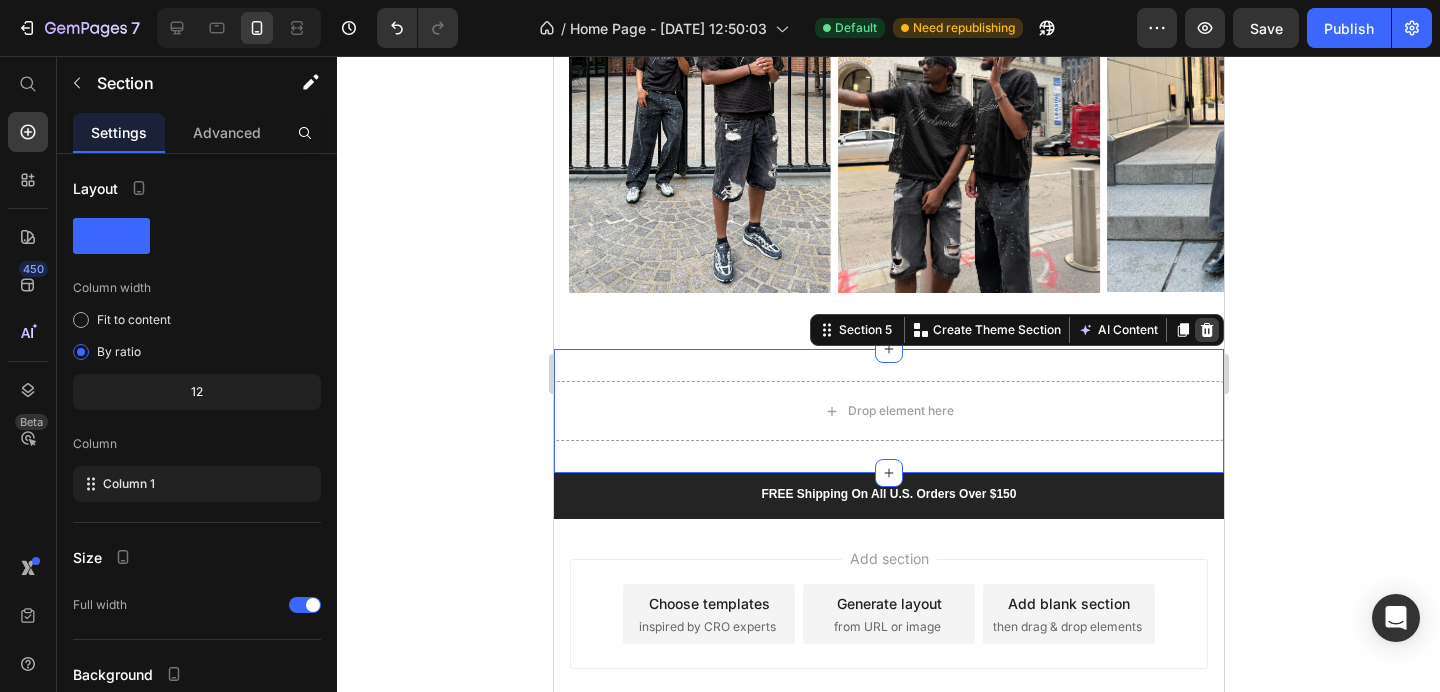 click 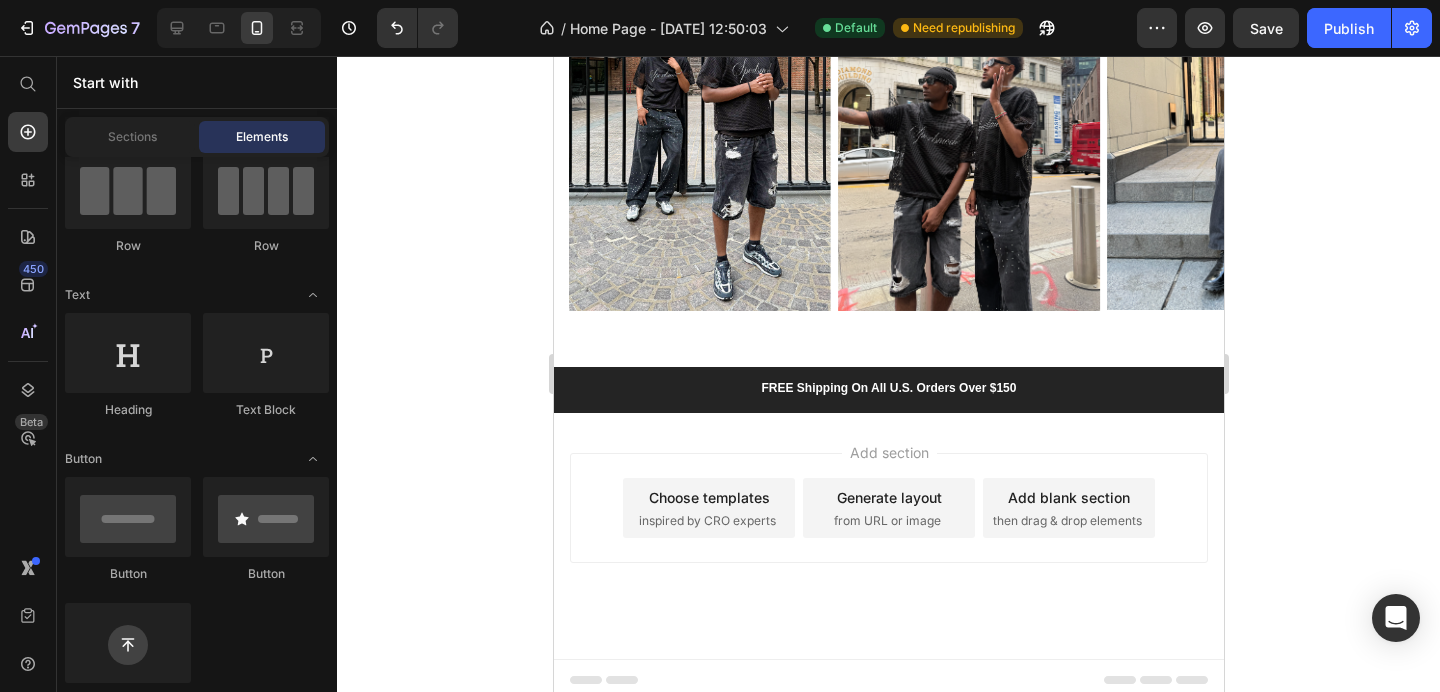 scroll, scrollTop: 1932, scrollLeft: 0, axis: vertical 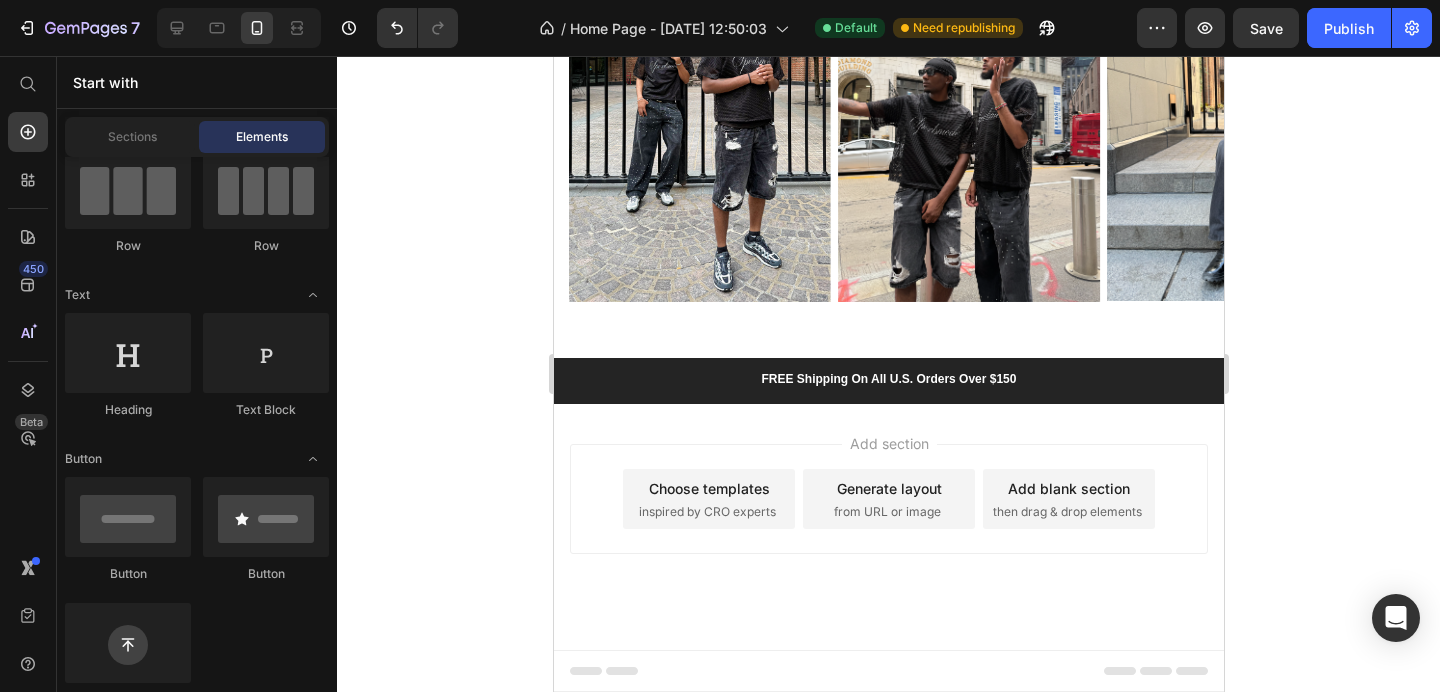 click on "inspired by CRO experts" at bounding box center [706, 512] 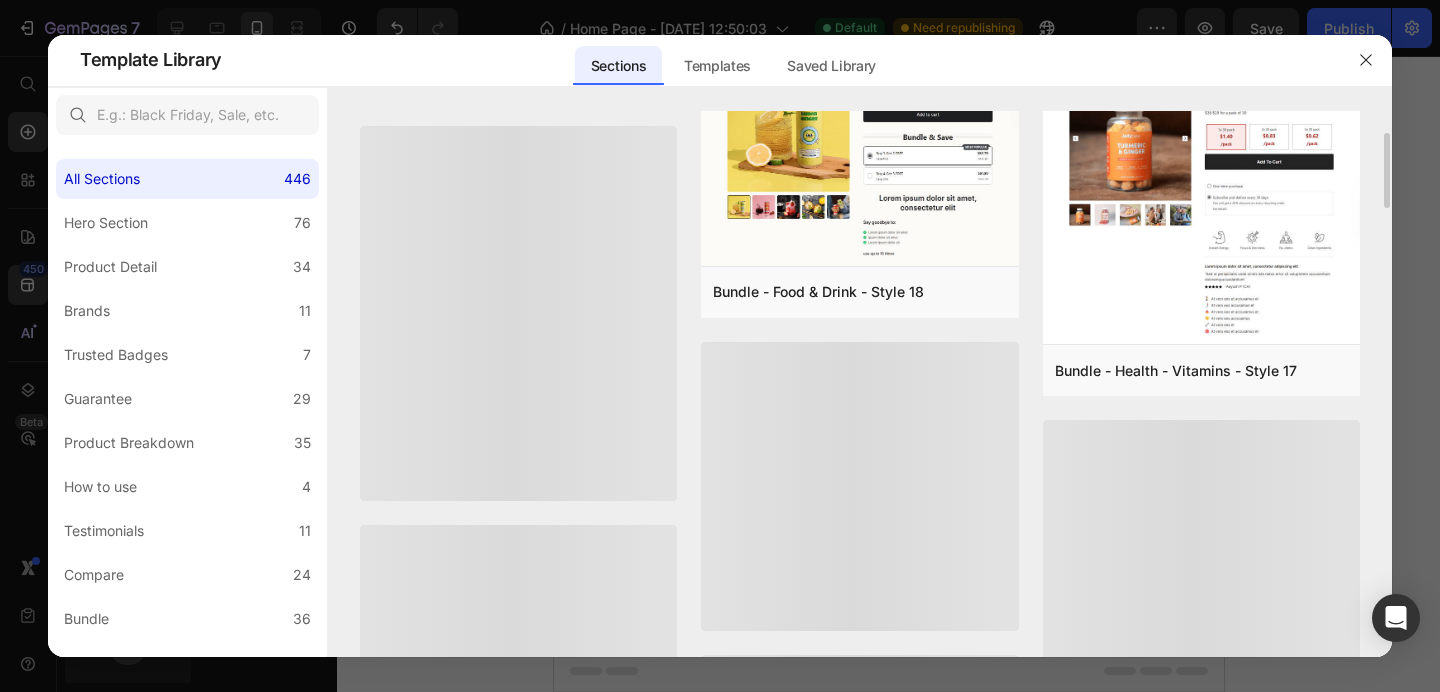 scroll, scrollTop: 2447, scrollLeft: 0, axis: vertical 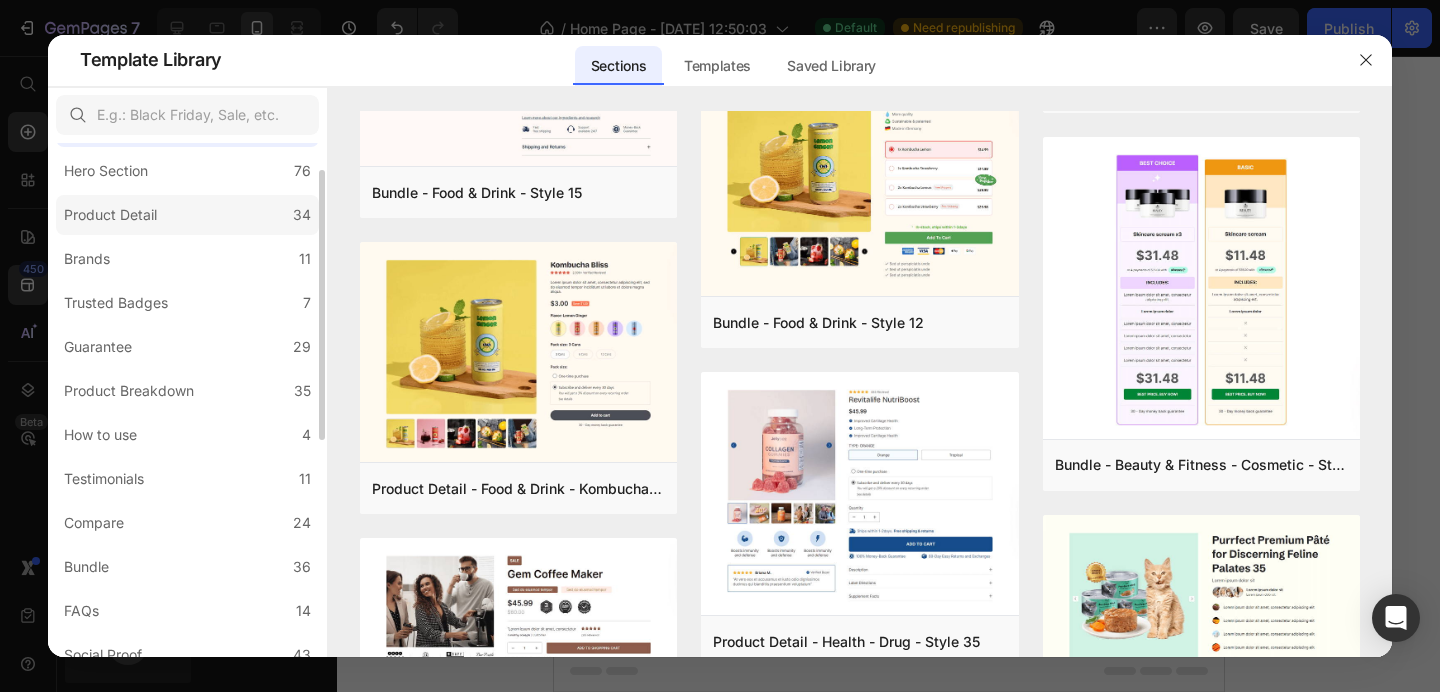 click on "Product Detail 34" 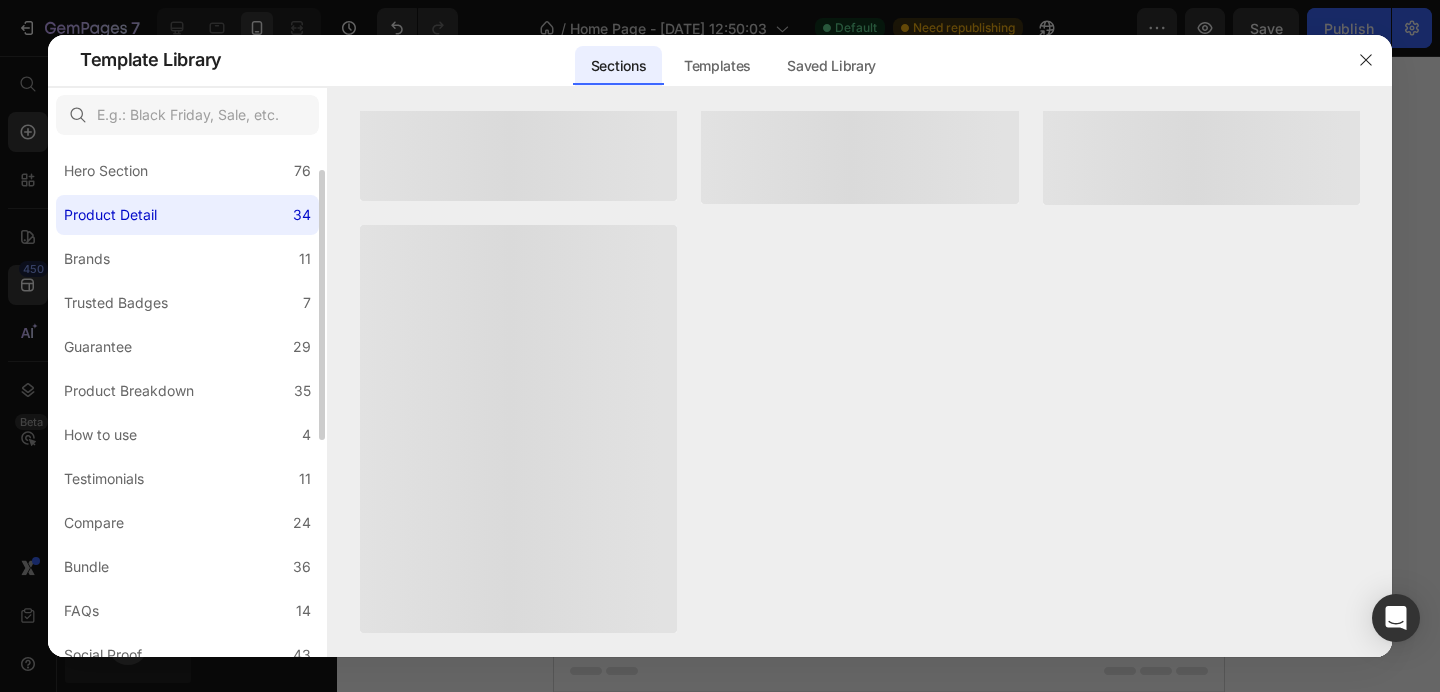 scroll, scrollTop: 0, scrollLeft: 0, axis: both 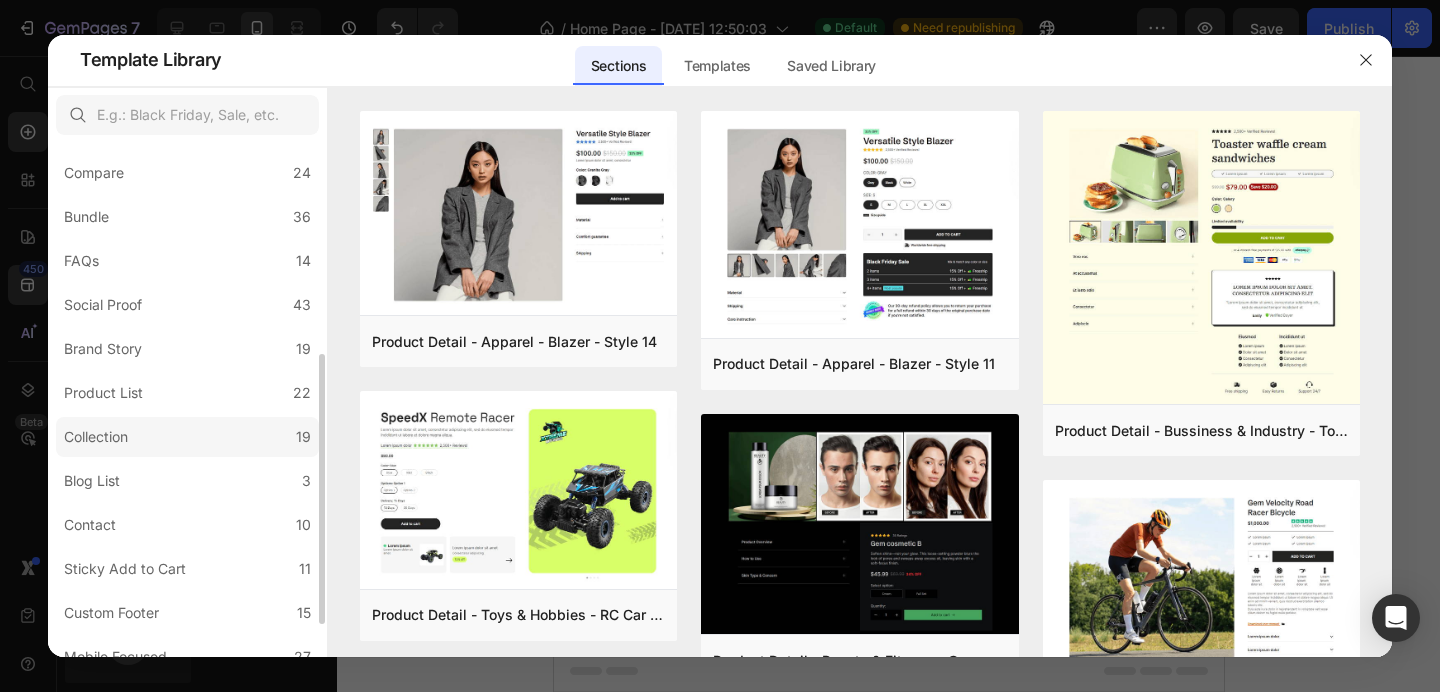 click on "Collection 19" 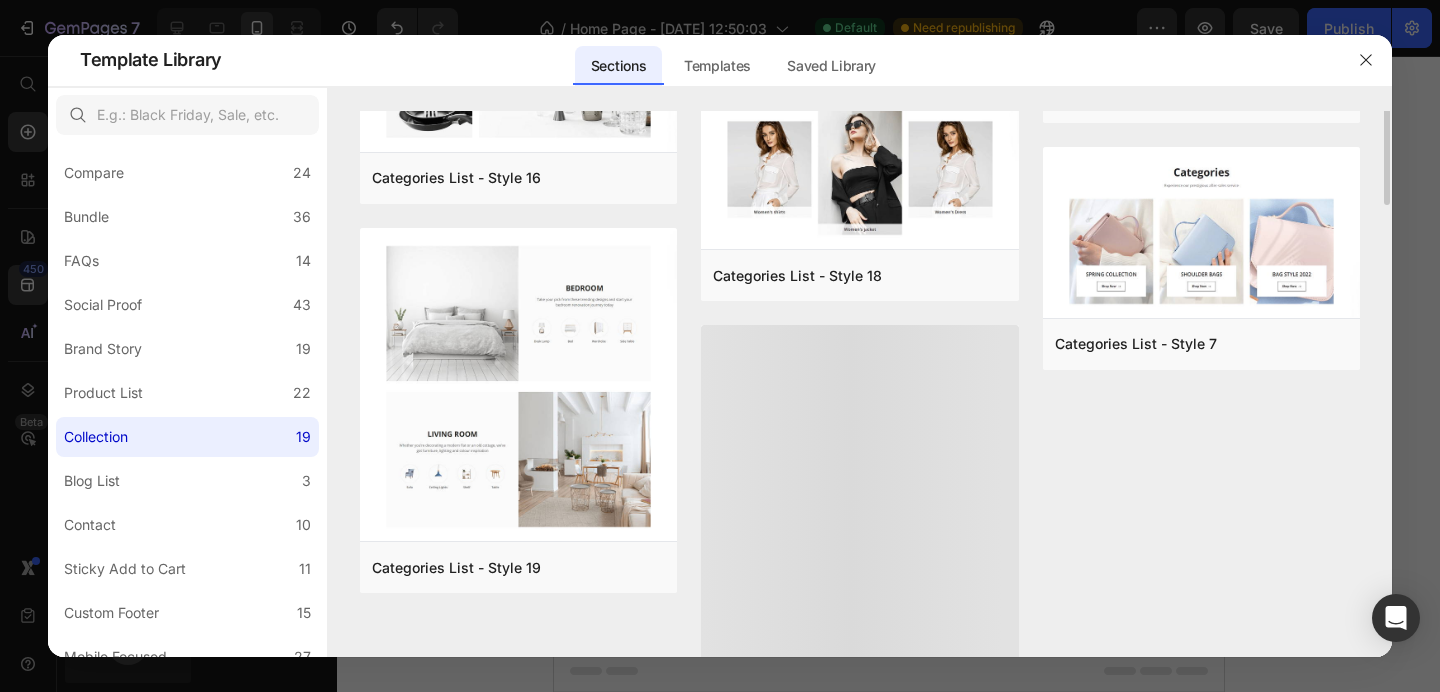 scroll, scrollTop: 902, scrollLeft: 0, axis: vertical 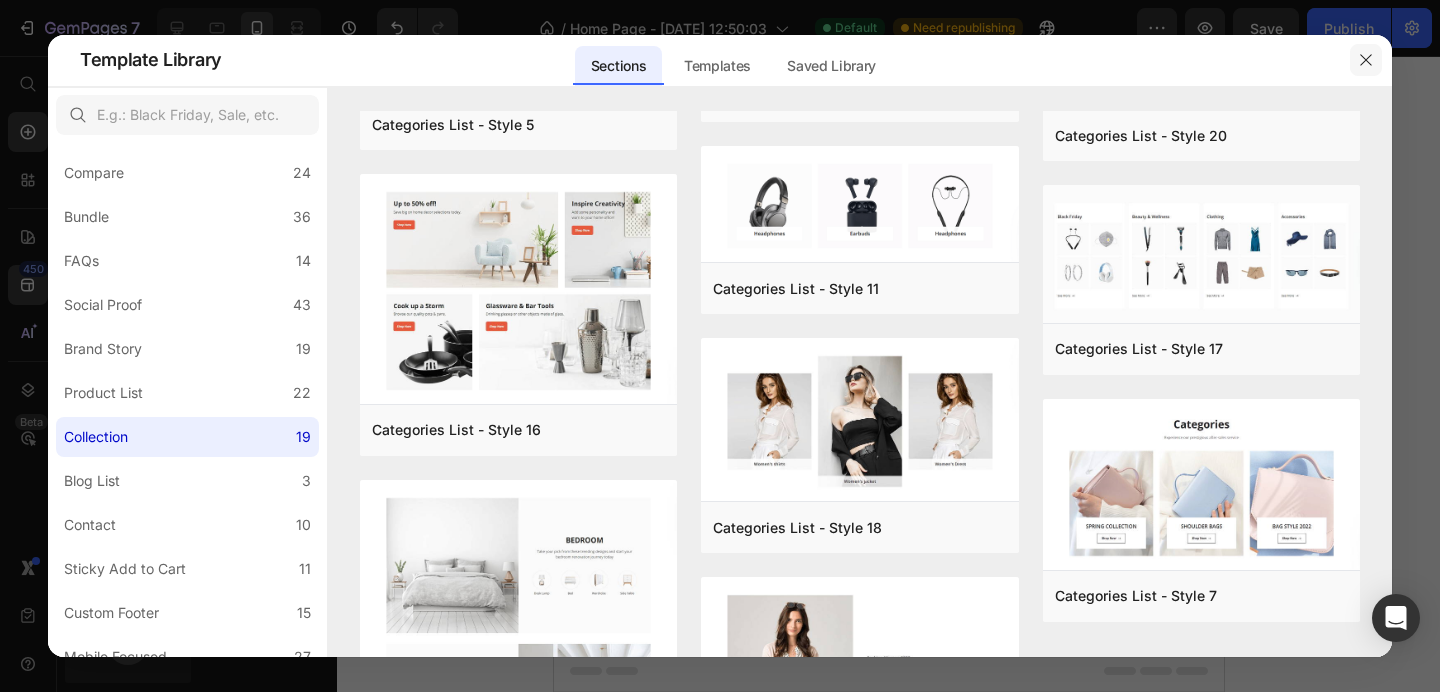 click at bounding box center [1366, 60] 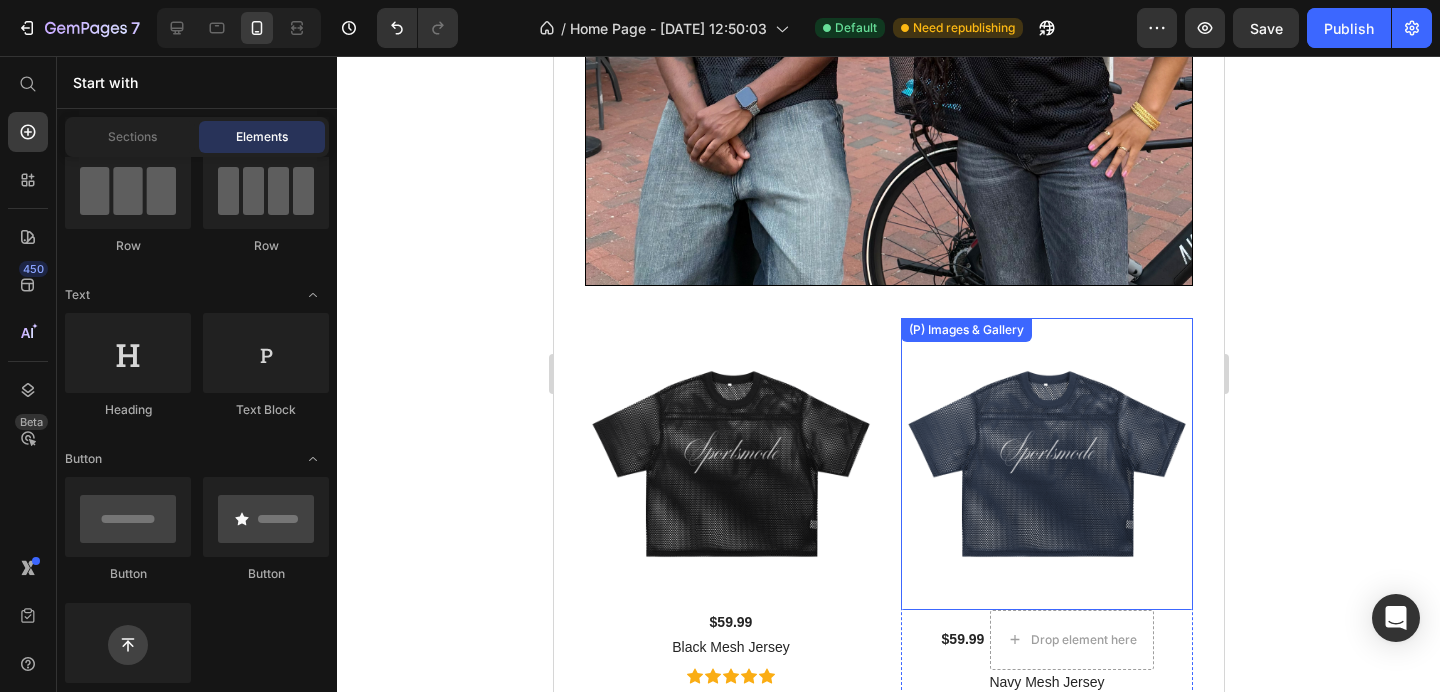 scroll, scrollTop: 741, scrollLeft: 0, axis: vertical 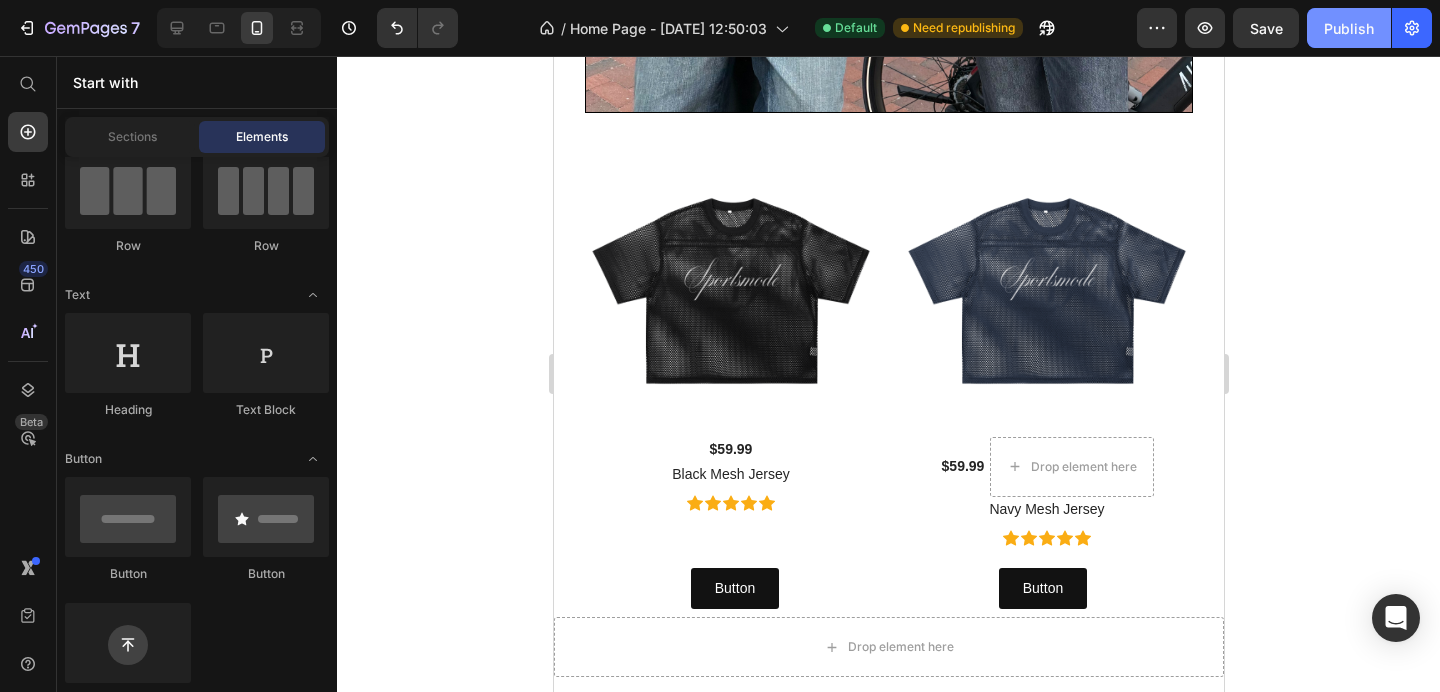click on "Publish" 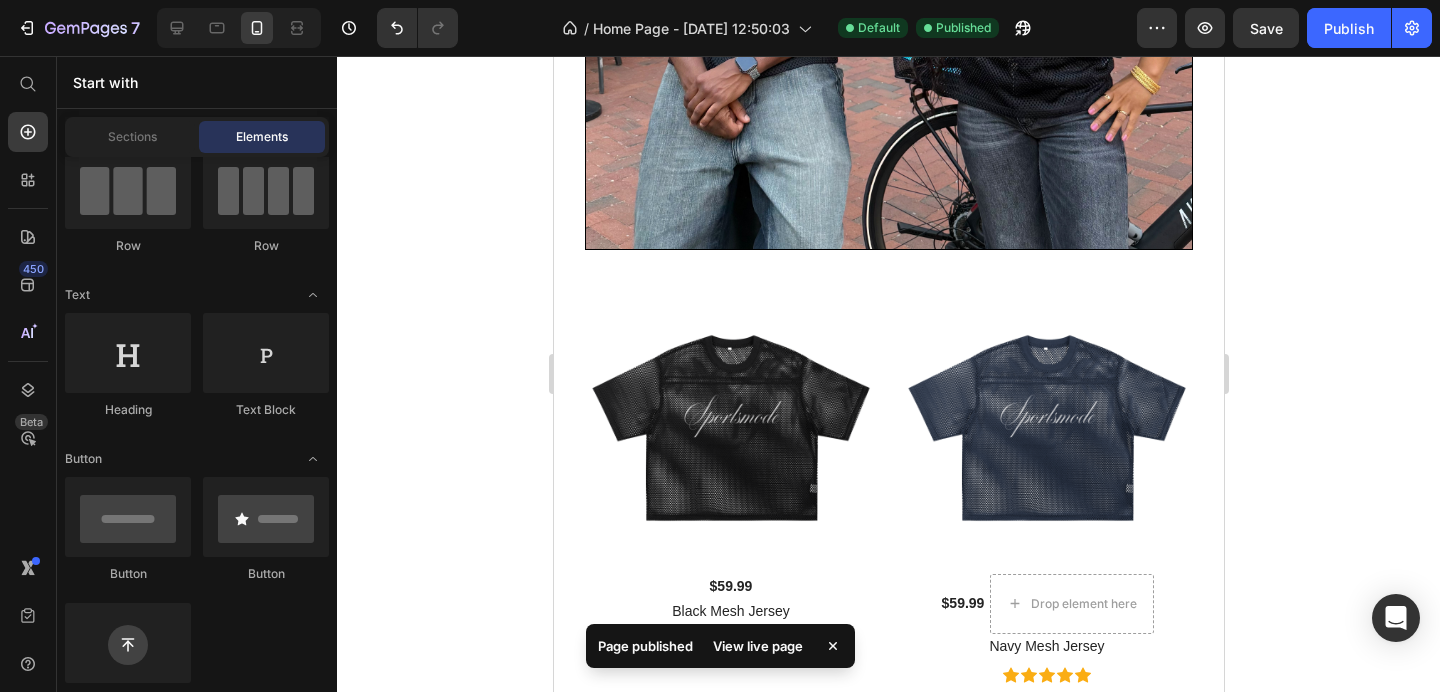 scroll, scrollTop: 600, scrollLeft: 0, axis: vertical 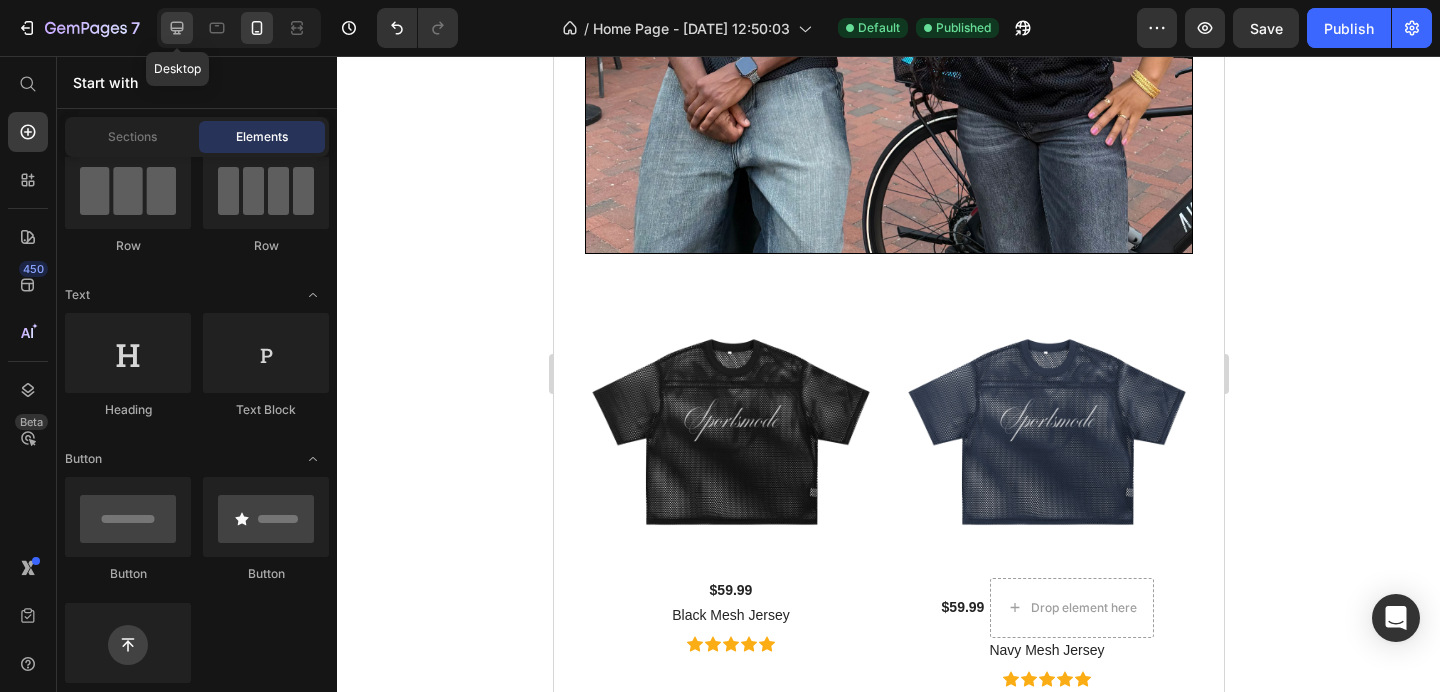 click 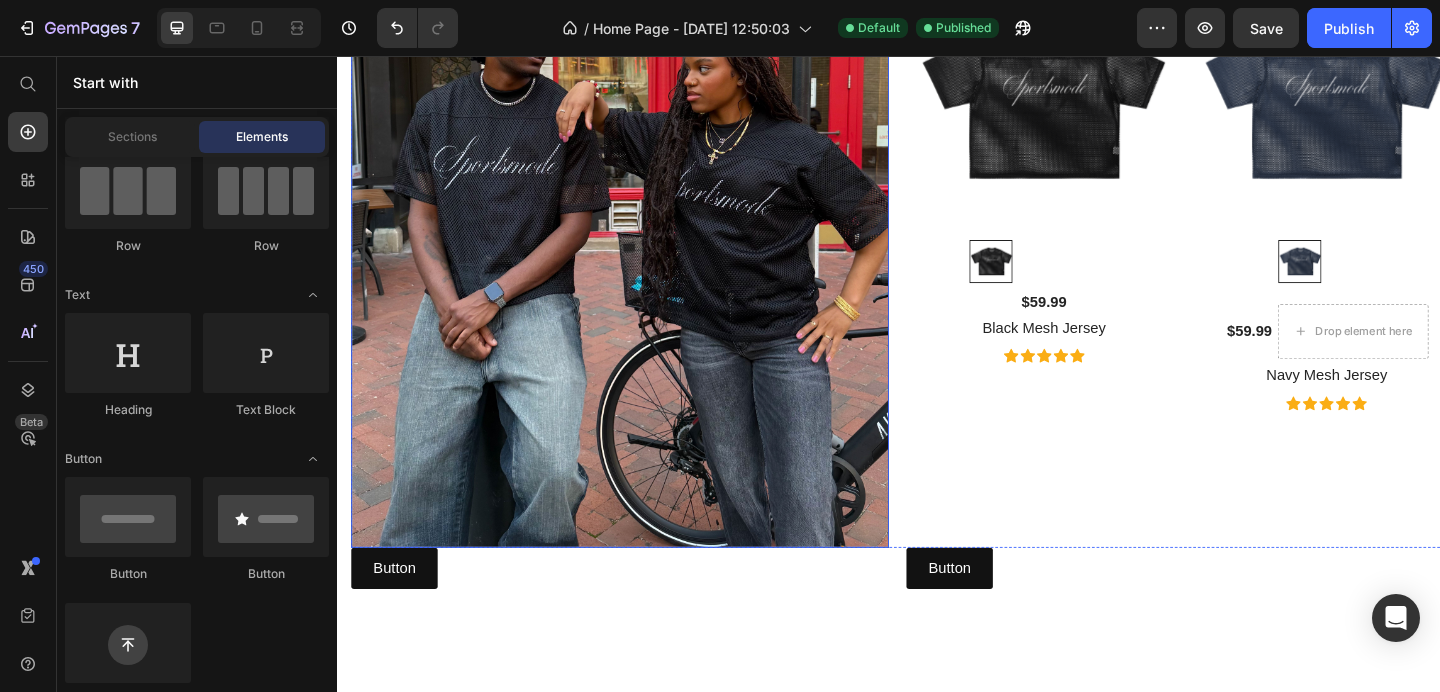 scroll, scrollTop: 479, scrollLeft: 0, axis: vertical 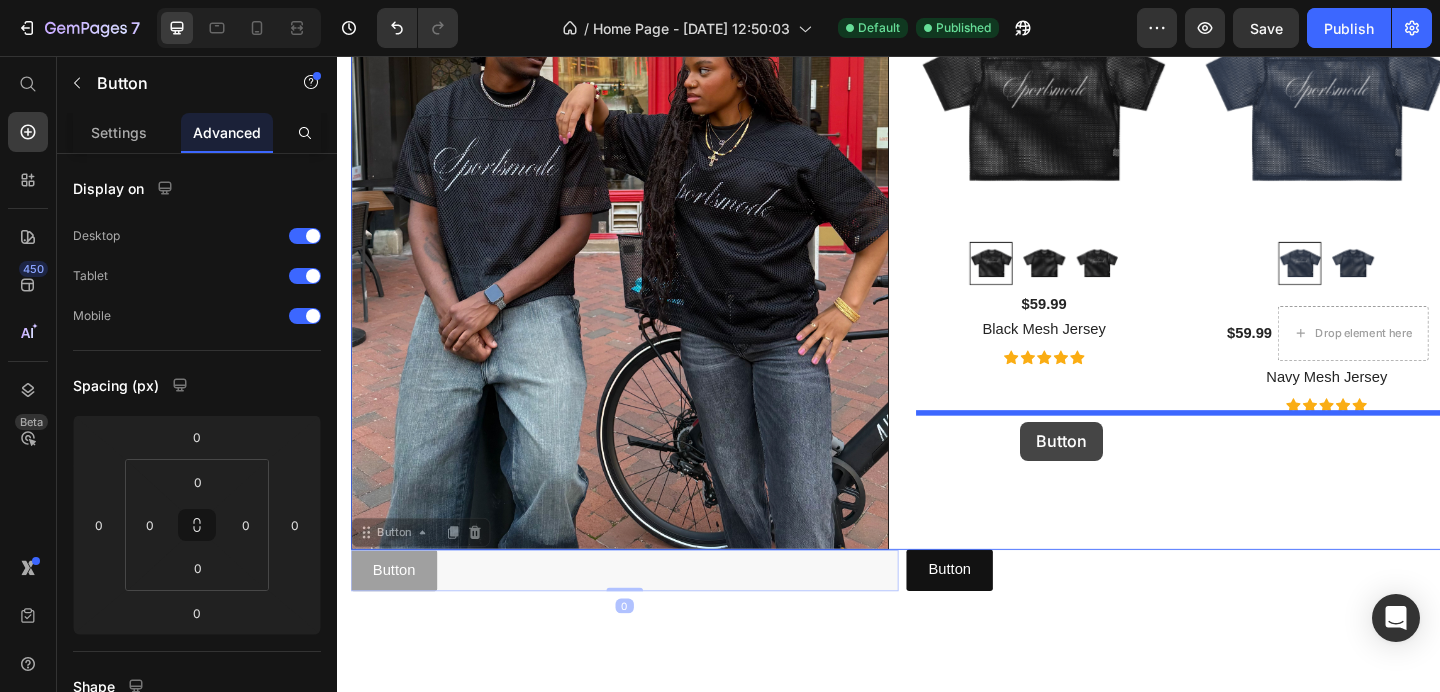 drag, startPoint x: 363, startPoint y: 569, endPoint x: 1080, endPoint y: 454, distance: 726.1639 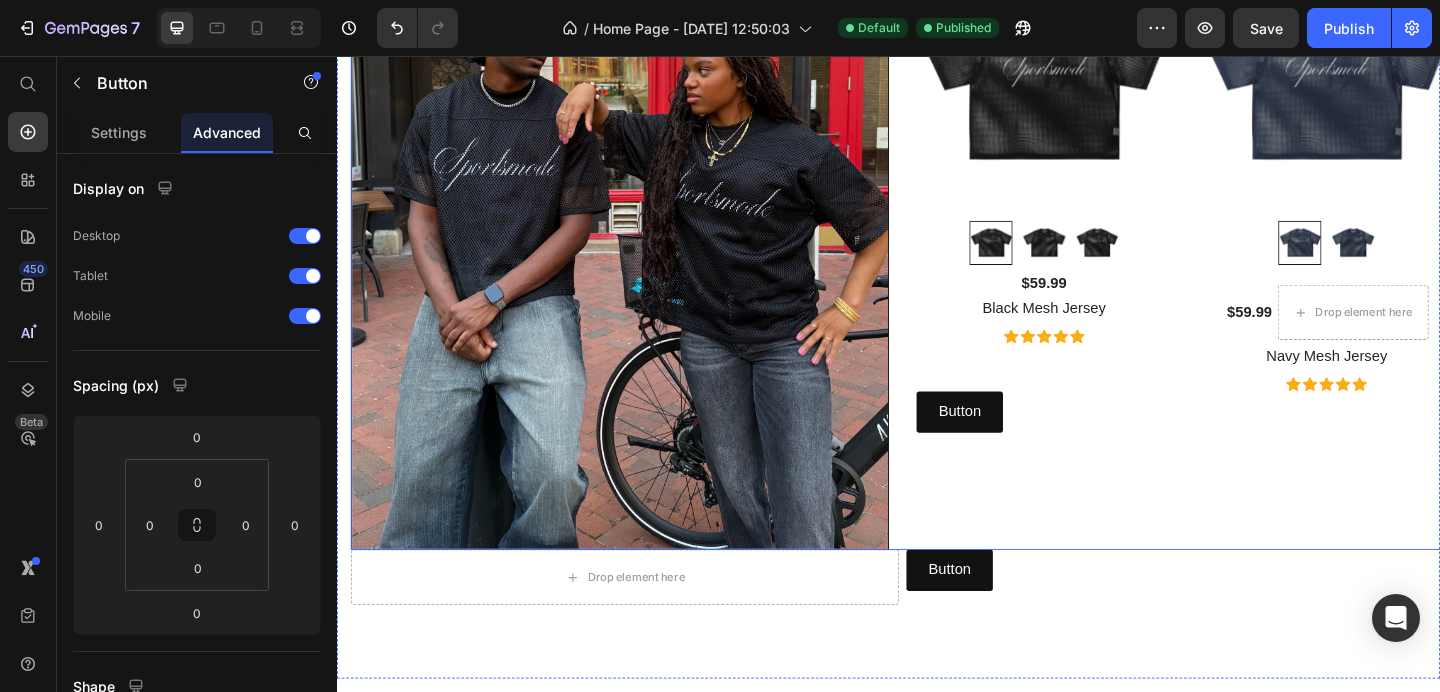 click on "Button Button" at bounding box center (1254, 615) 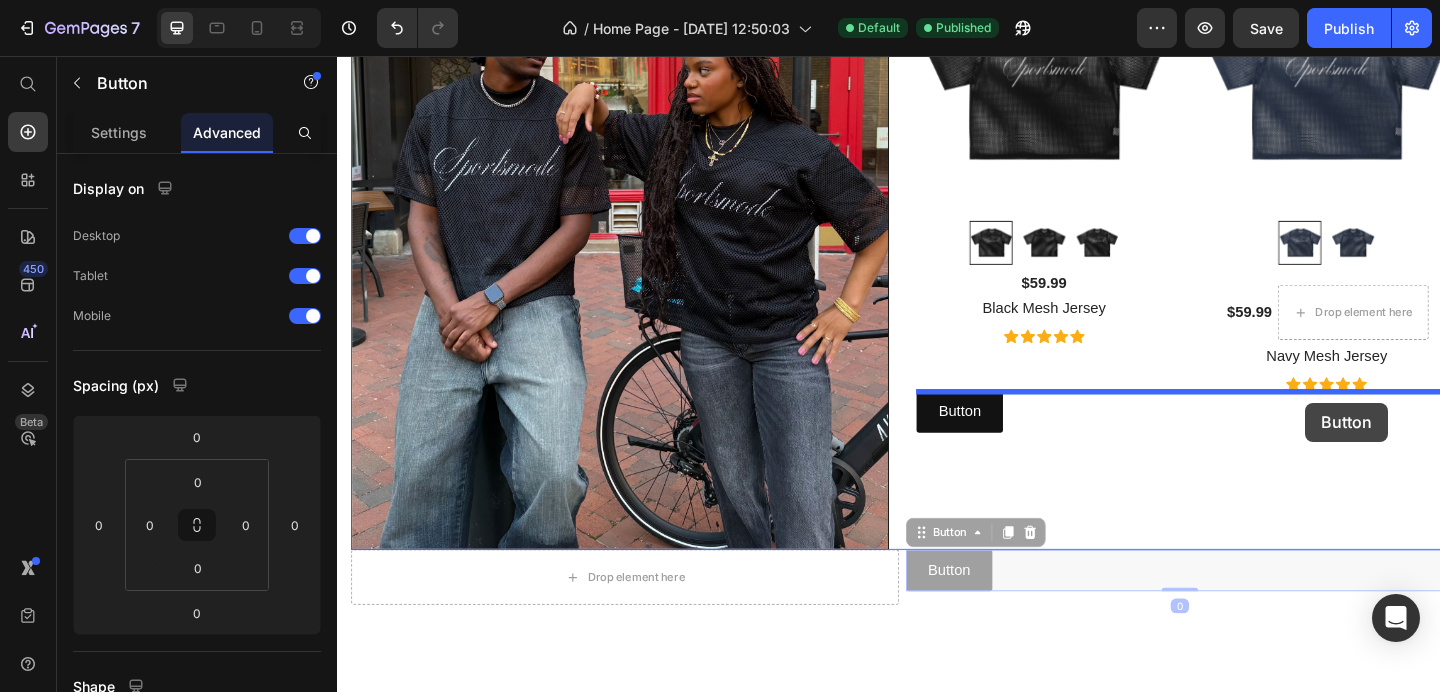 drag, startPoint x: 969, startPoint y: 578, endPoint x: 1393, endPoint y: 428, distance: 449.75104 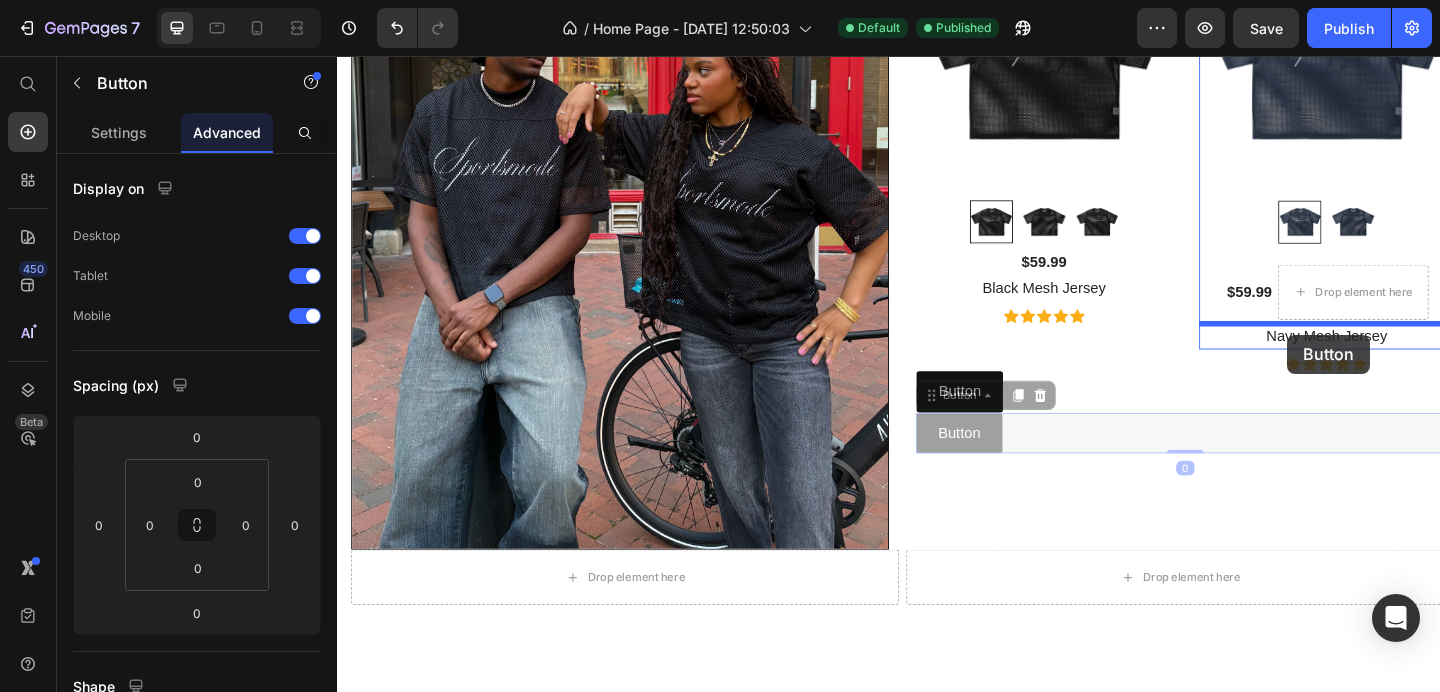 drag, startPoint x: 982, startPoint y: 436, endPoint x: 1378, endPoint y: 370, distance: 401.46234 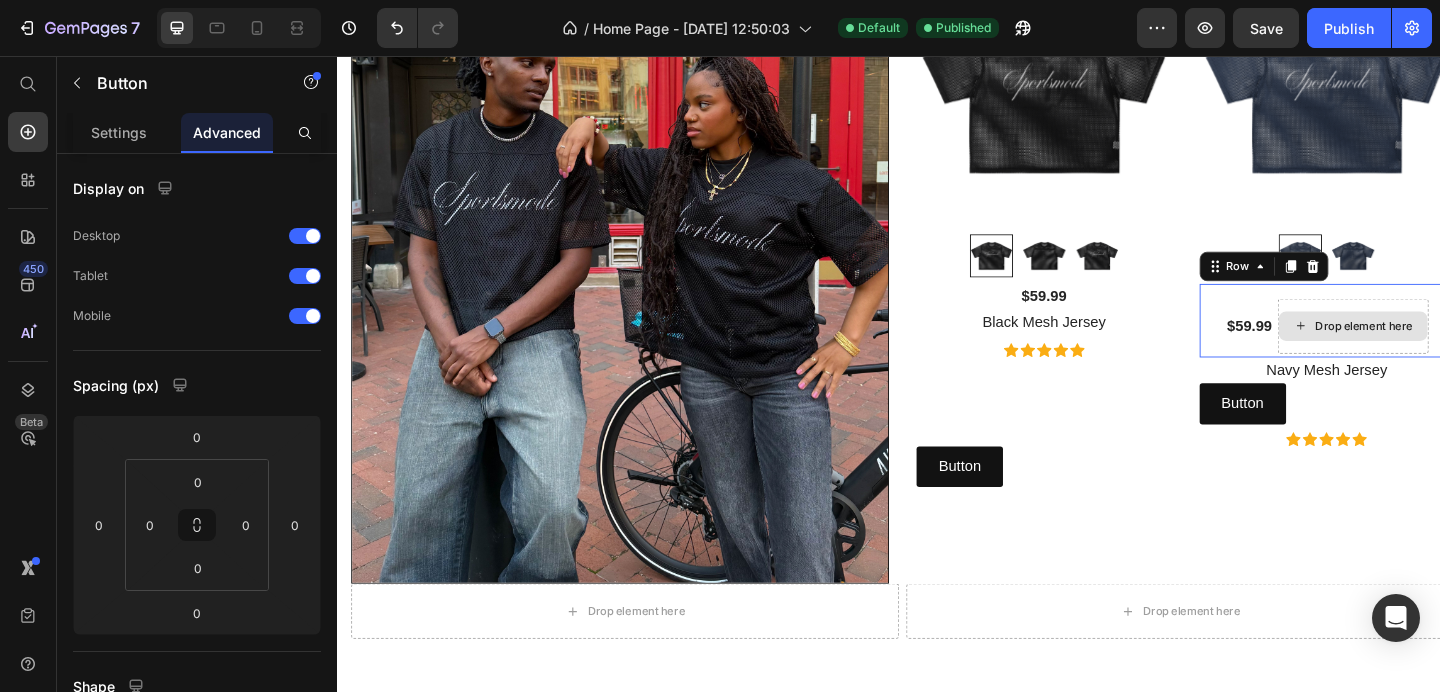 scroll, scrollTop: 441, scrollLeft: 0, axis: vertical 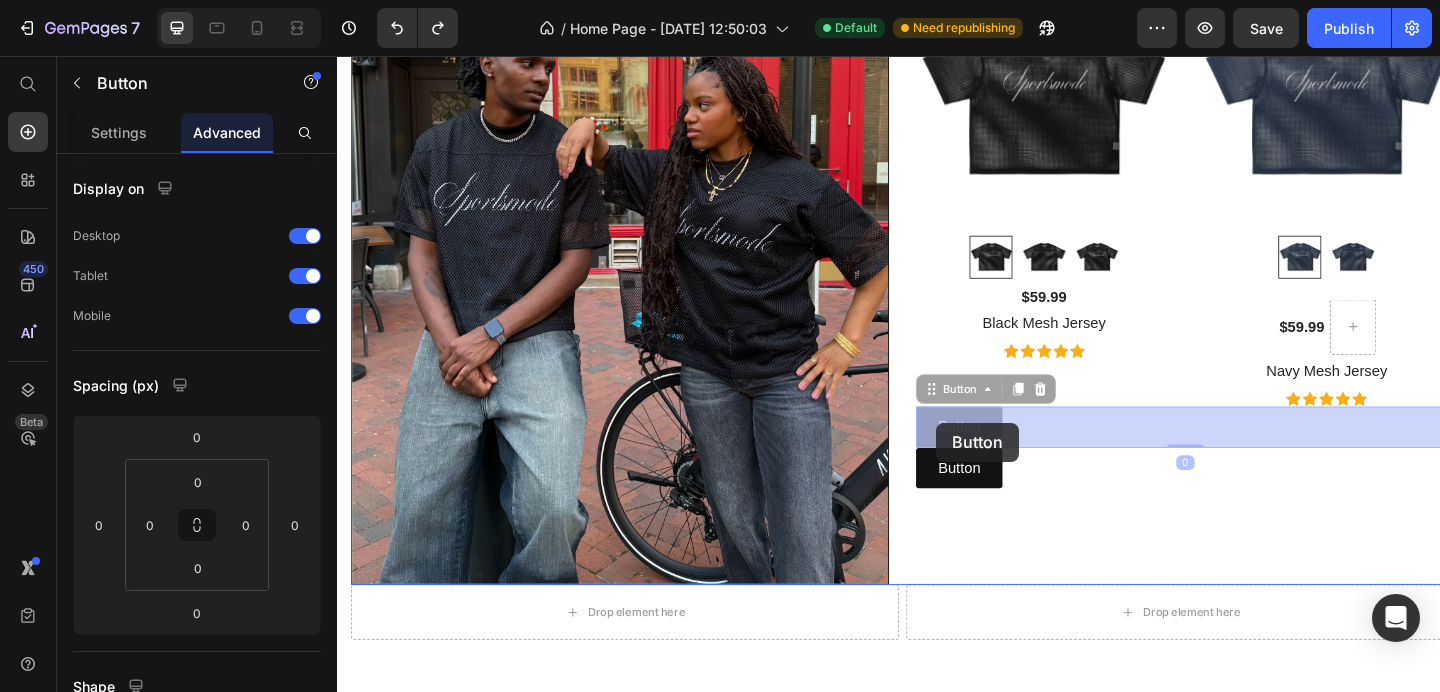 drag, startPoint x: 986, startPoint y: 426, endPoint x: 984, endPoint y: 440, distance: 14.142136 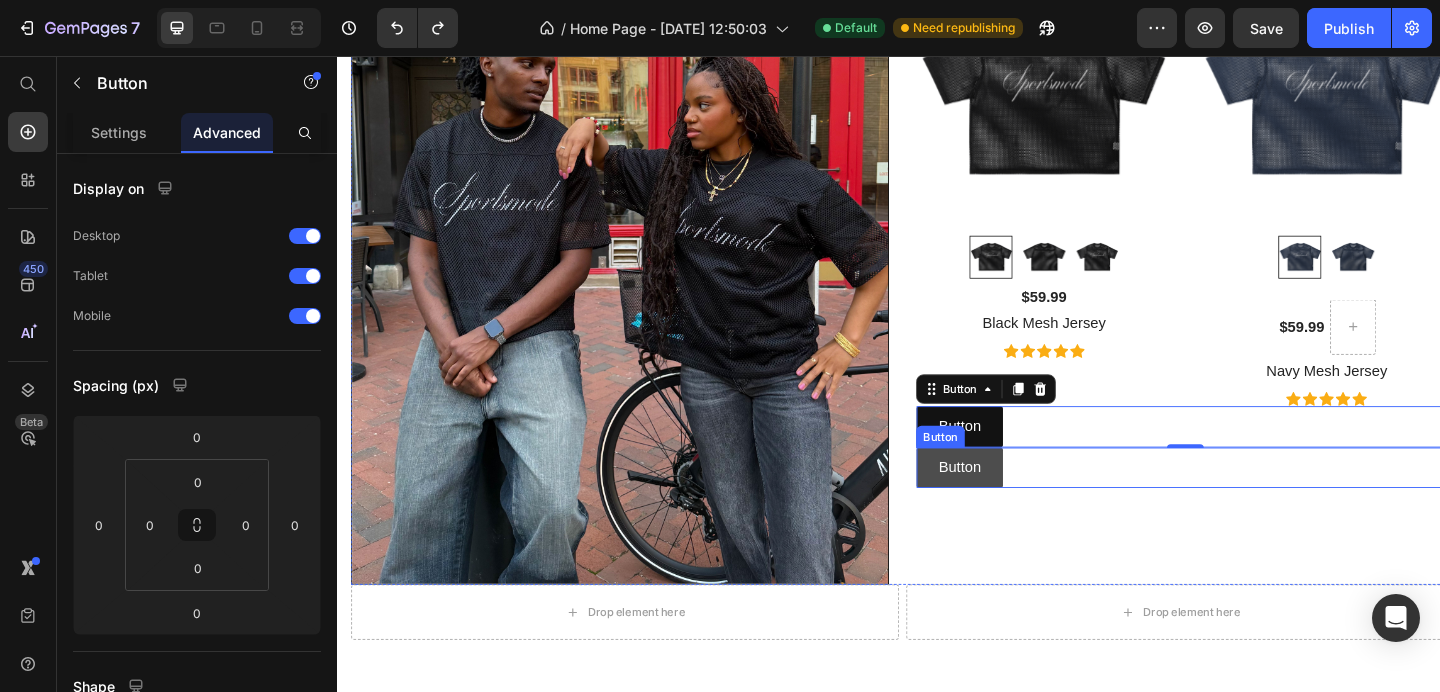 click on "Button" at bounding box center (1014, 504) 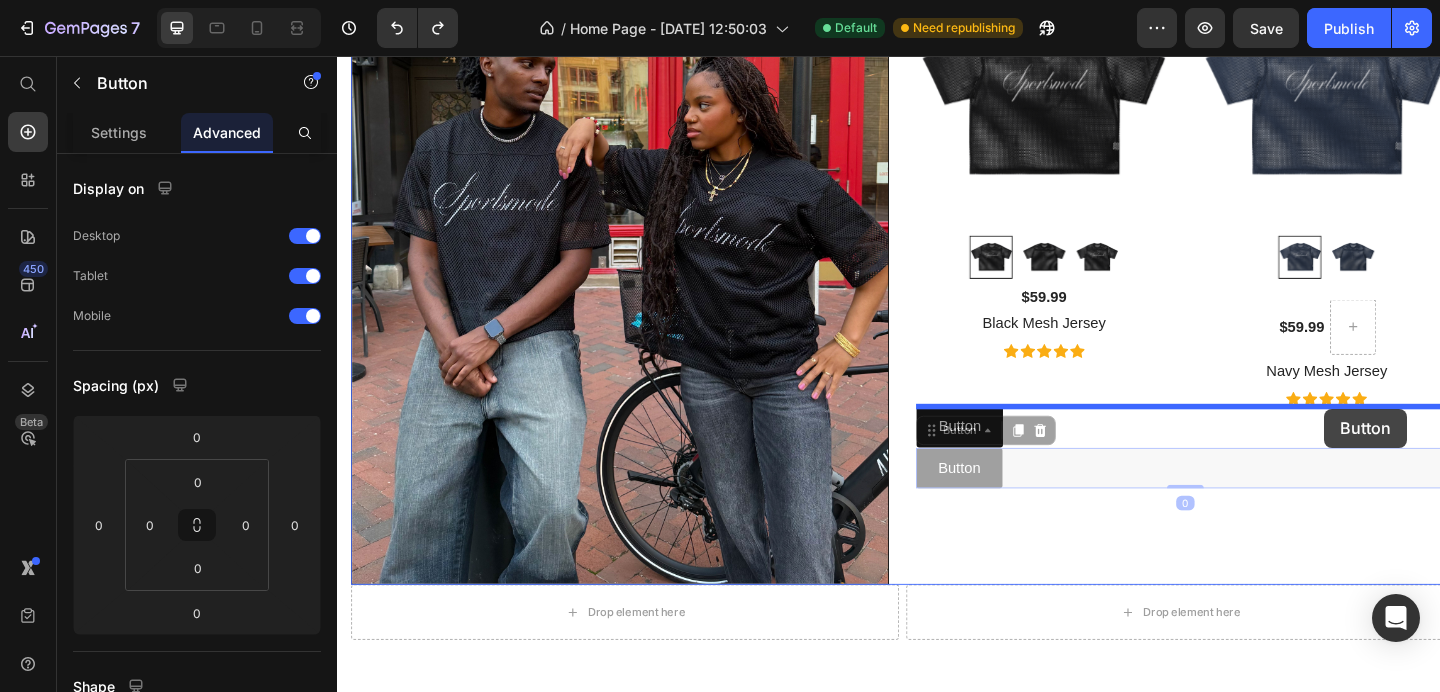 drag, startPoint x: 975, startPoint y: 468, endPoint x: 1413, endPoint y: 437, distance: 439.09567 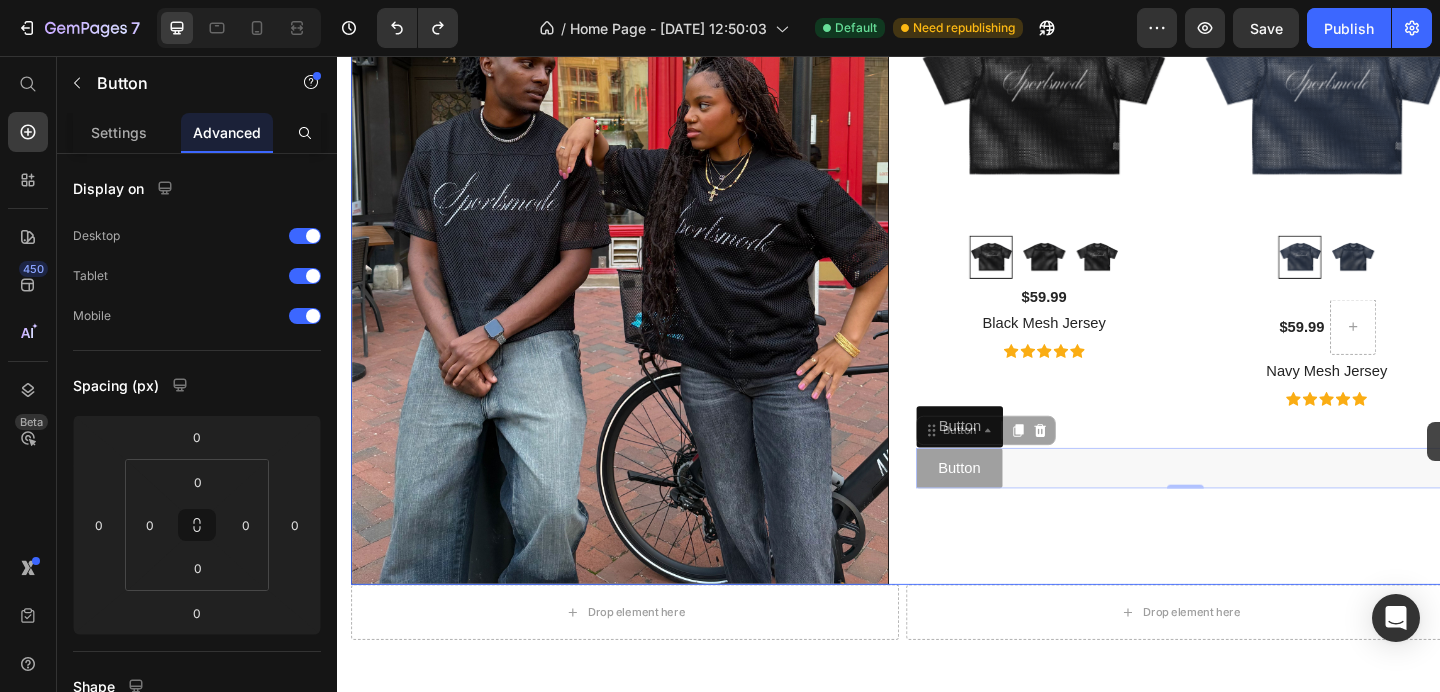 drag, startPoint x: 988, startPoint y: 471, endPoint x: 1492, endPoint y: 465, distance: 504.0357 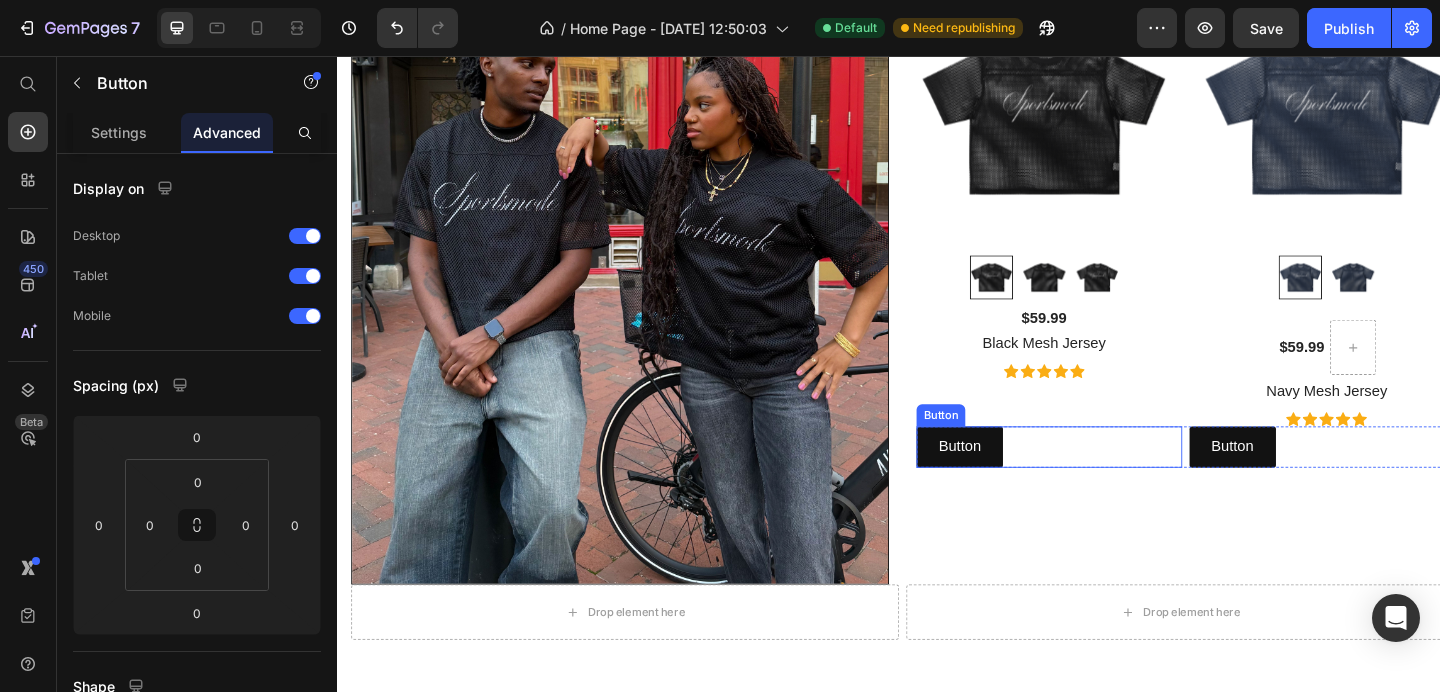 click on "Button Button" at bounding box center (1111, 481) 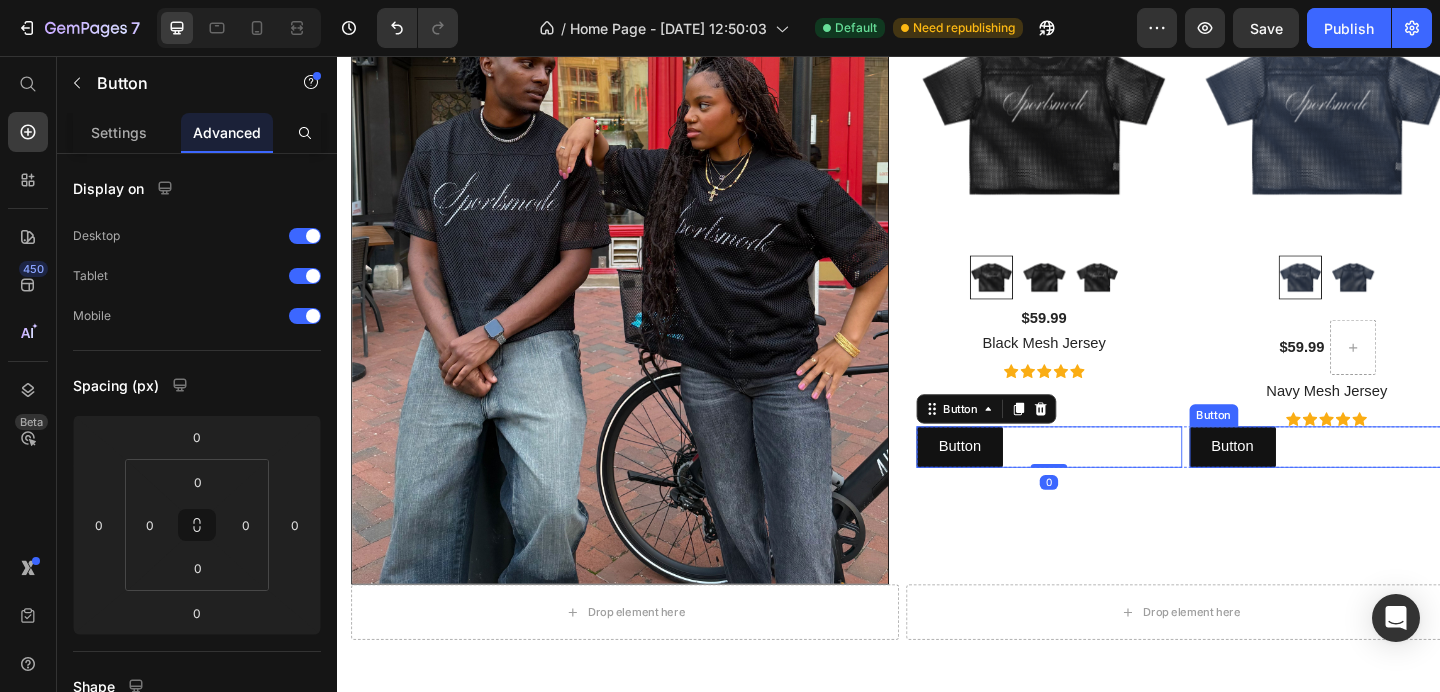 click on "Button Button" at bounding box center [1408, 481] 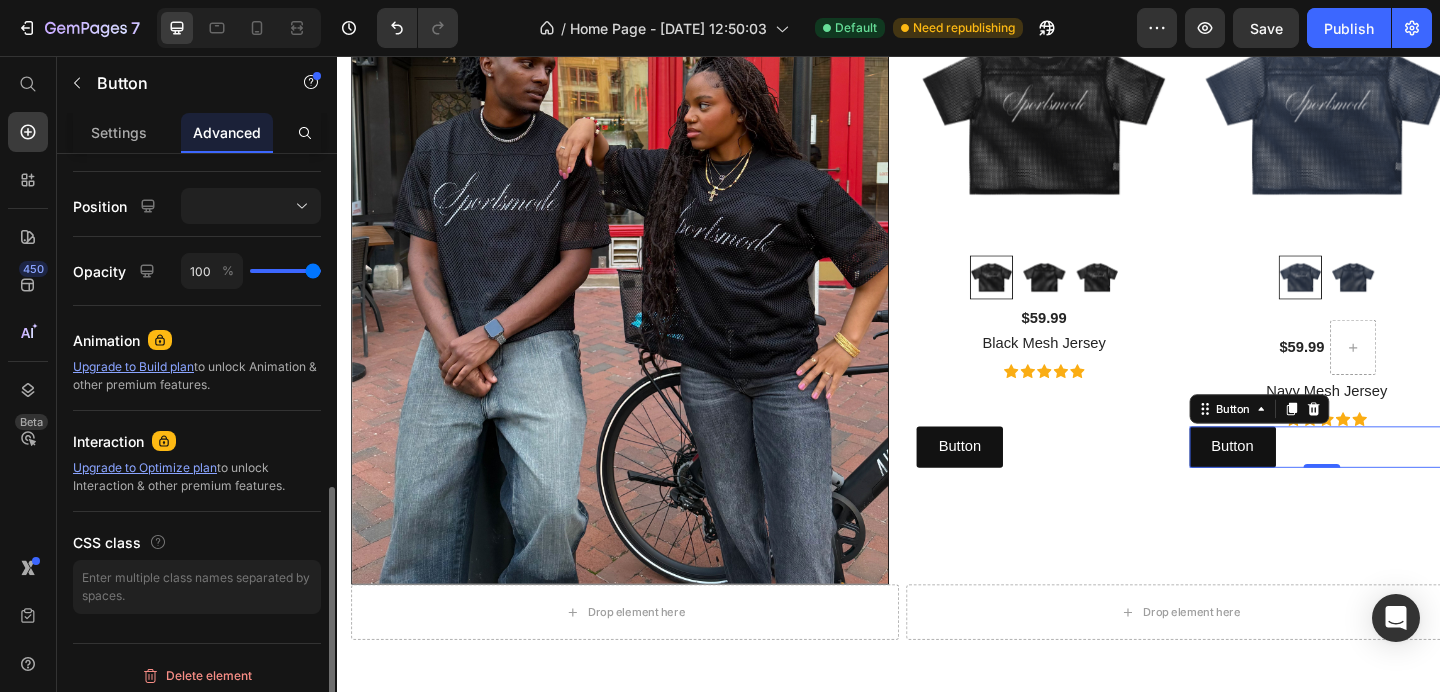 scroll, scrollTop: 710, scrollLeft: 0, axis: vertical 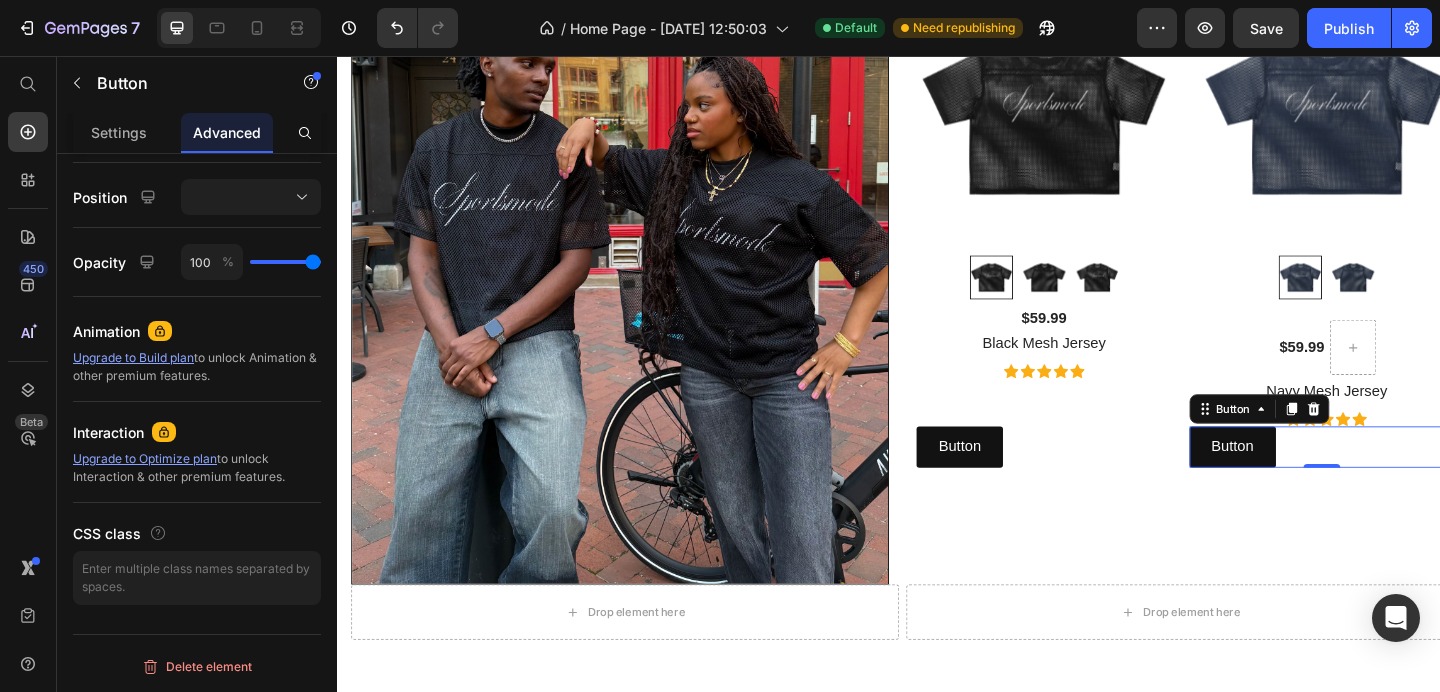 click on "Button Button   0" at bounding box center (1408, 481) 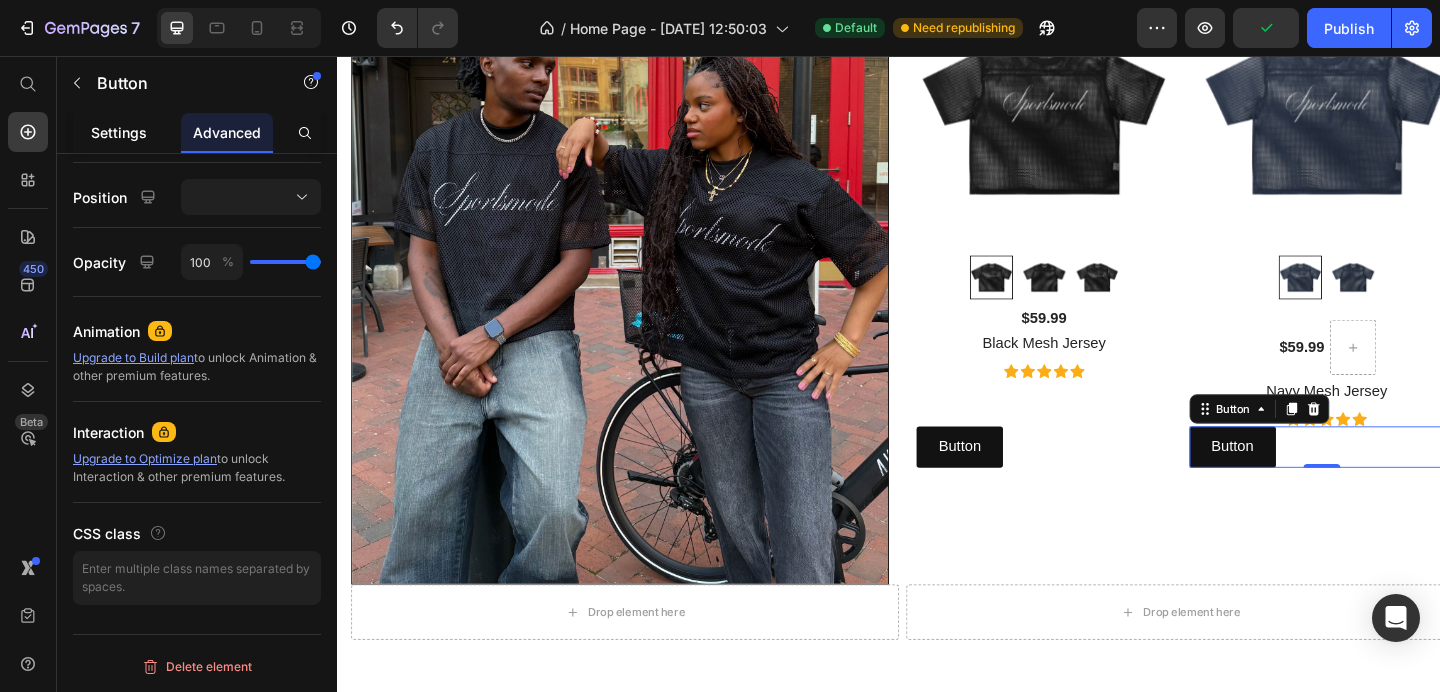 click on "Settings" 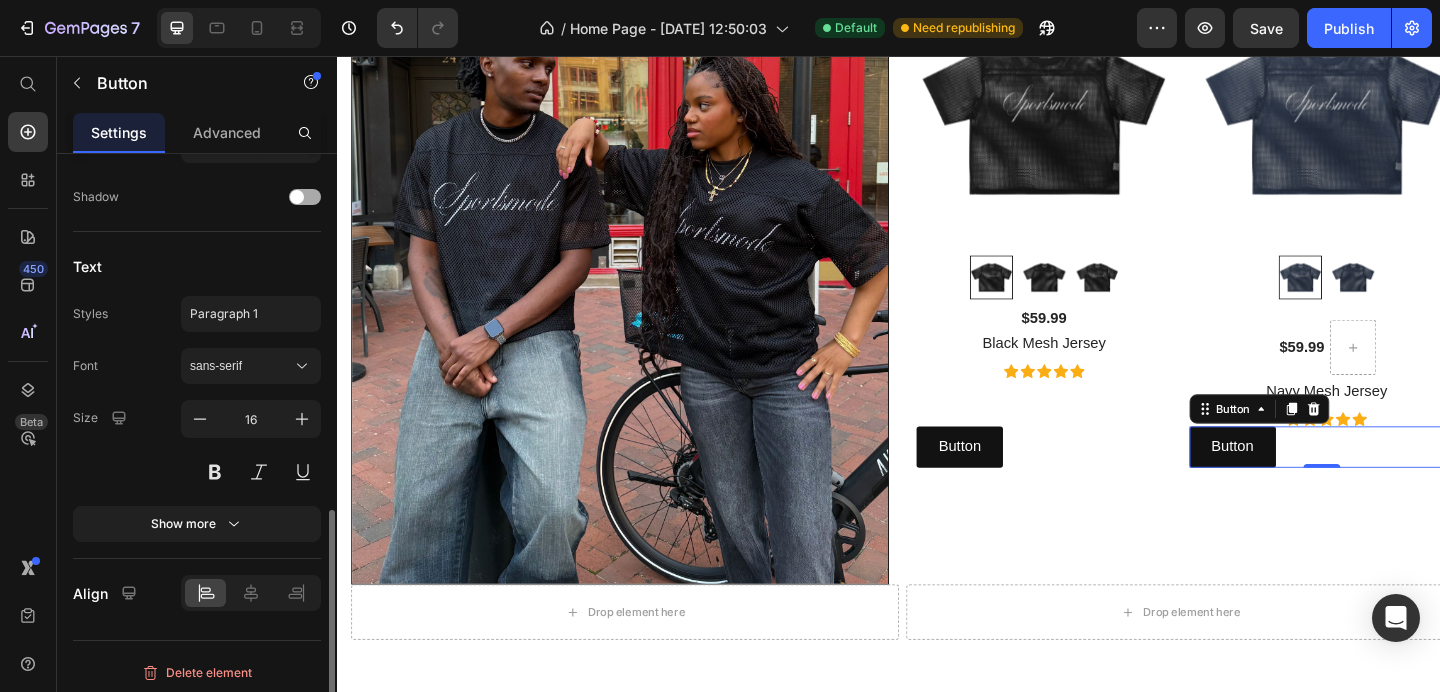 scroll, scrollTop: 850, scrollLeft: 0, axis: vertical 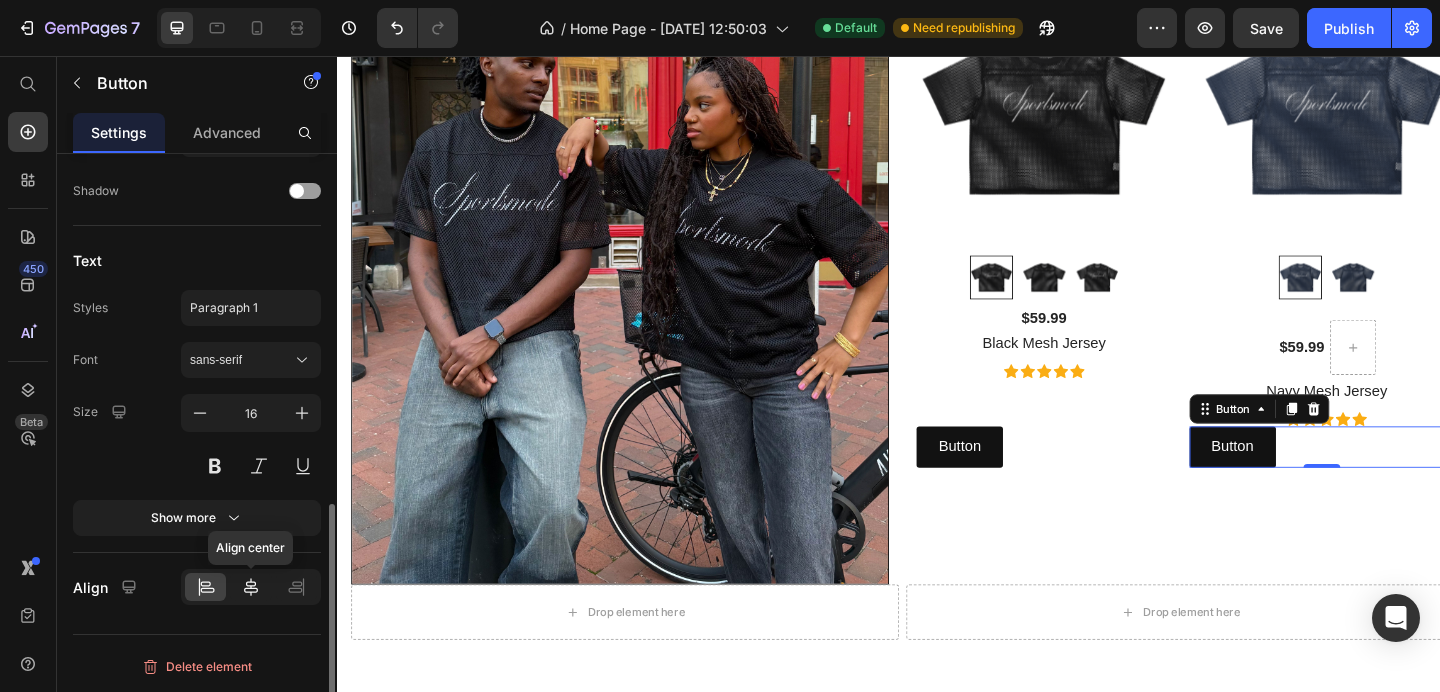 click 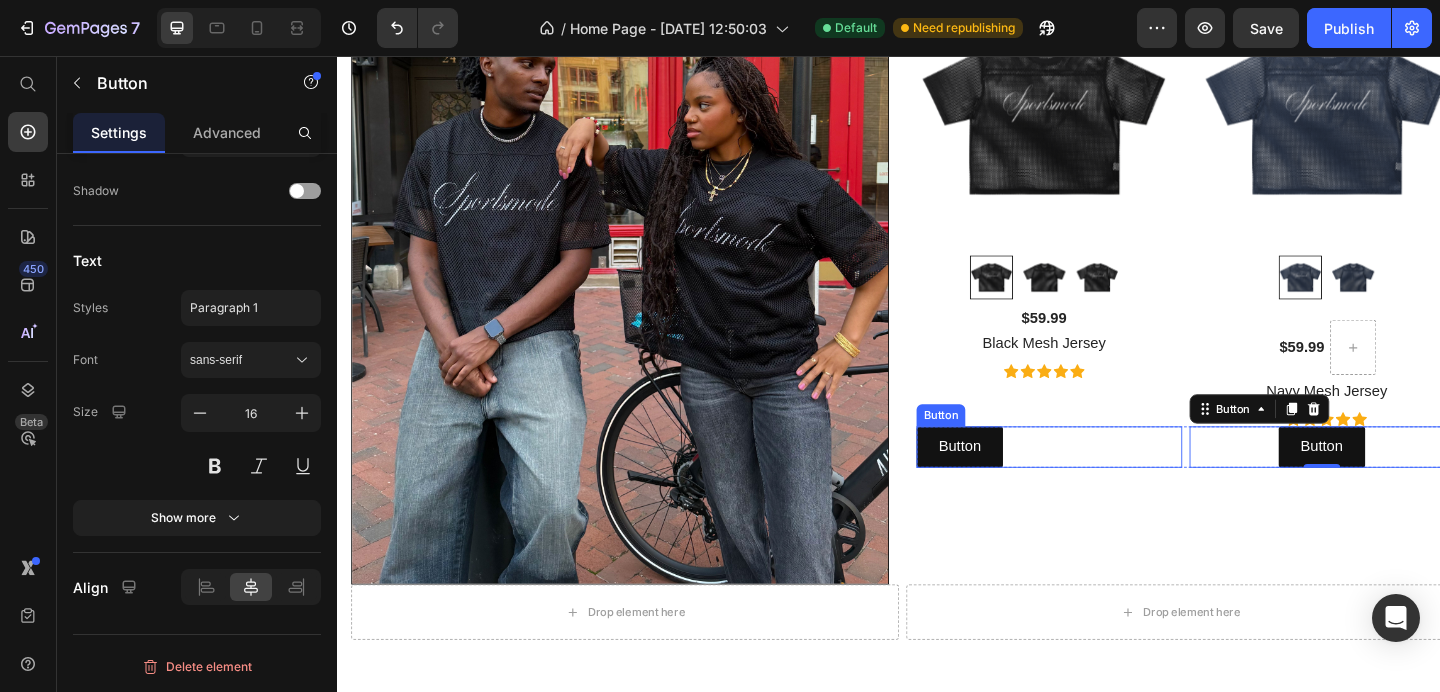 click on "Button Button" at bounding box center [1111, 481] 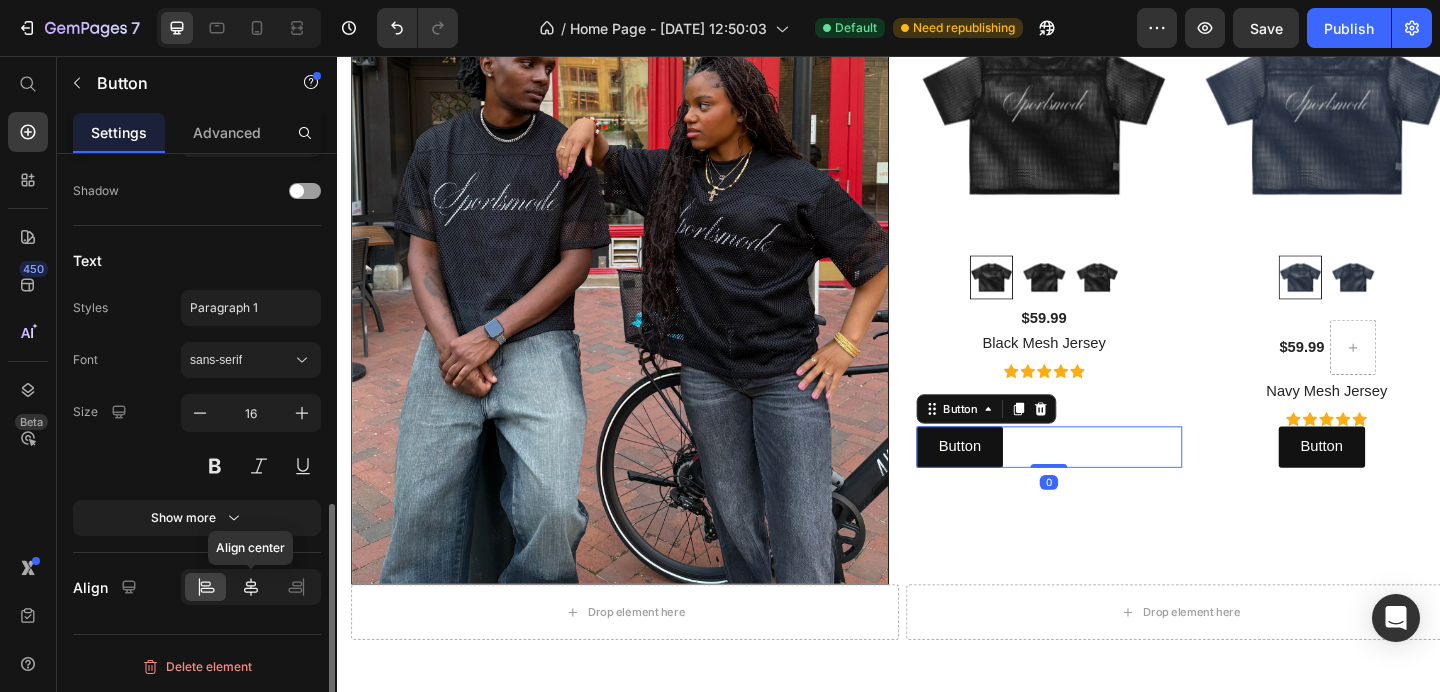 click 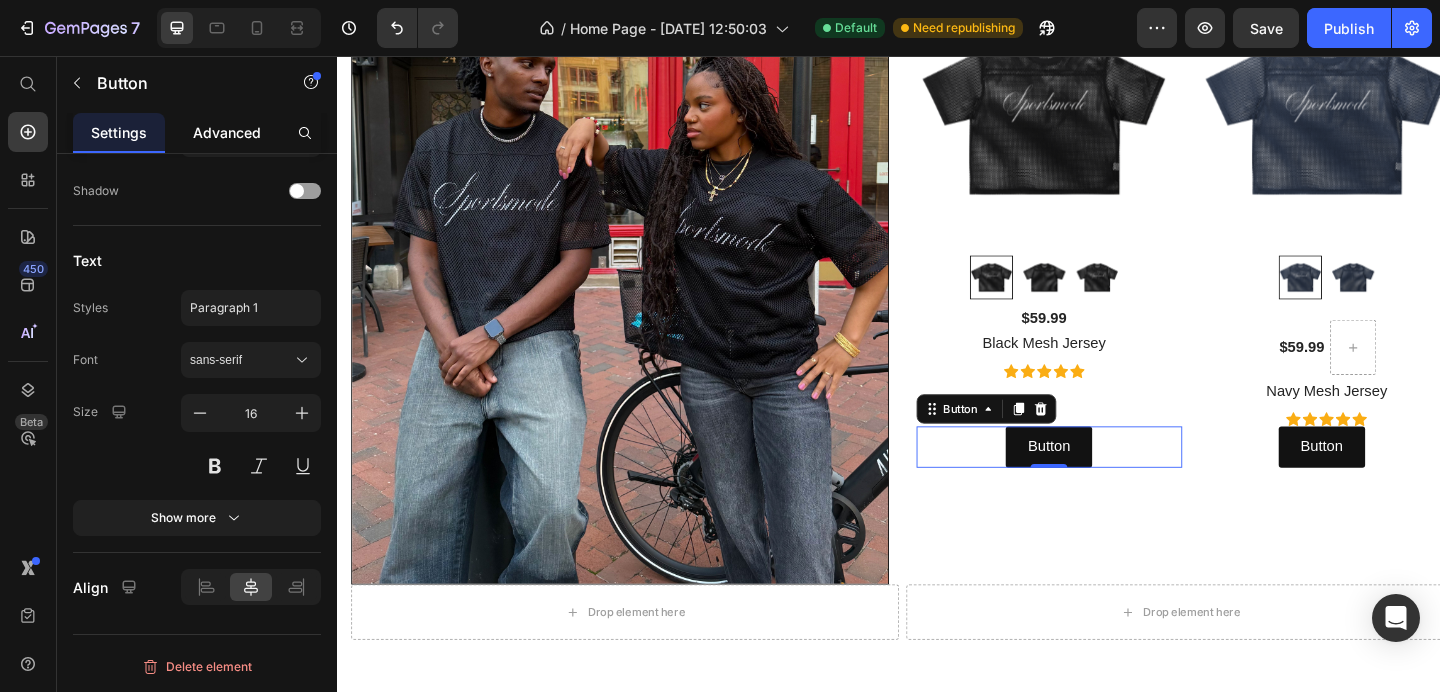click on "Advanced" at bounding box center (227, 132) 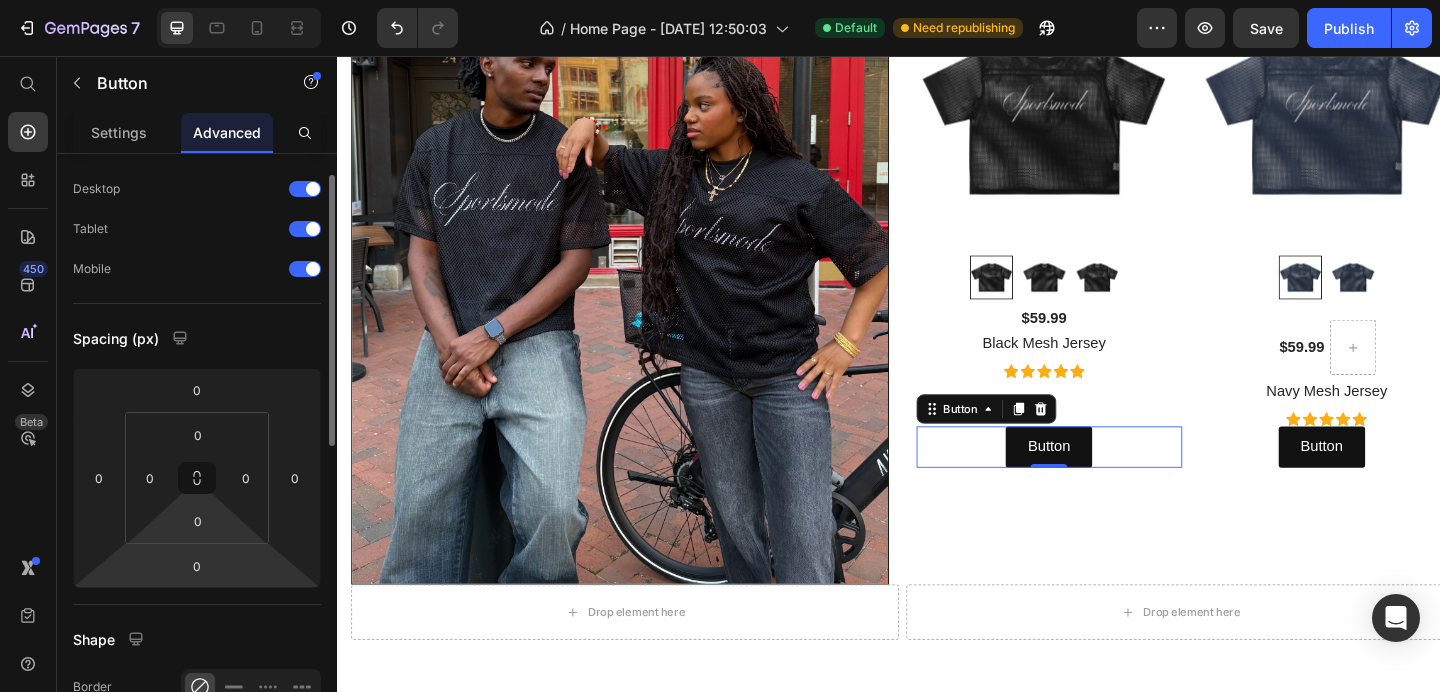 scroll, scrollTop: 86, scrollLeft: 0, axis: vertical 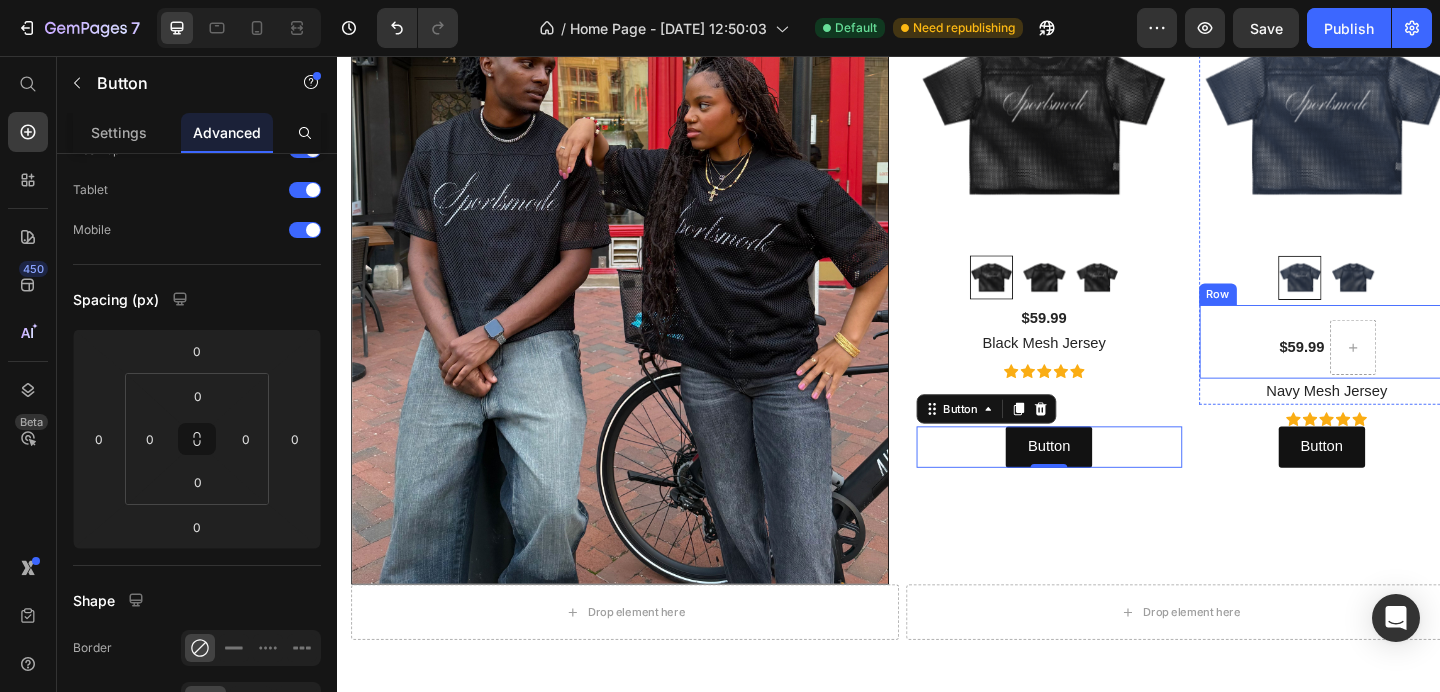 click on "$59.99 (P) Price
Row" at bounding box center [1414, 367] 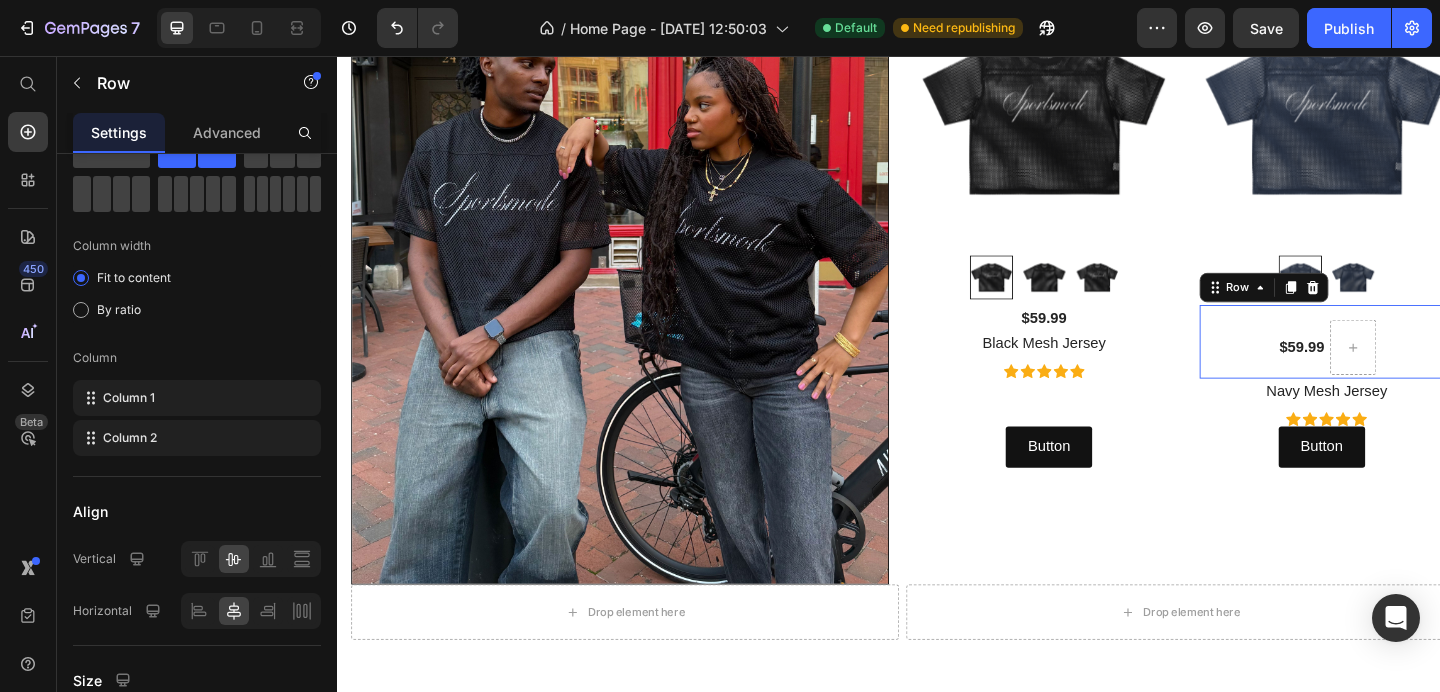 scroll, scrollTop: 0, scrollLeft: 0, axis: both 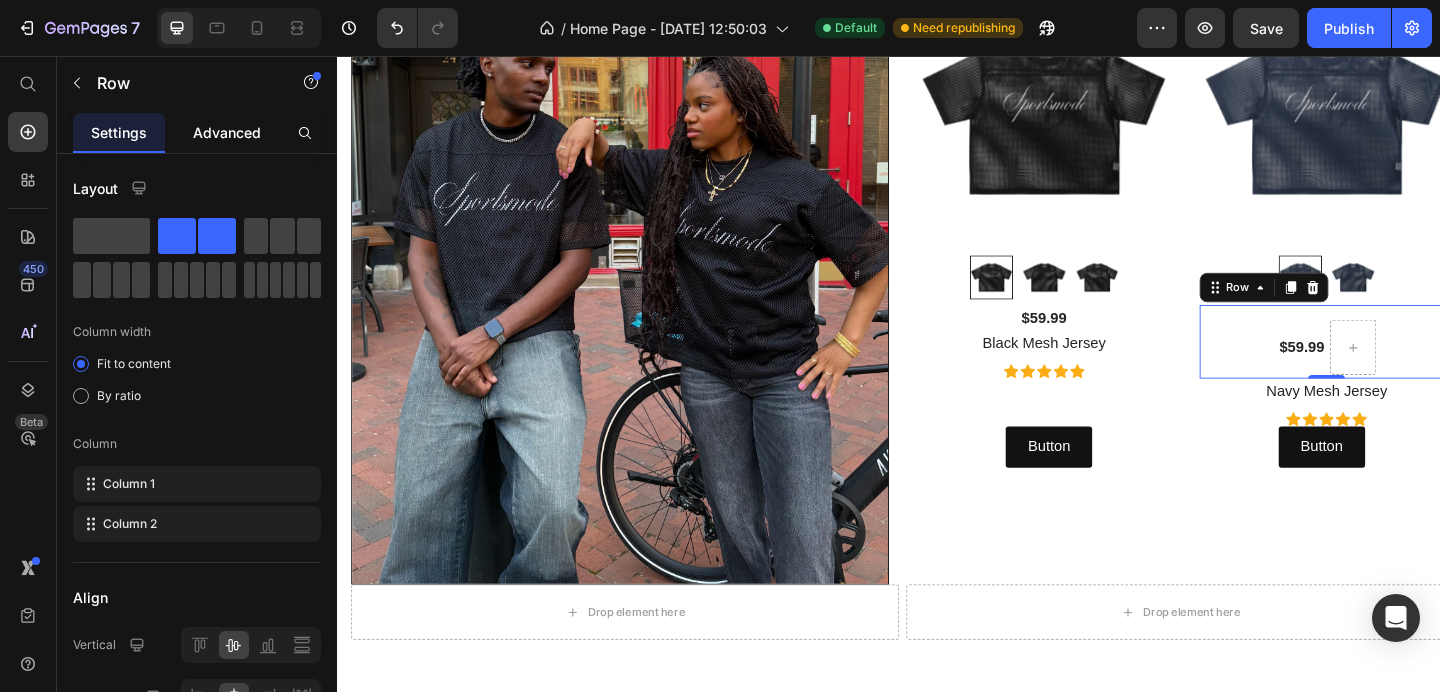 click on "Advanced" at bounding box center (227, 132) 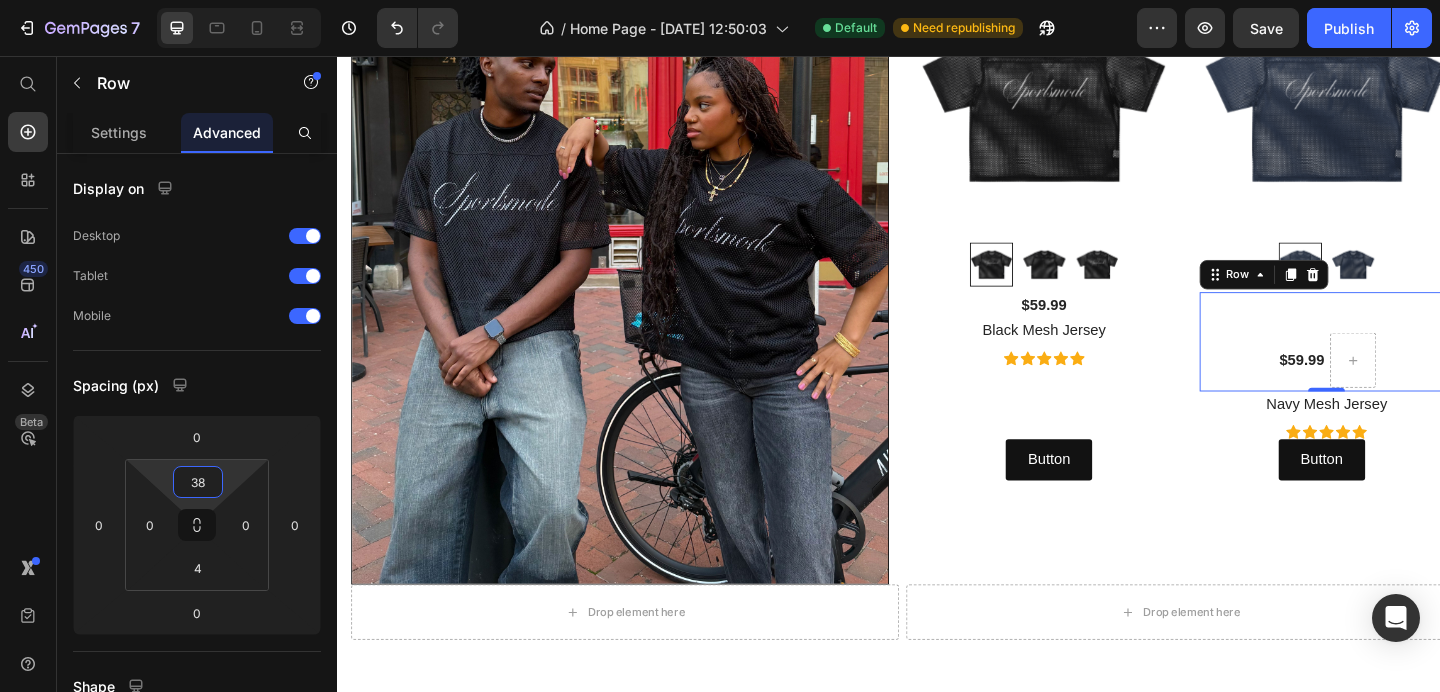 type on "0" 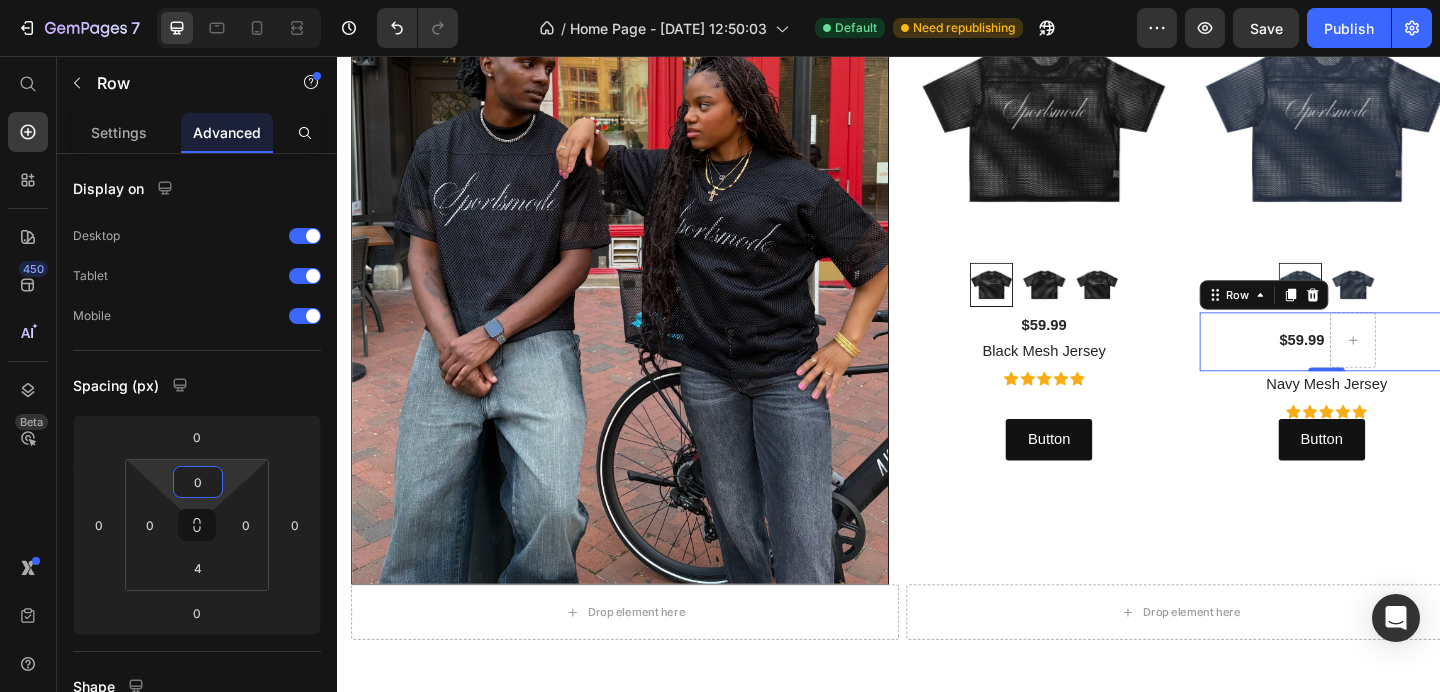 drag, startPoint x: 200, startPoint y: 463, endPoint x: 197, endPoint y: 528, distance: 65.06919 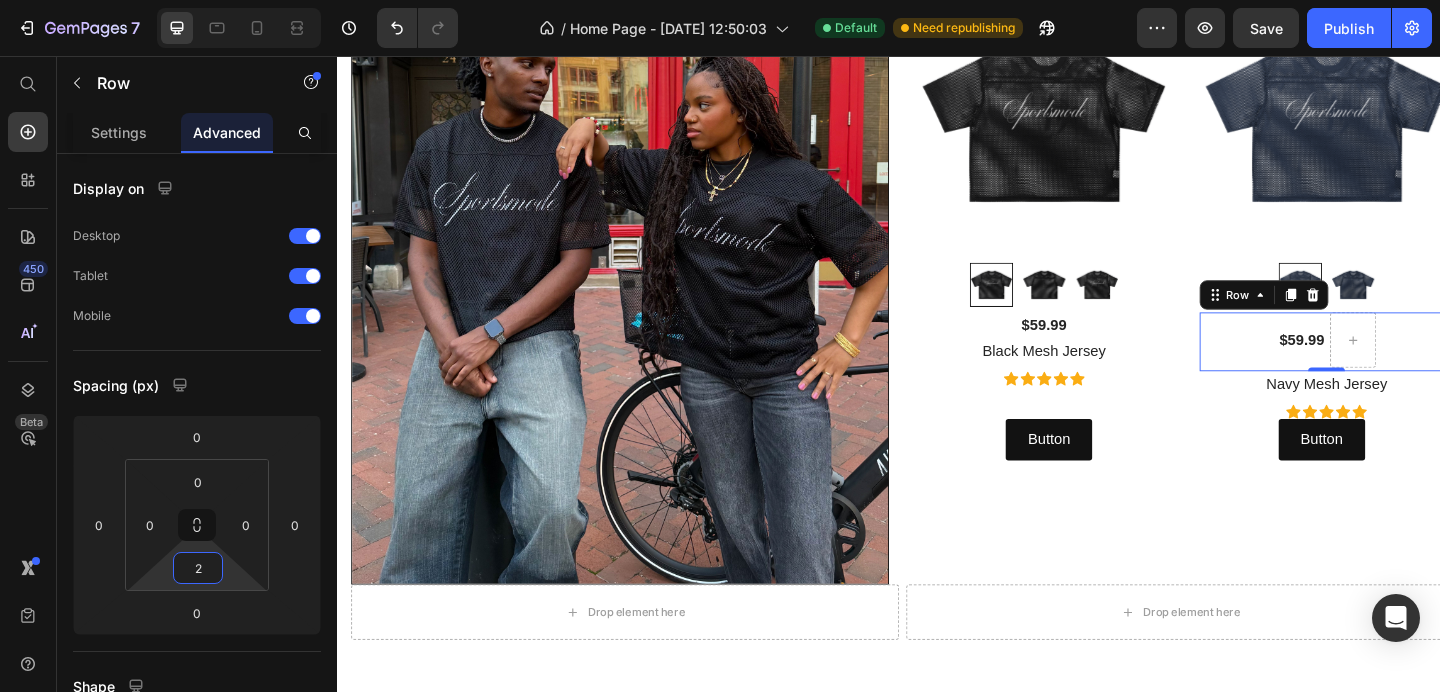 type on "0" 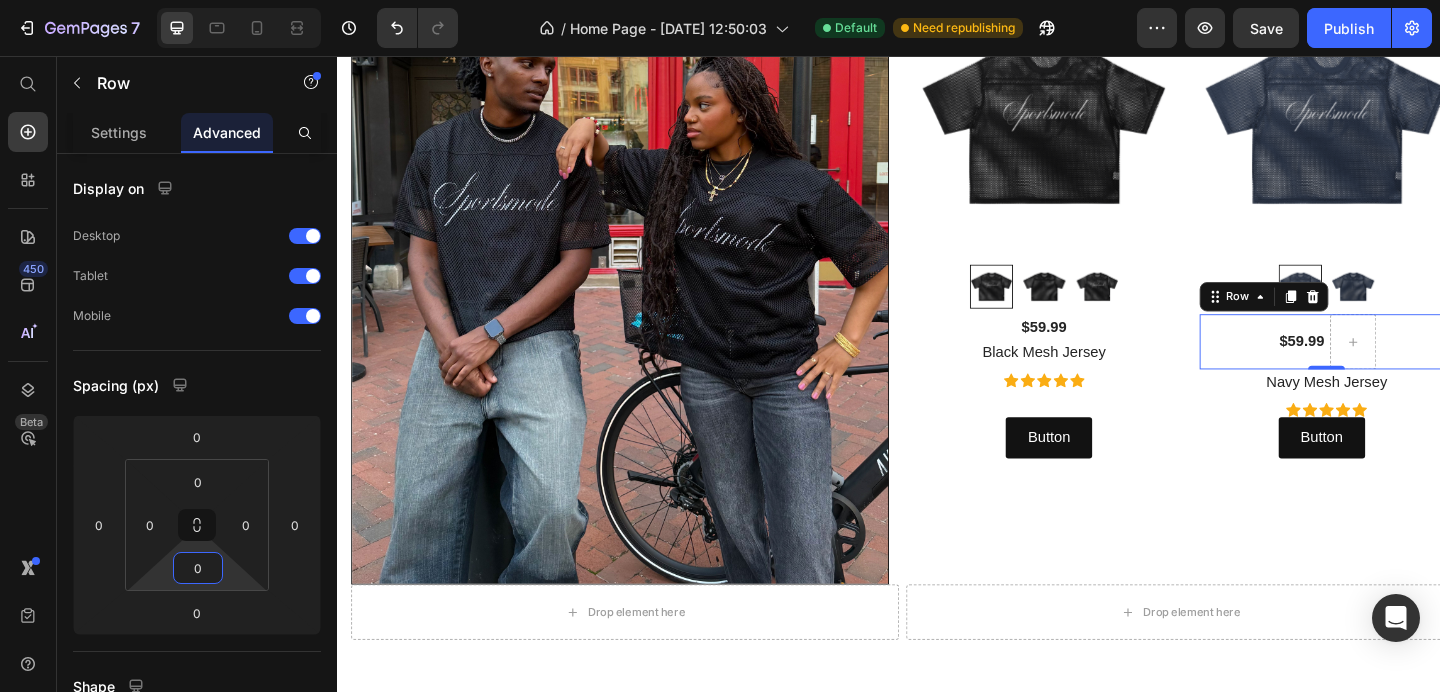 drag, startPoint x: 232, startPoint y: 579, endPoint x: 235, endPoint y: 642, distance: 63.07139 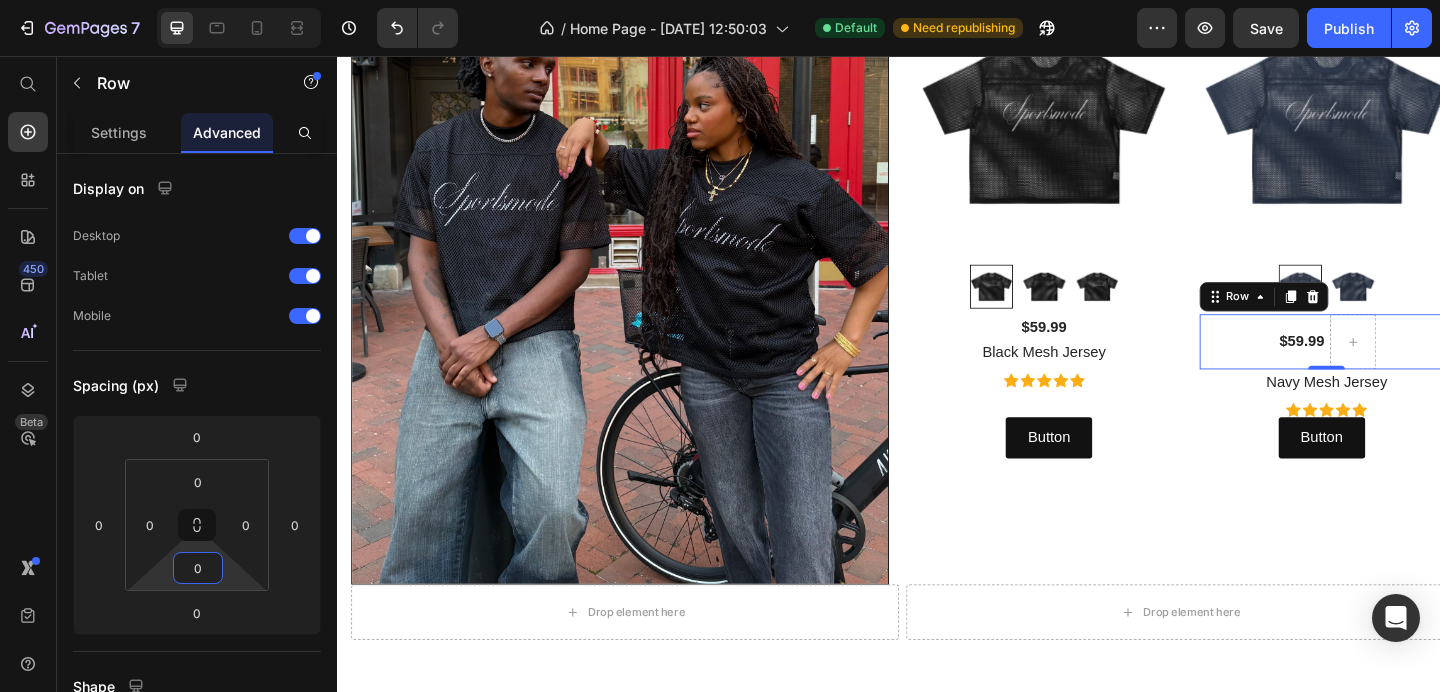 click on "7   /  Home Page - [DATE] 12:50:03 Default Need republishing Preview  Save   Publish  450 Beta Start with Sections Elements Hero Section Product Detail Brands Trusted Badges Guarantee Product Breakdown How to use Testimonials Compare Bundle FAQs Social Proof Brand Story Product List Collection Blog List Contact Sticky Add to Cart Custom Footer Browse Library 450 Layout
Row
Row
Row
Row Text
Heading
Text Block Button
Button
Button
Sticky Back to top Media
Image Image" at bounding box center [720, 0] 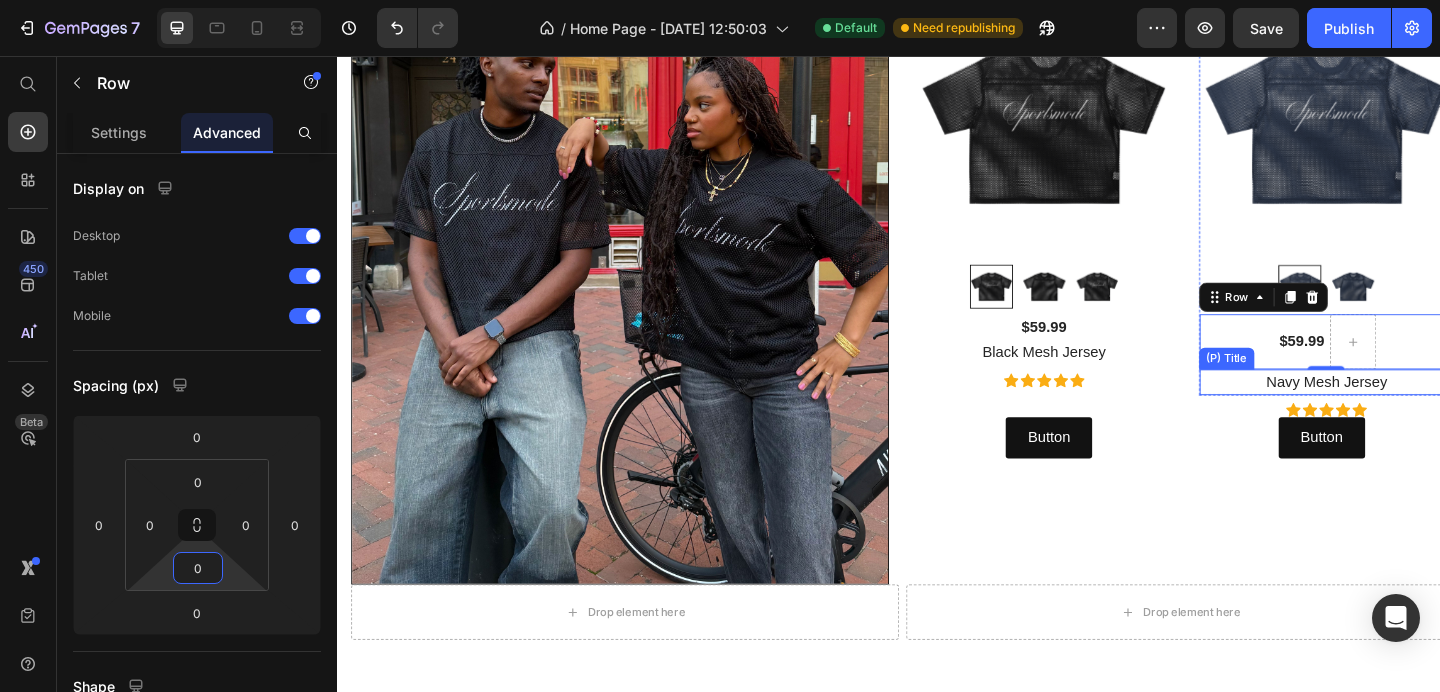 click on "Navy Mesh Jersey" at bounding box center (1414, 411) 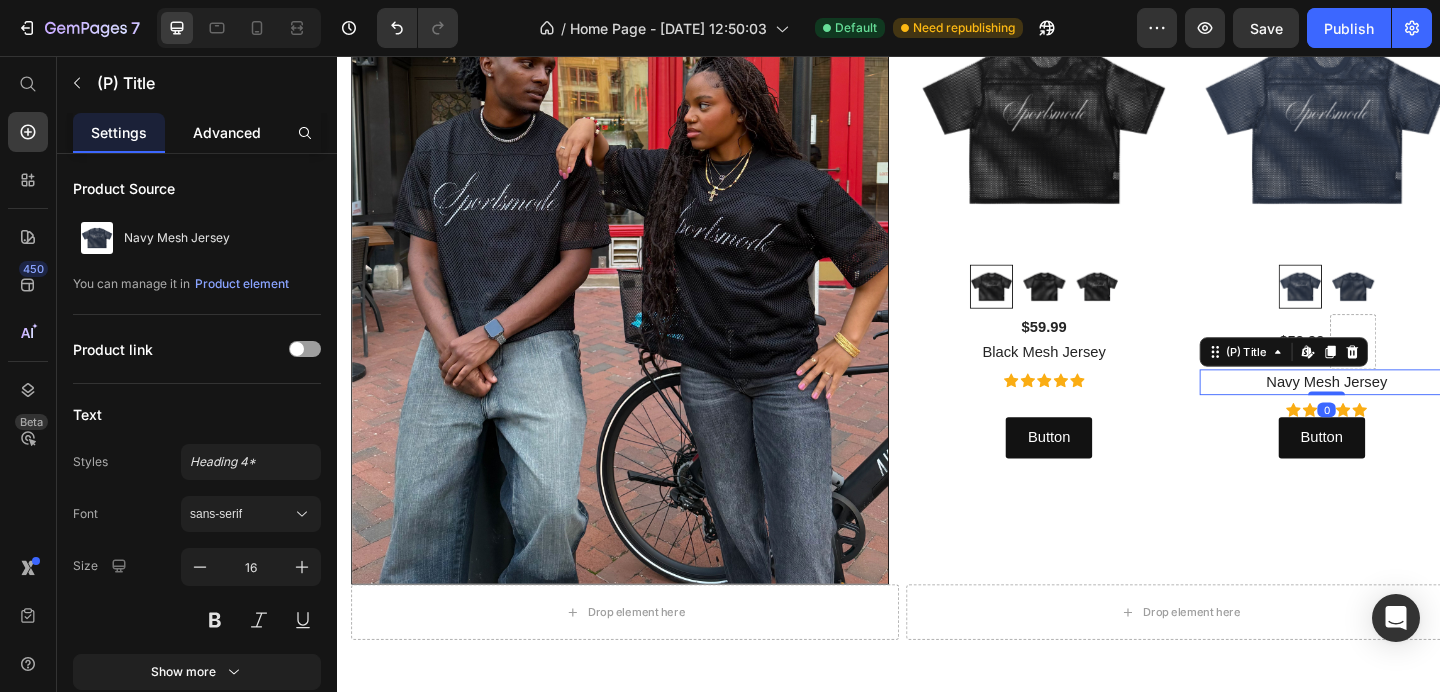 click on "Advanced" 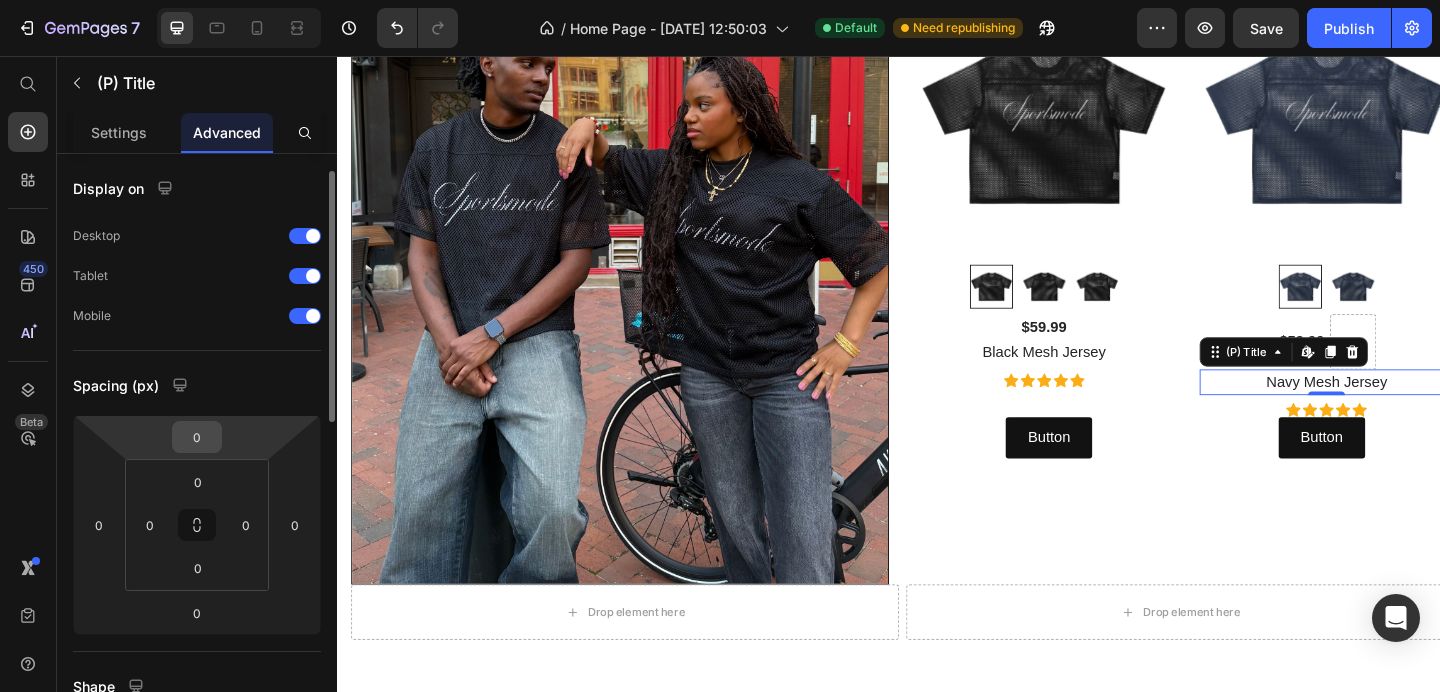 scroll, scrollTop: 196, scrollLeft: 0, axis: vertical 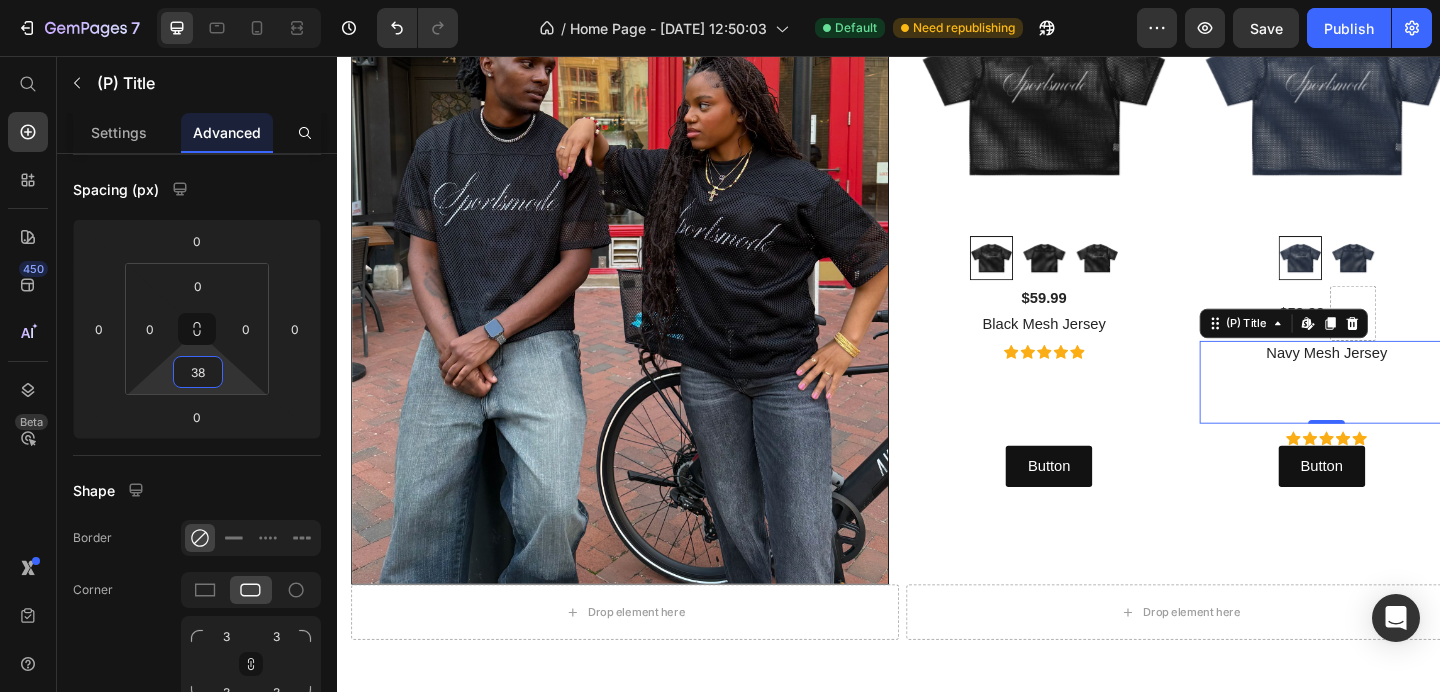 type on "0" 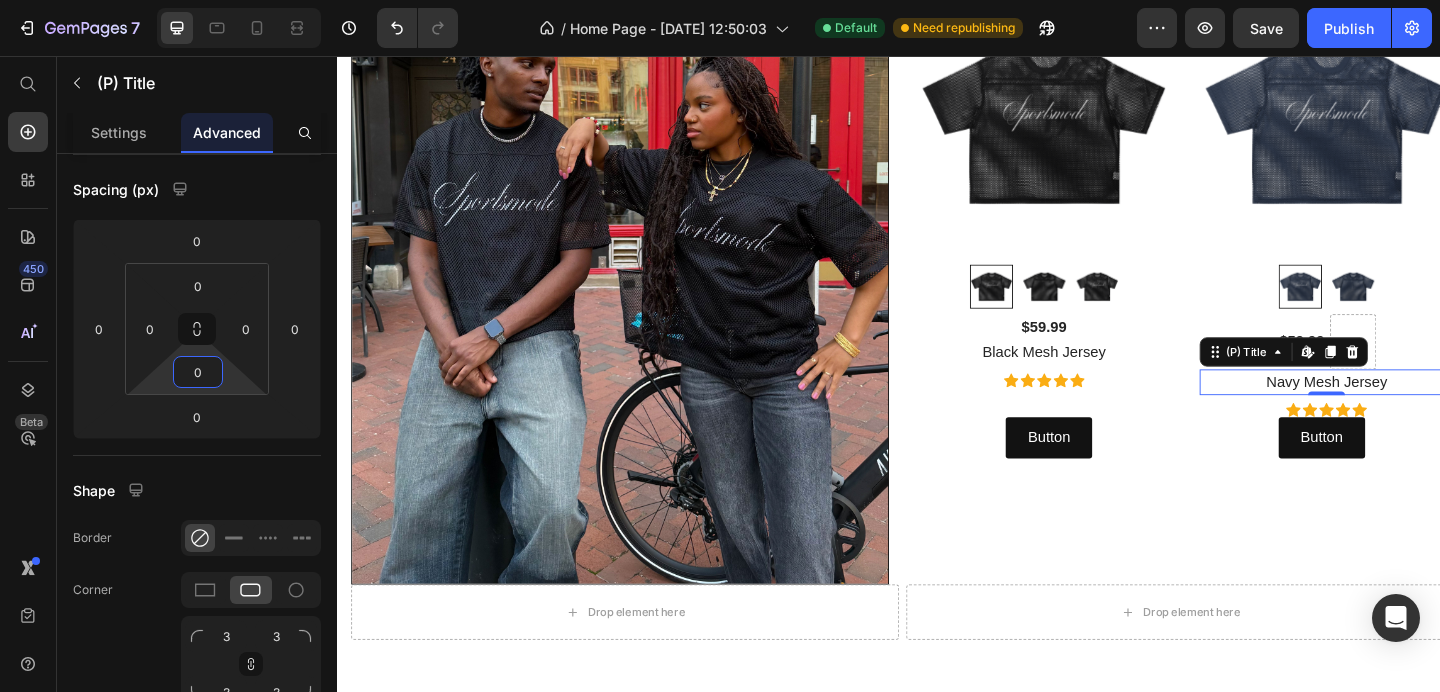 drag, startPoint x: 210, startPoint y: 348, endPoint x: 212, endPoint y: 451, distance: 103.01942 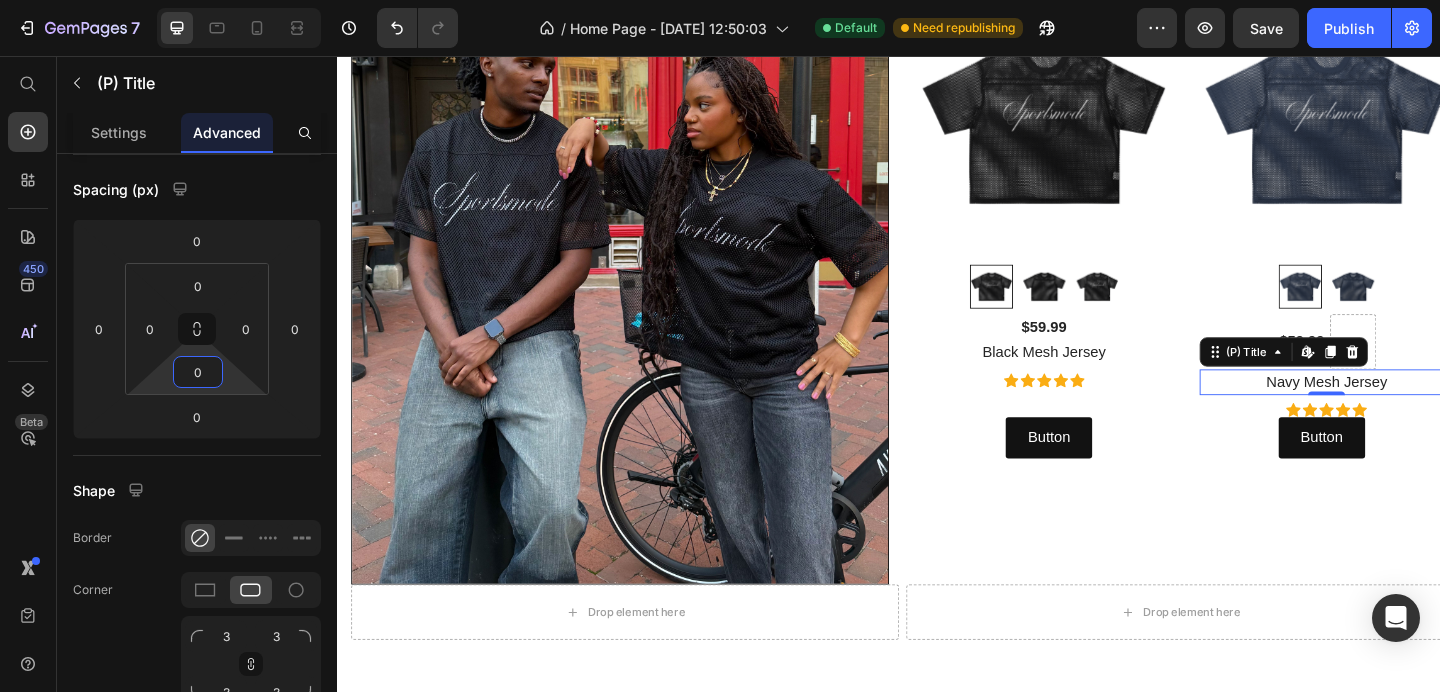 click on "(P) Images & Gallery $59.99 (P) Price Black Mesh Jersey (P) Title
Icon
Icon
Icon
Icon
Icon Icon List Hoz Product (P) Images & Gallery $59.99 (P) Price
Row Navy Mesh Jersey (P) Title   Edit content in Shopify 0 Product
Icon
Icon
Icon
Icon
Icon Icon List Hoz Row Button Button Button Button Row" at bounding box center [1259, 241] 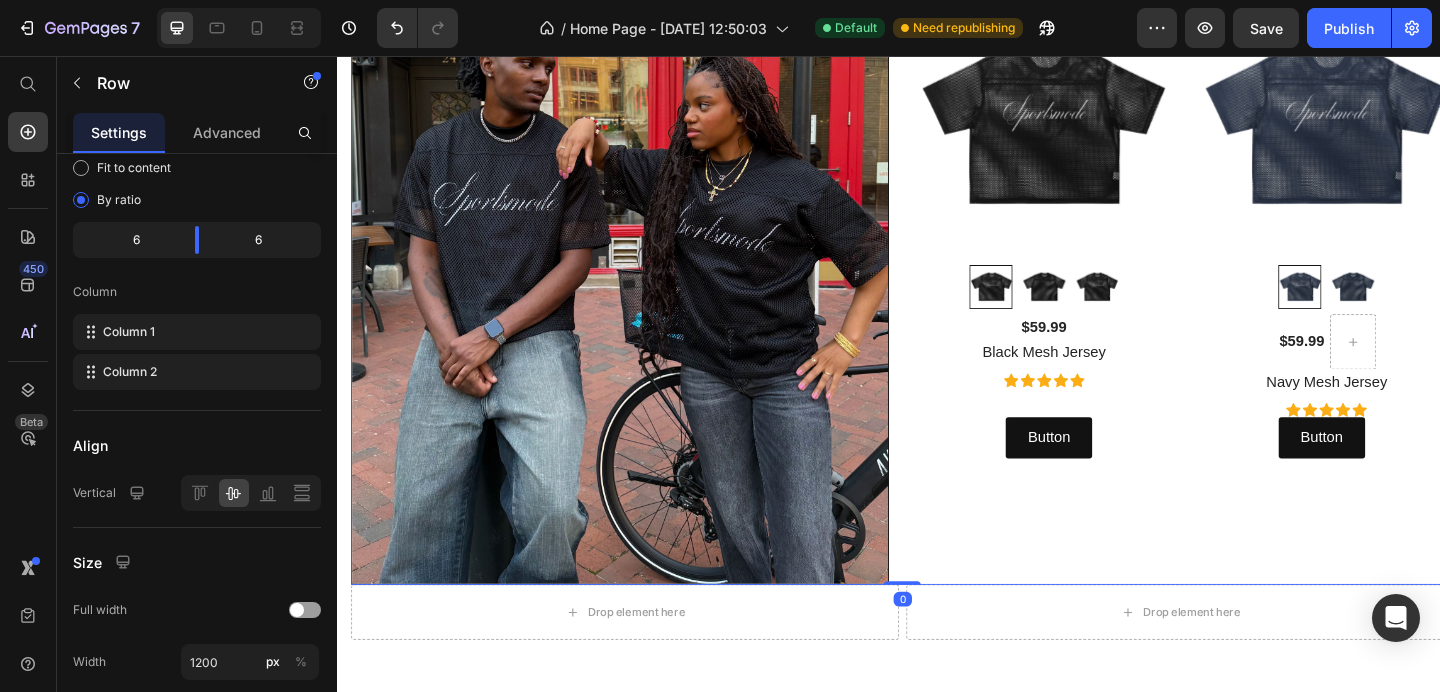 scroll, scrollTop: 0, scrollLeft: 0, axis: both 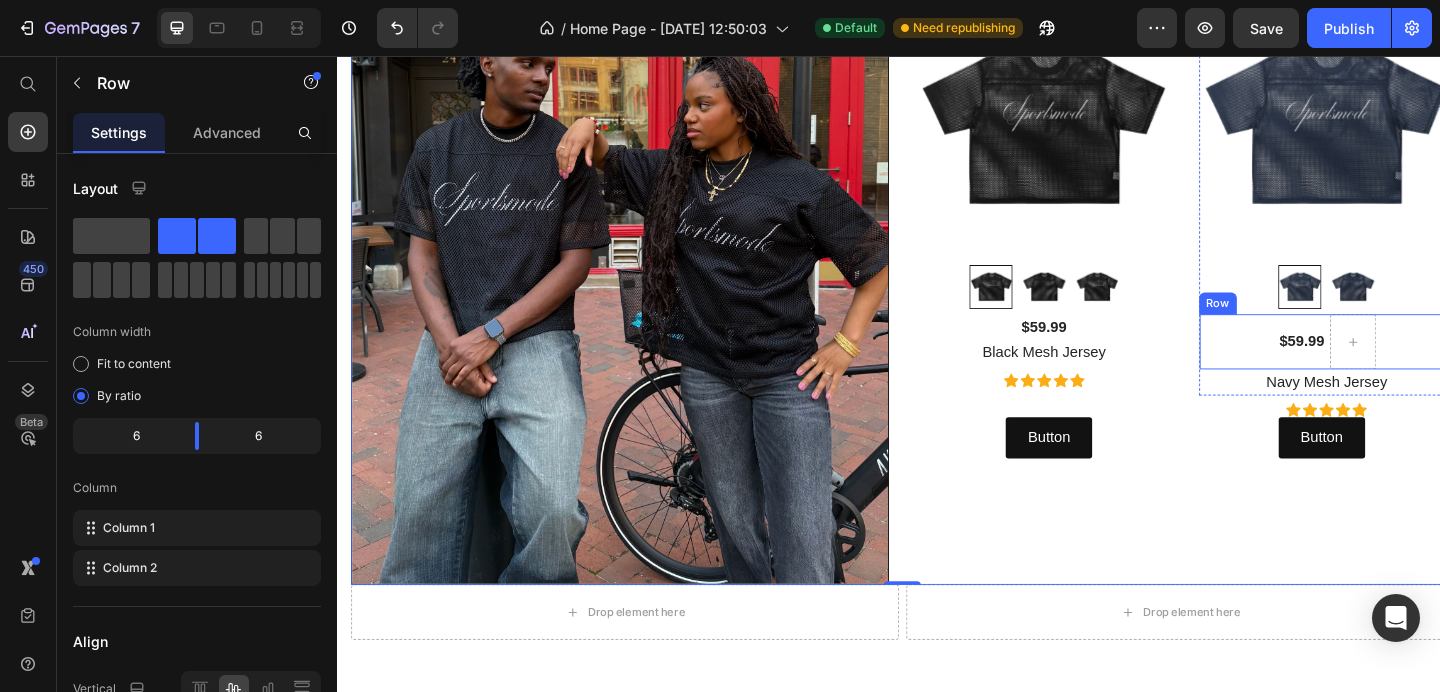 click on "$59.99 (P) Price
Row" at bounding box center (1414, 367) 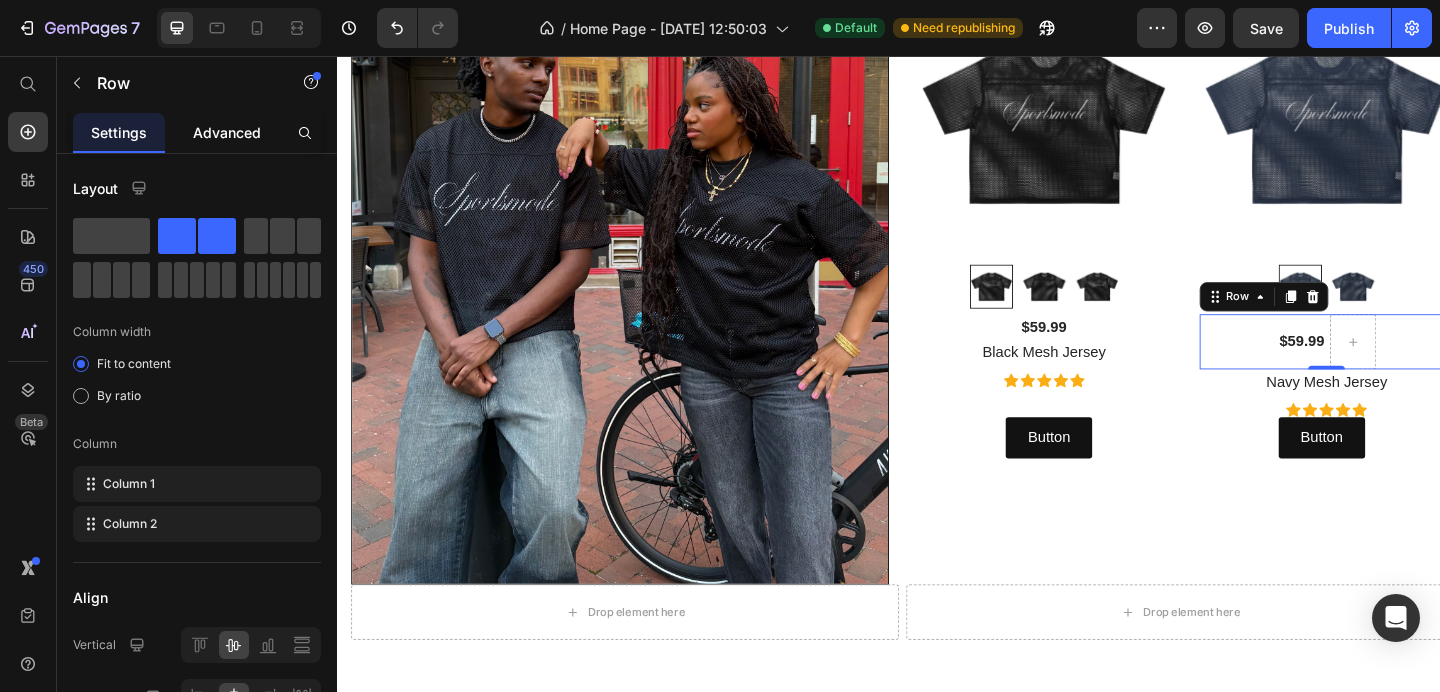 click on "Advanced" at bounding box center (227, 132) 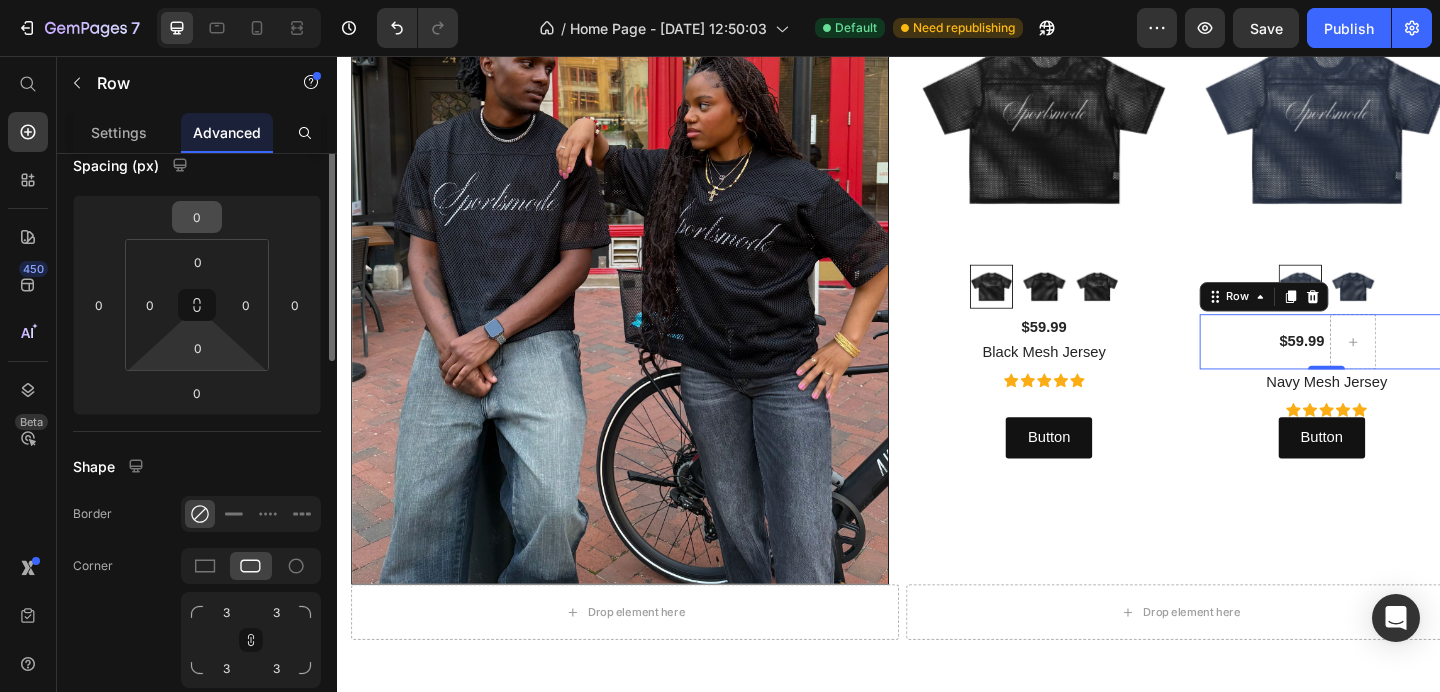 scroll, scrollTop: 226, scrollLeft: 0, axis: vertical 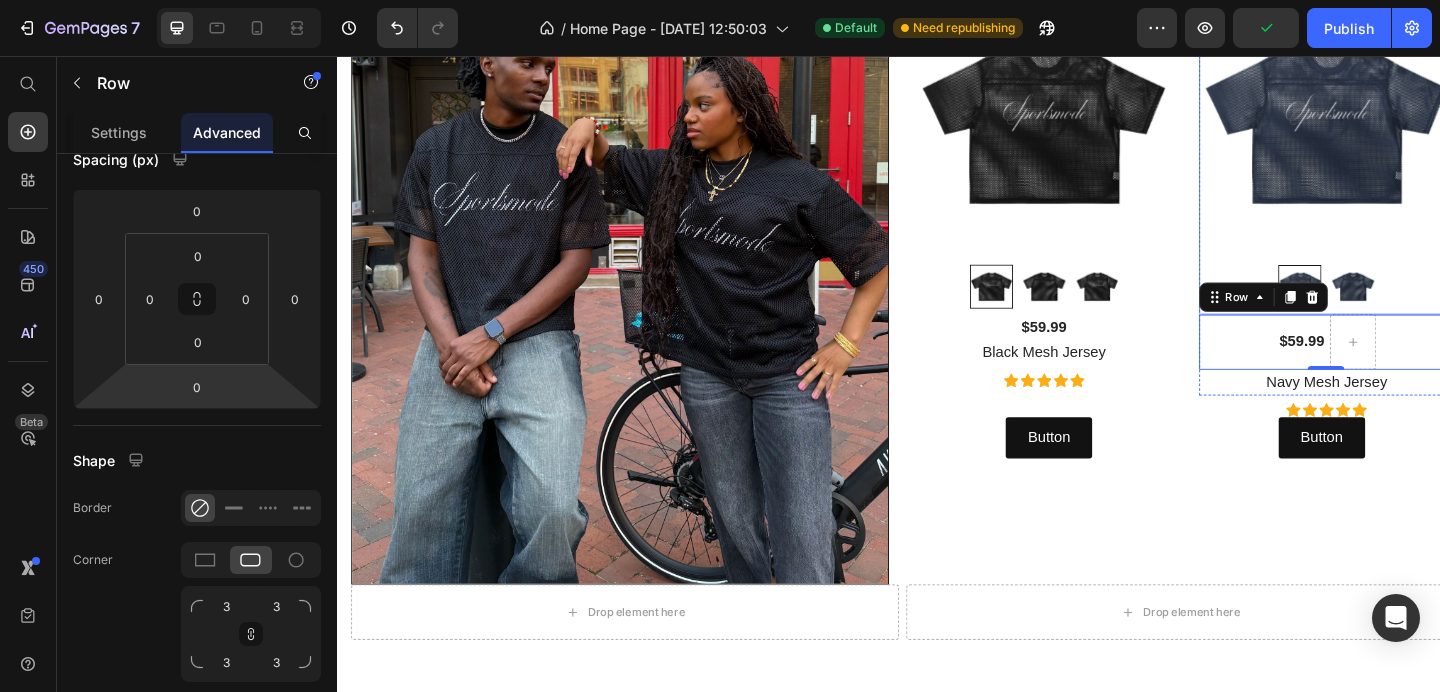 click at bounding box center (1414, 164) 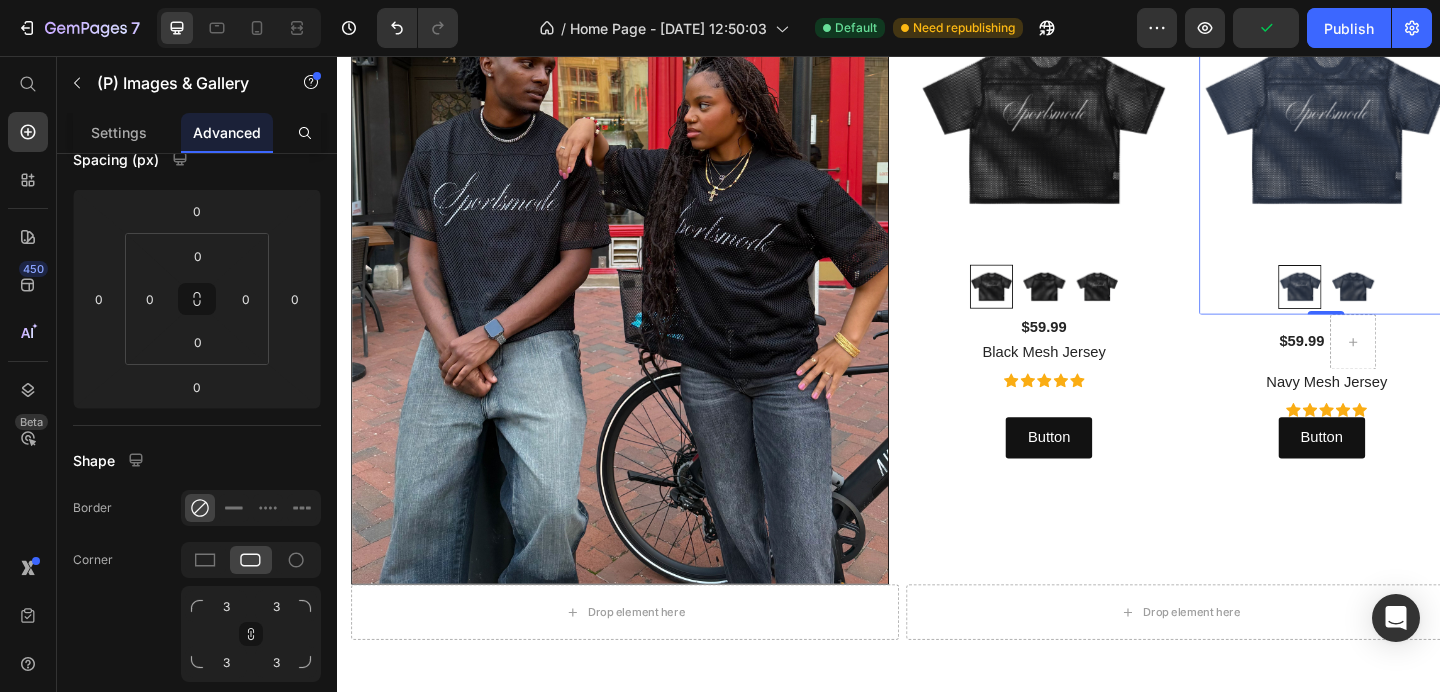 scroll, scrollTop: 0, scrollLeft: 0, axis: both 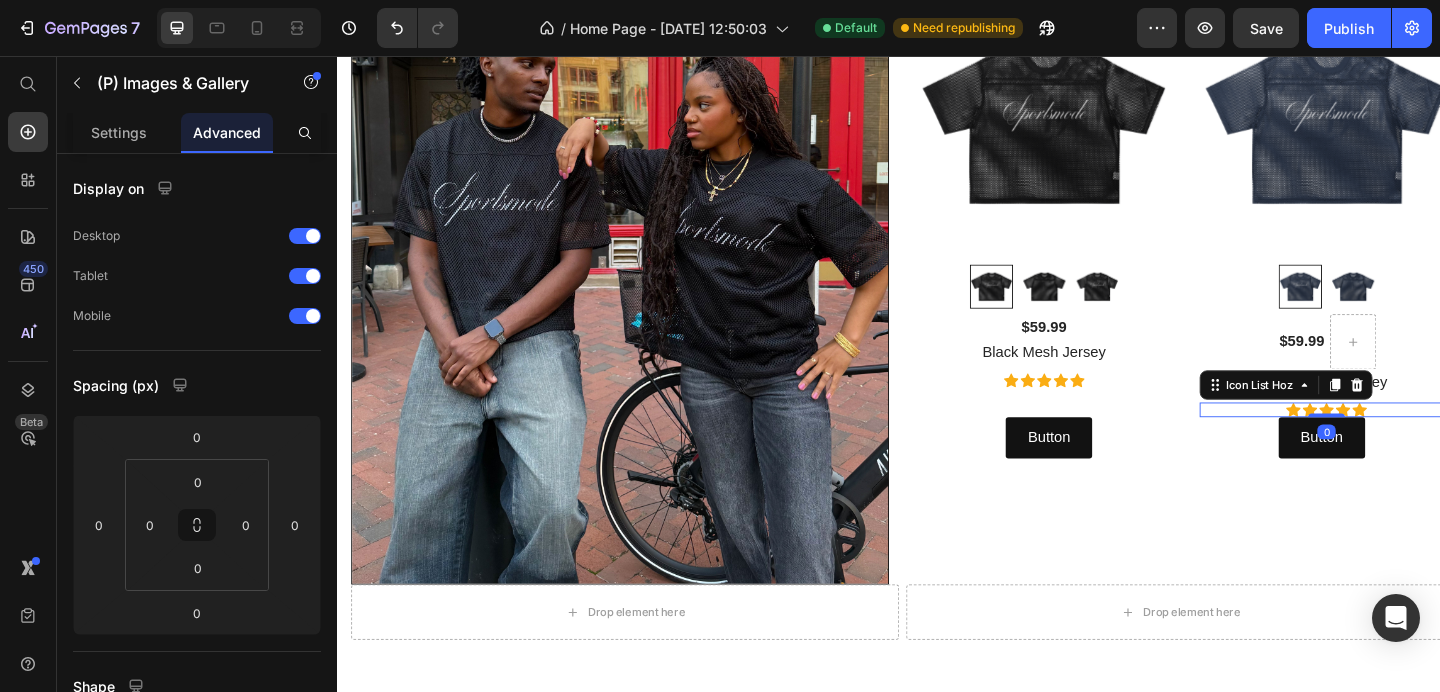 click on "Icon
Icon
Icon
Icon
Icon" at bounding box center [1414, 441] 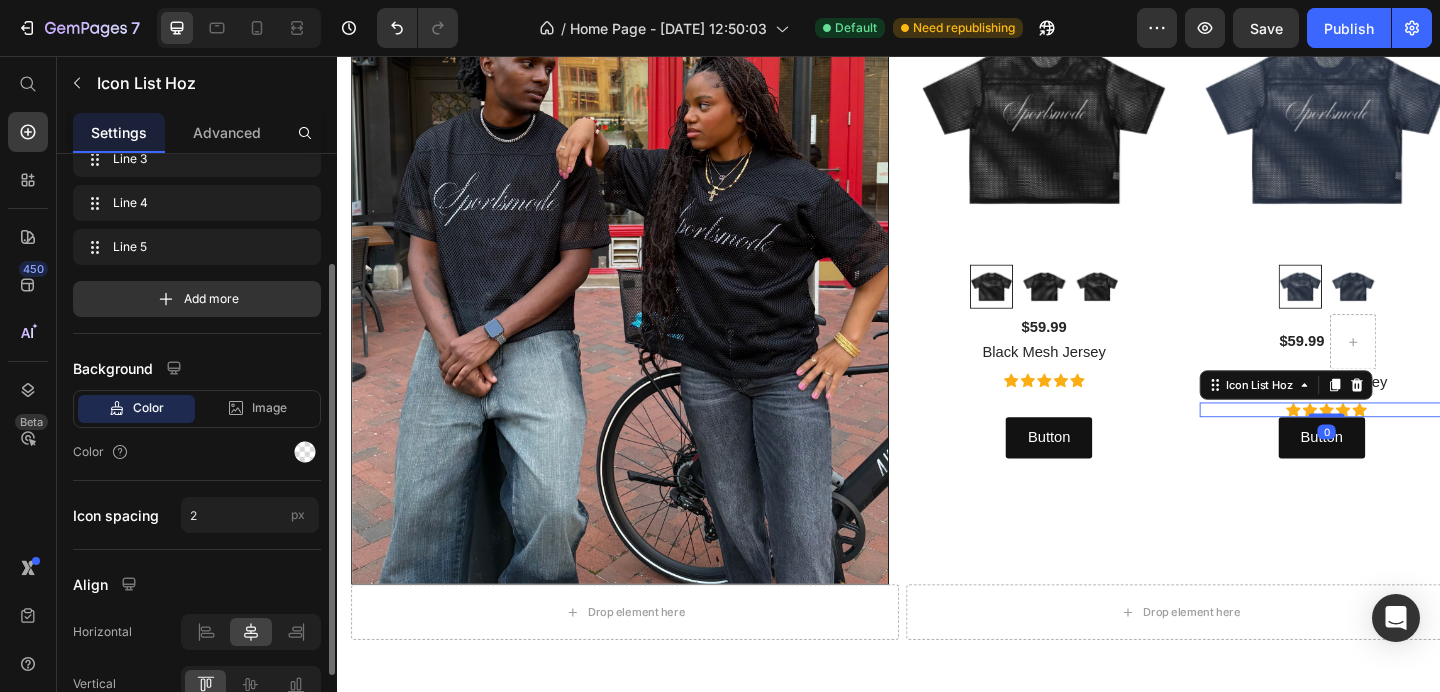 scroll, scrollTop: 163, scrollLeft: 0, axis: vertical 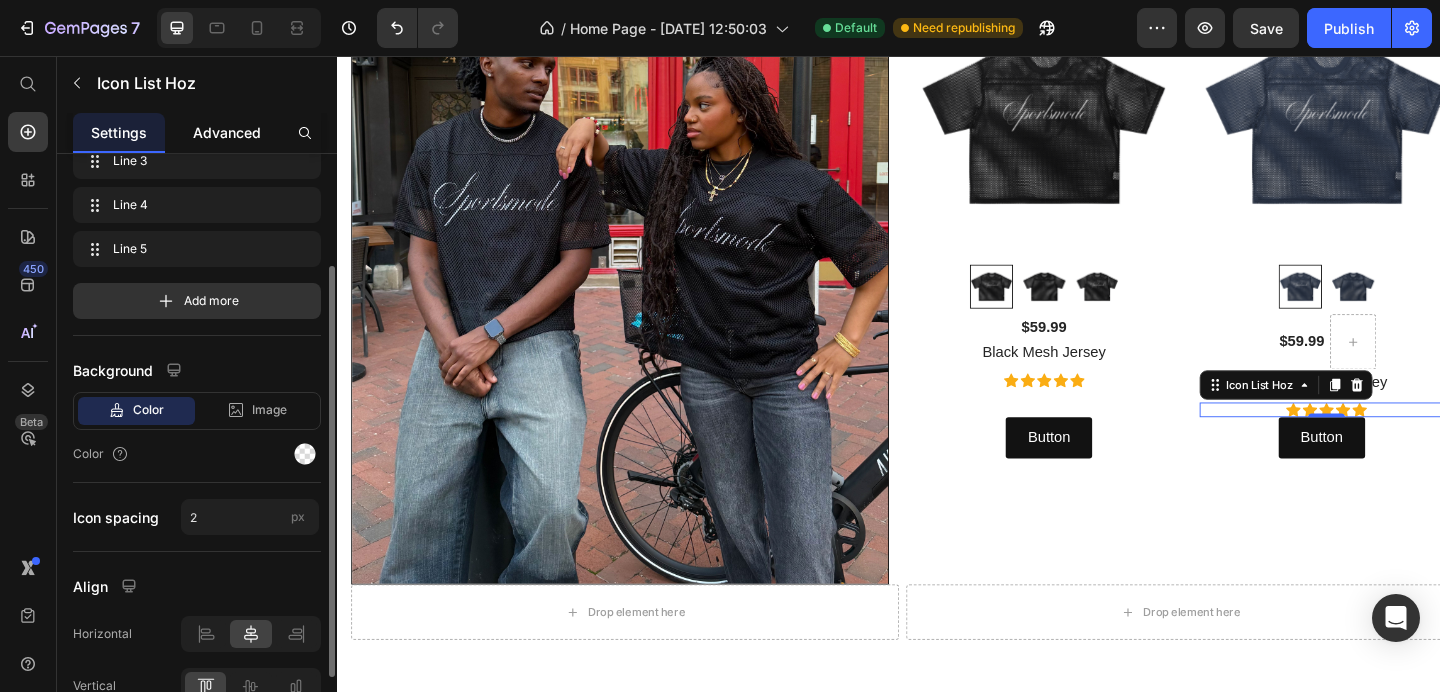 click on "Advanced" at bounding box center (227, 132) 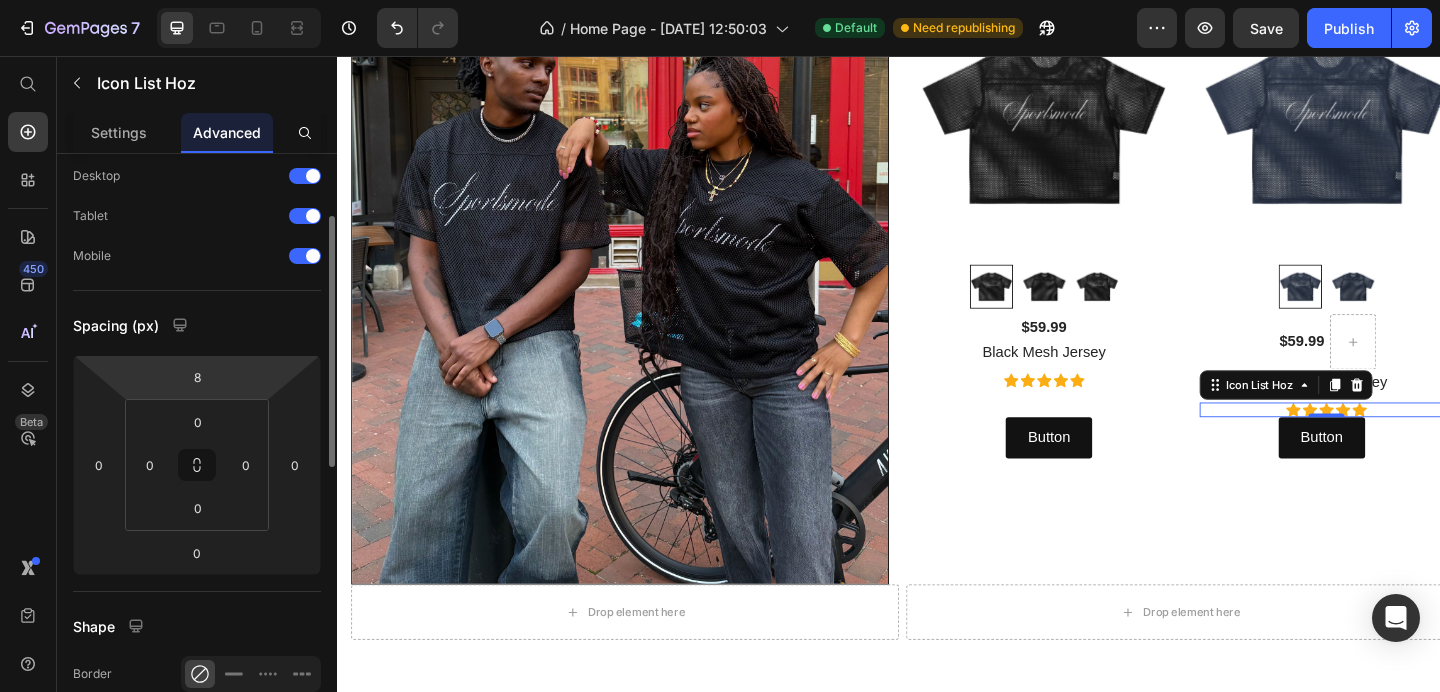 scroll, scrollTop: 90, scrollLeft: 0, axis: vertical 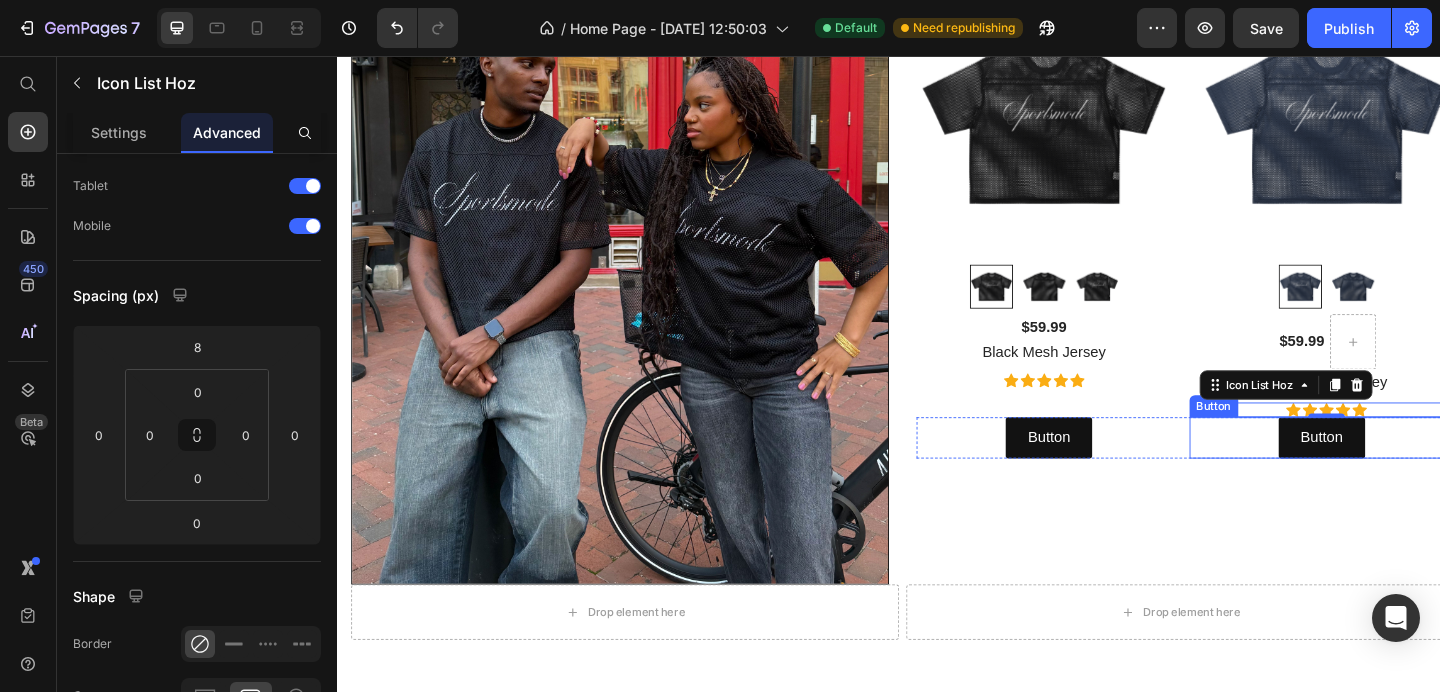 click on "Button Button" at bounding box center [1408, 471] 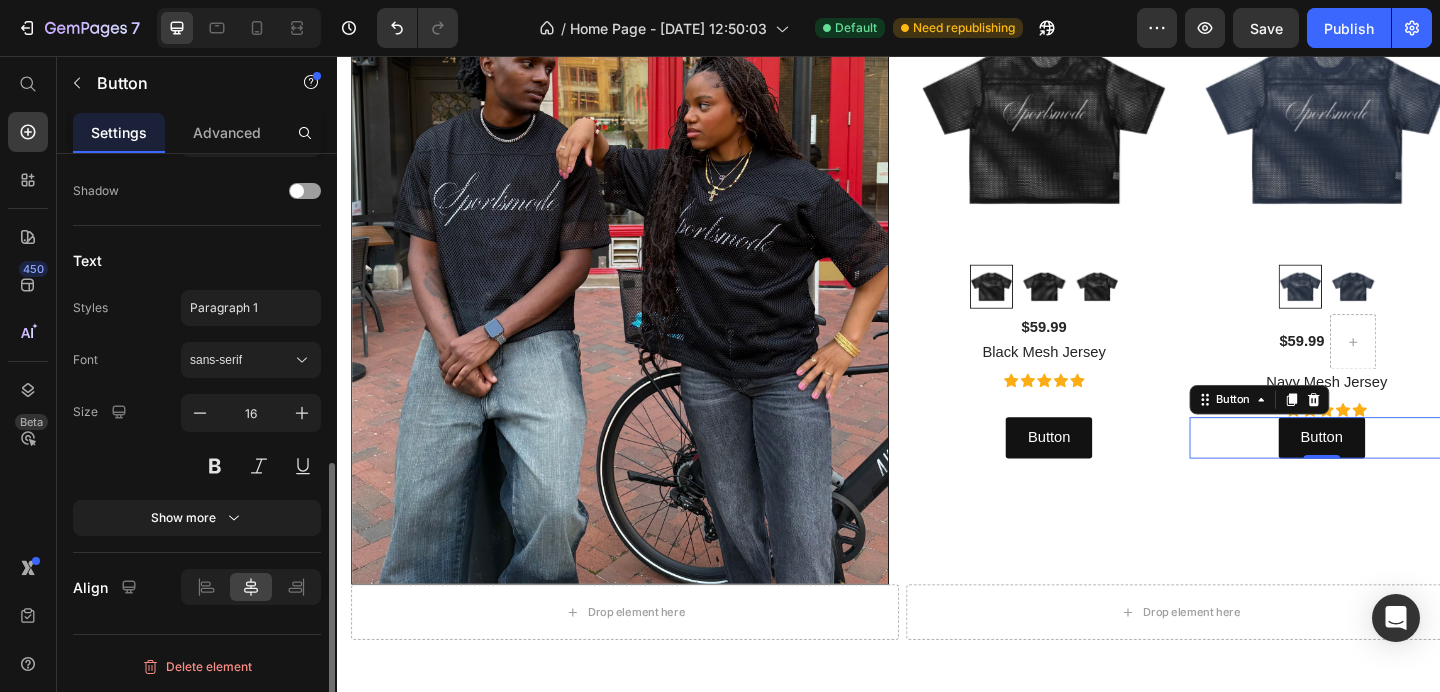 scroll, scrollTop: 804, scrollLeft: 0, axis: vertical 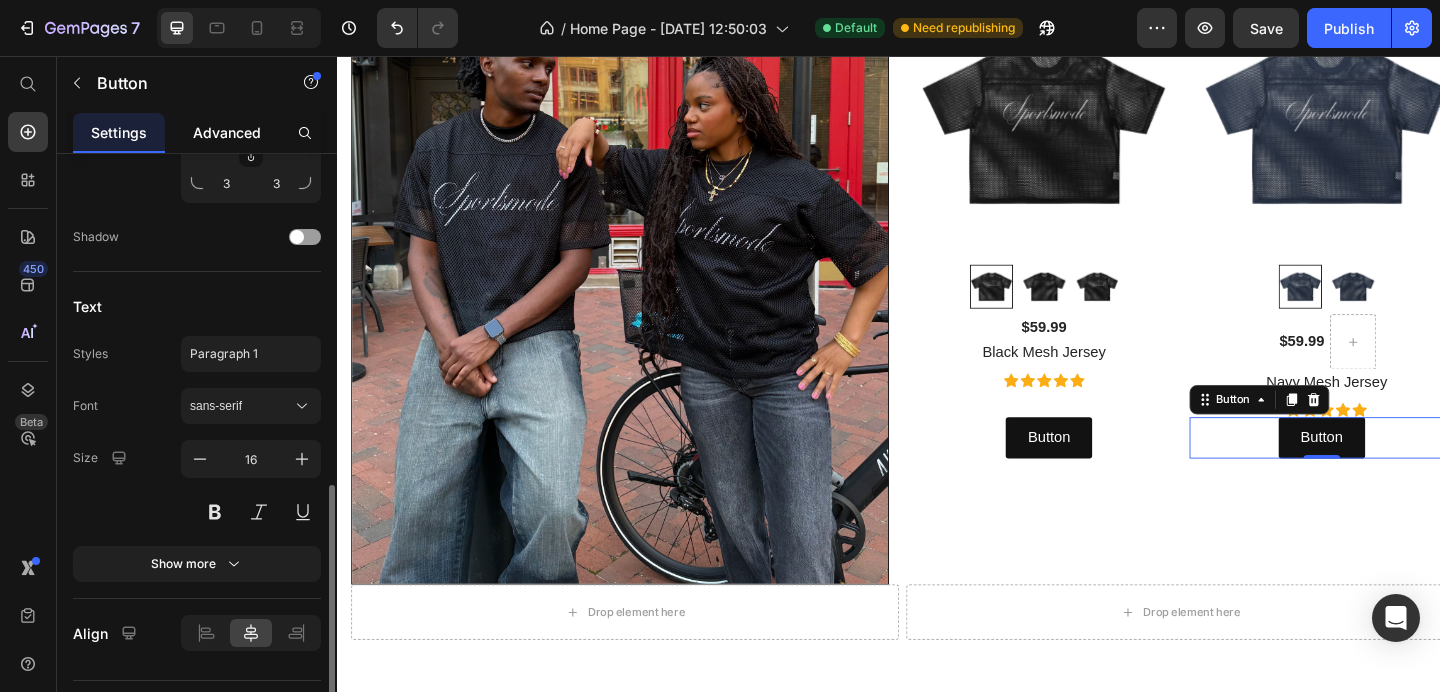 click on "Advanced" at bounding box center (227, 132) 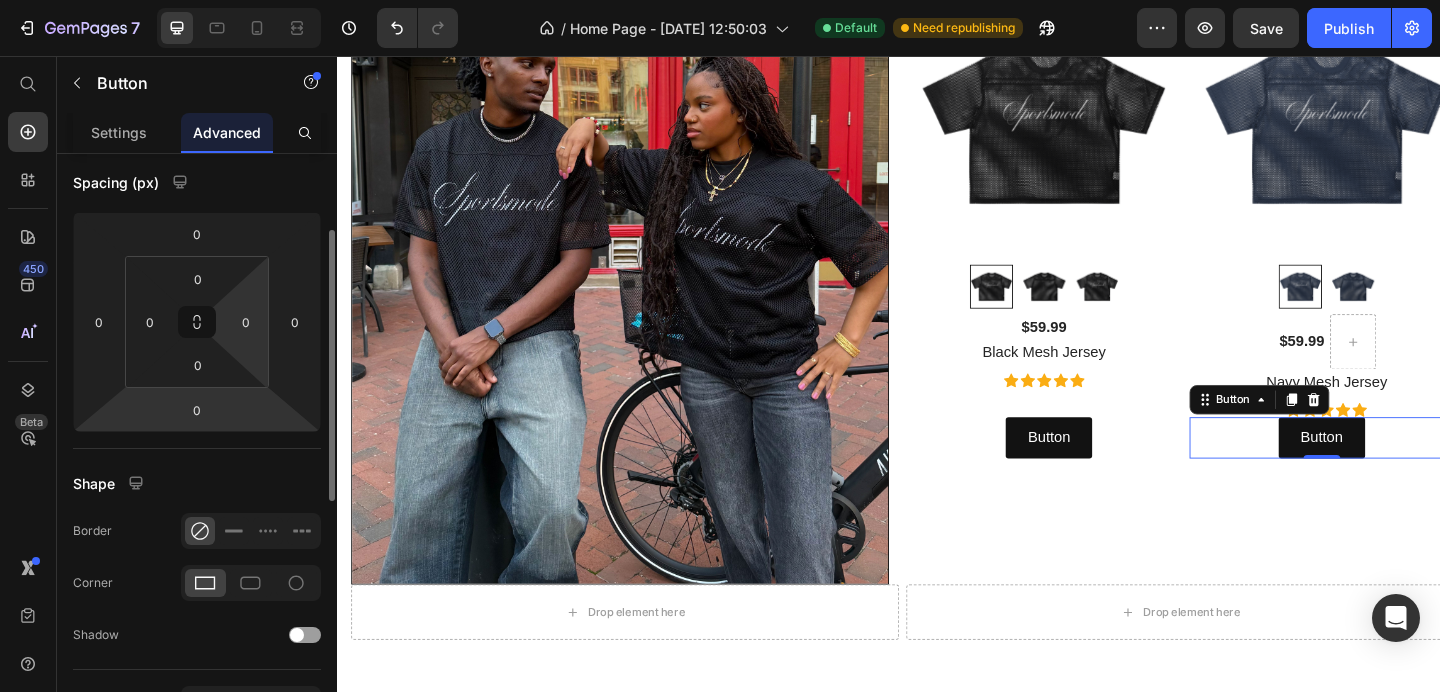 scroll, scrollTop: 207, scrollLeft: 0, axis: vertical 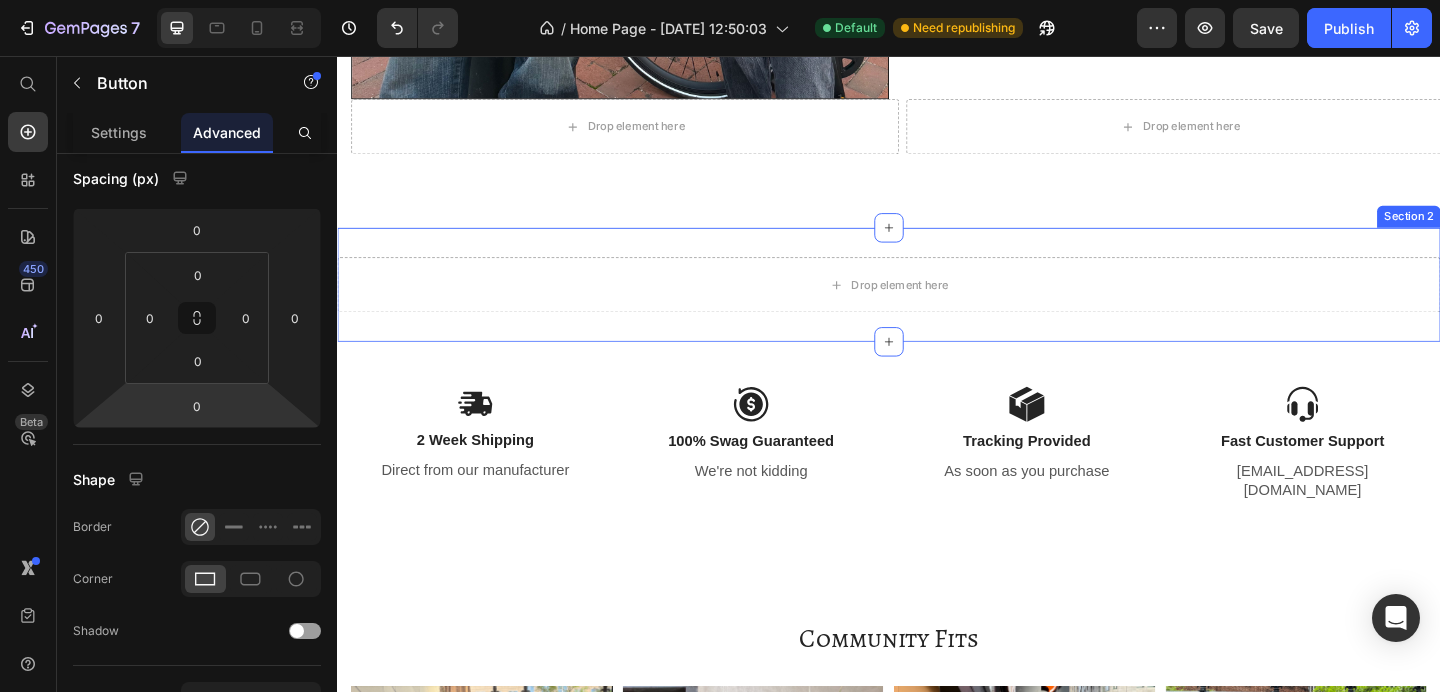 click on "Drop element here Section 2" at bounding box center (937, 305) 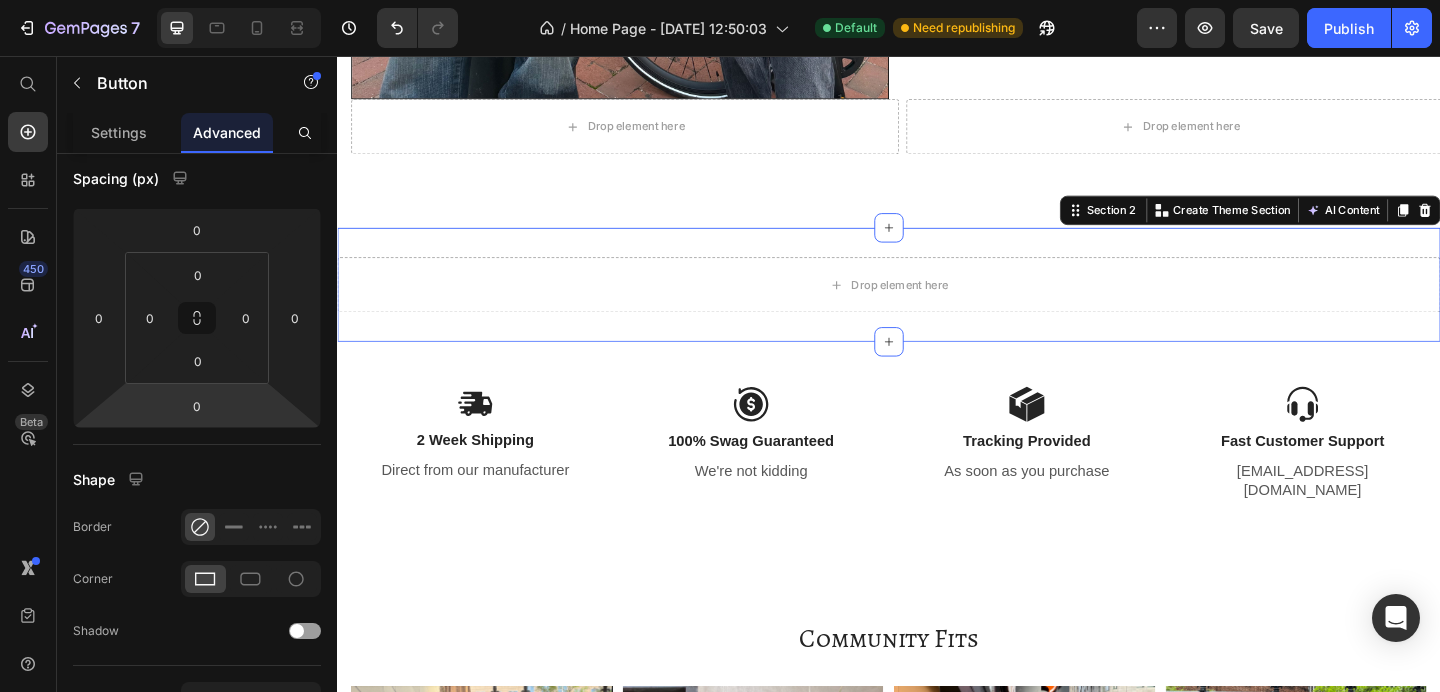 scroll, scrollTop: 0, scrollLeft: 0, axis: both 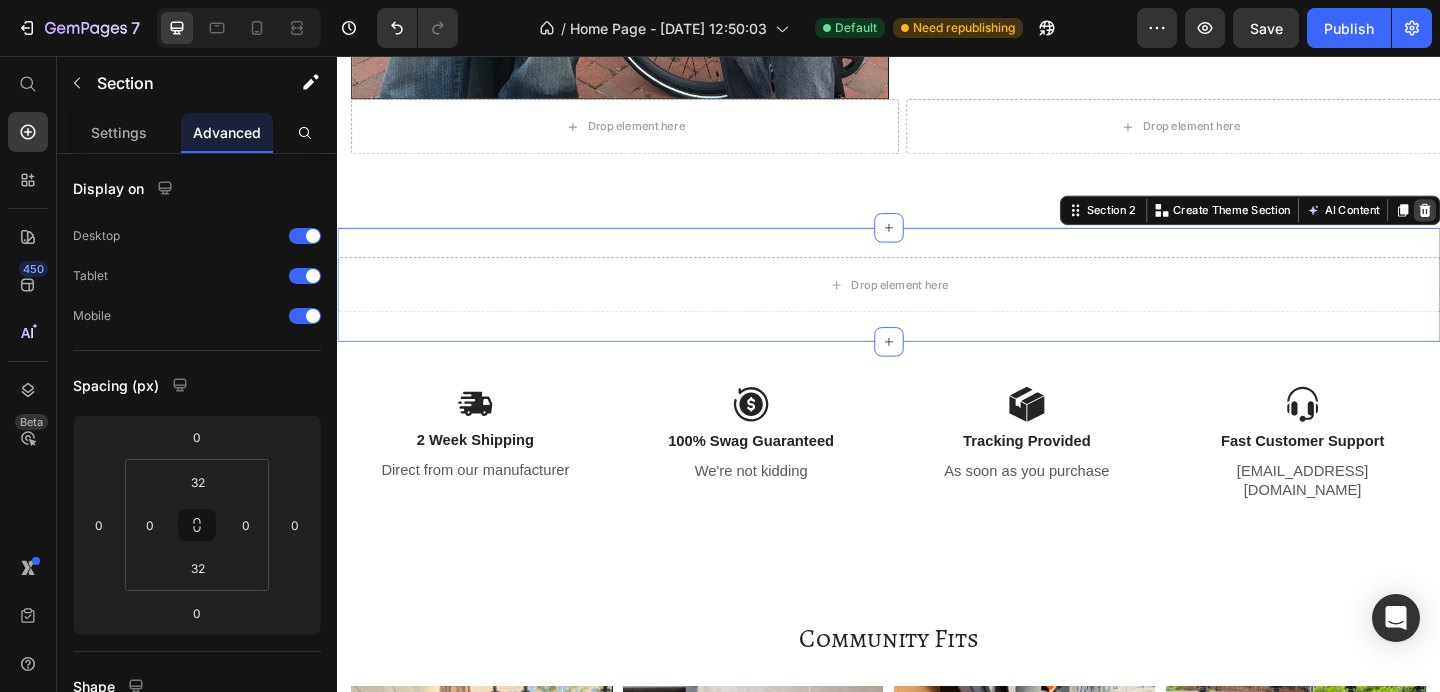click 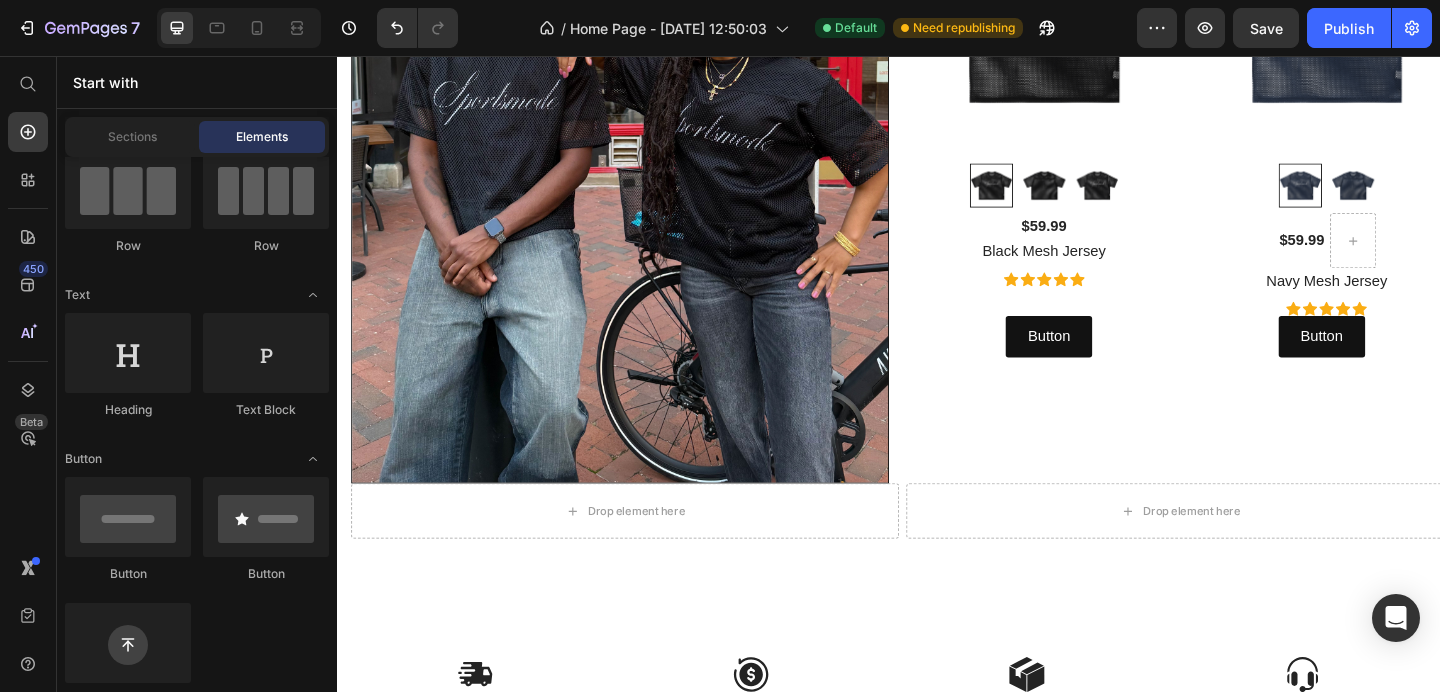 scroll, scrollTop: 508, scrollLeft: 0, axis: vertical 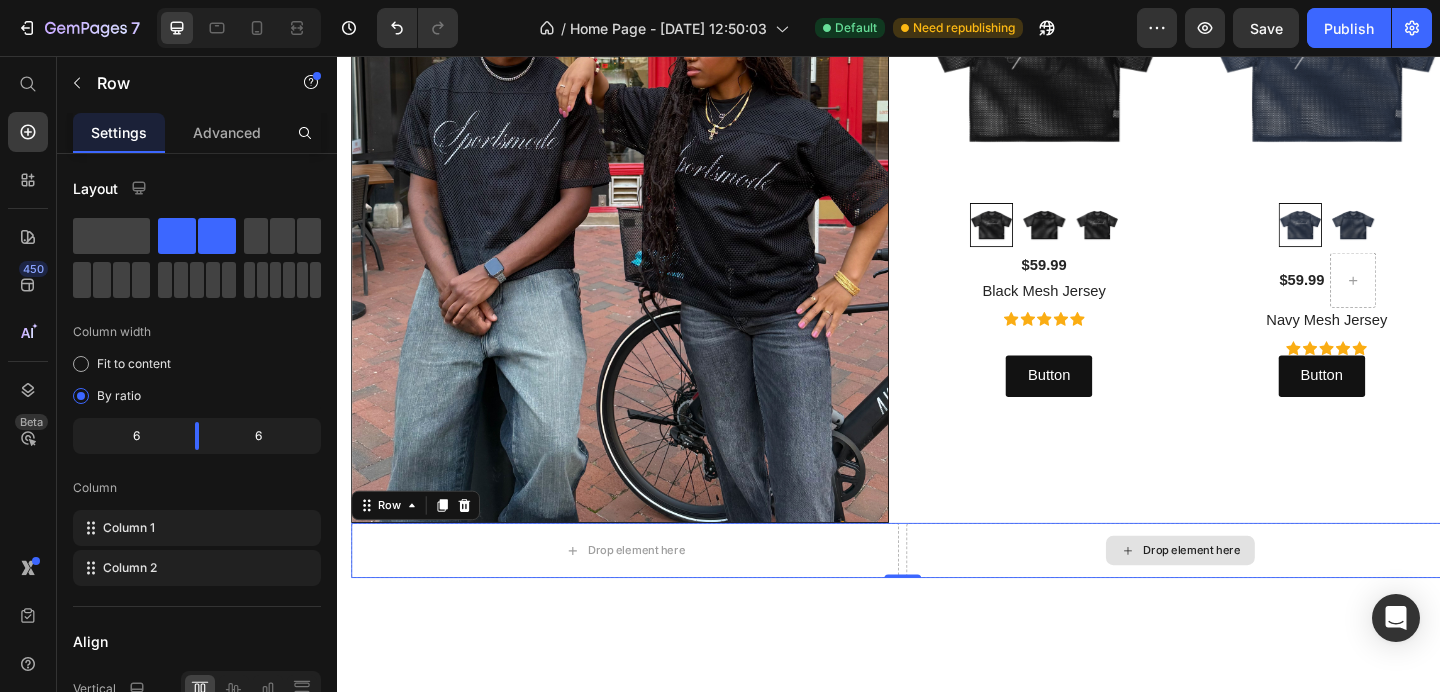 click on "Drop element here" at bounding box center [1254, 594] 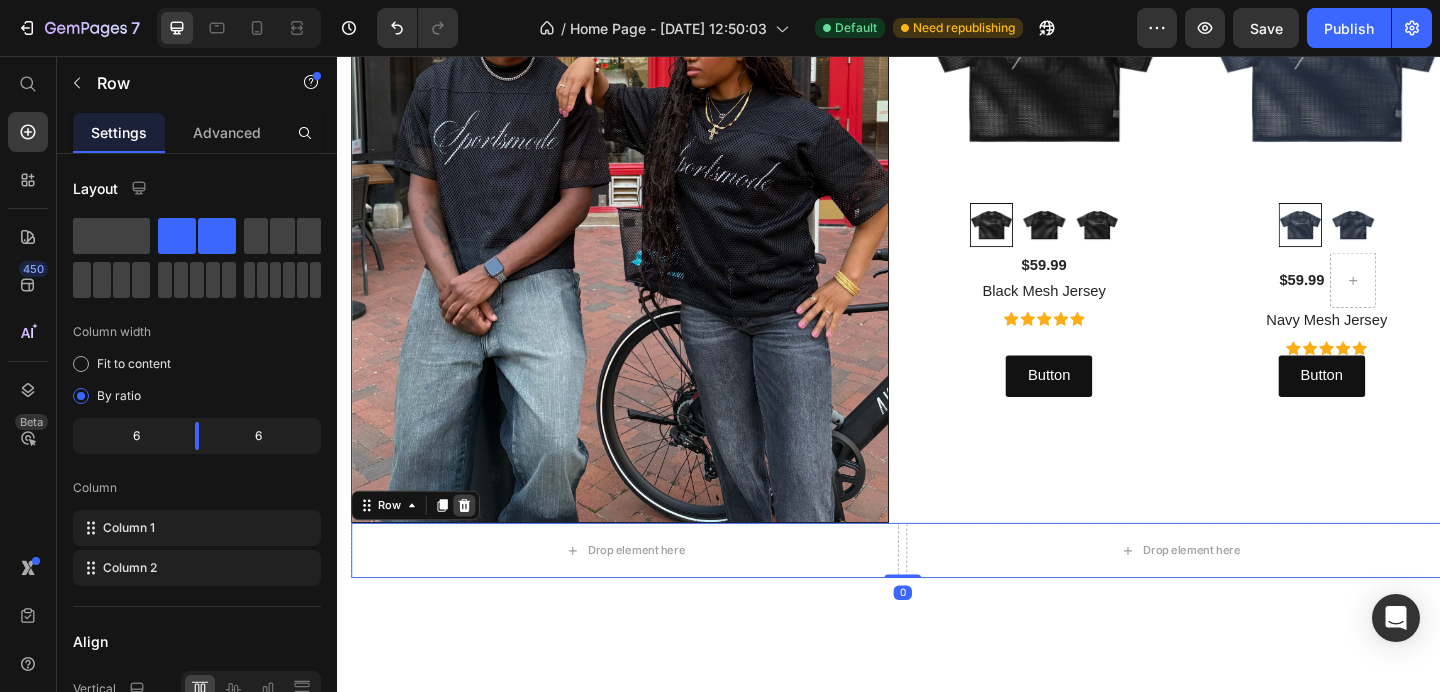 click 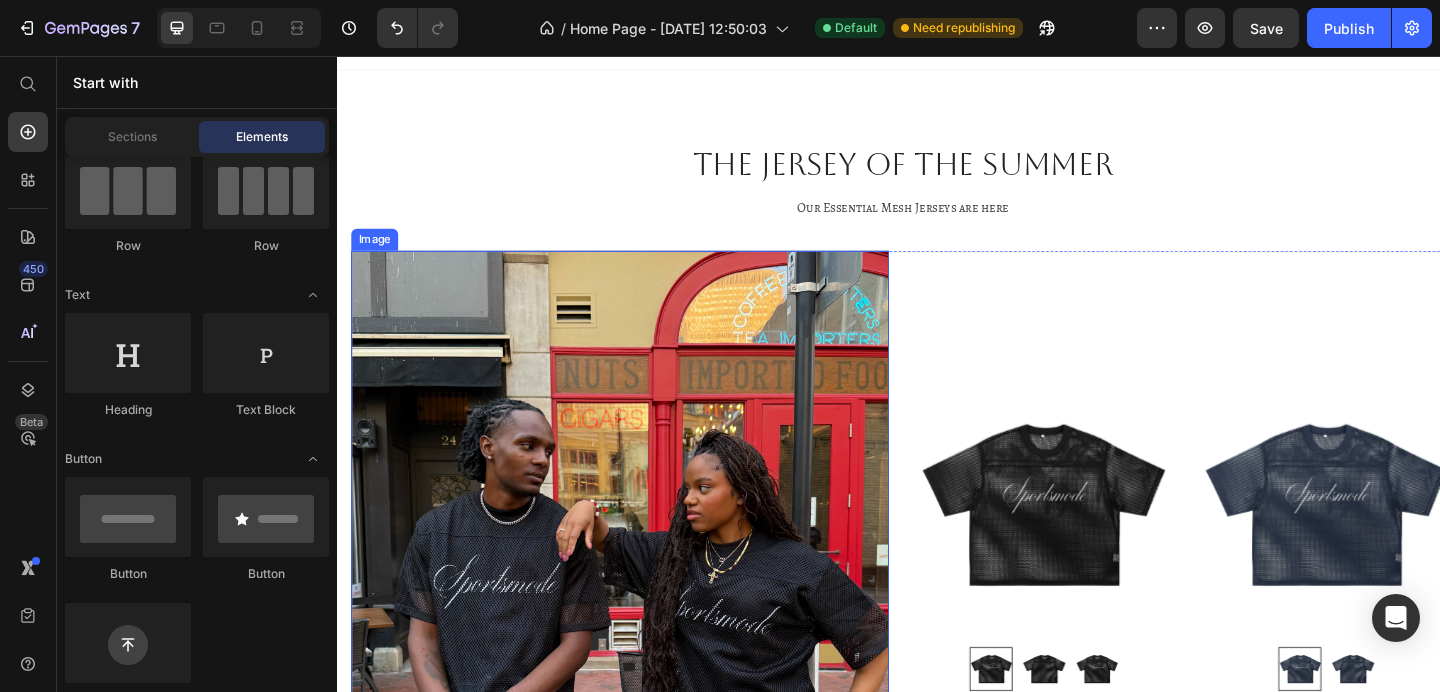 scroll, scrollTop: 0, scrollLeft: 0, axis: both 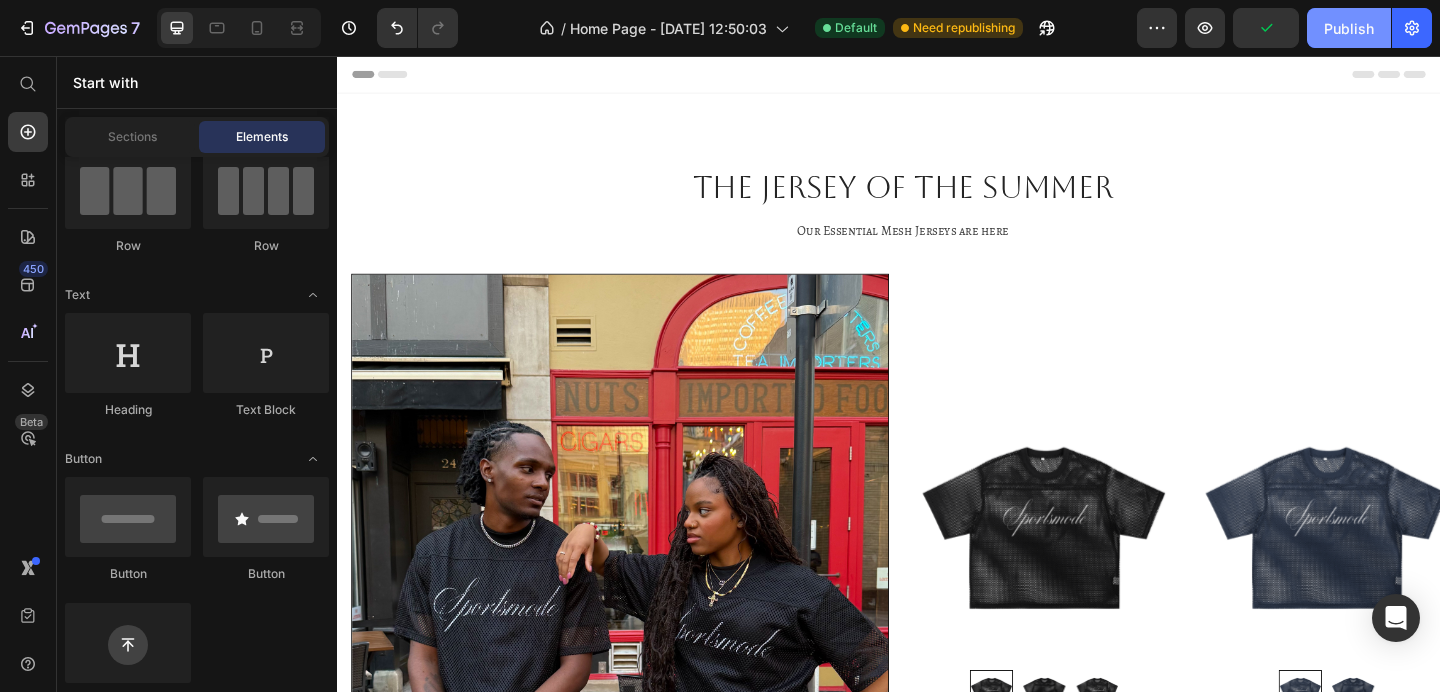 click on "Publish" 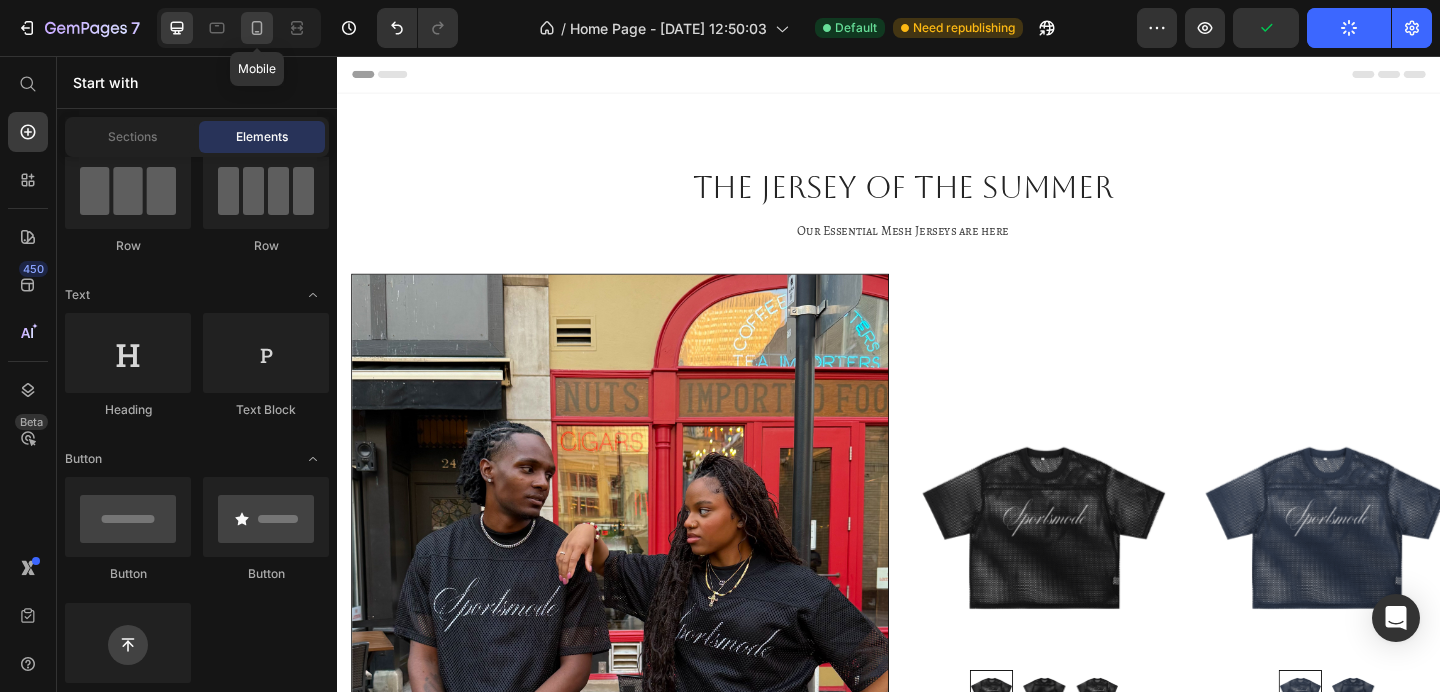 click 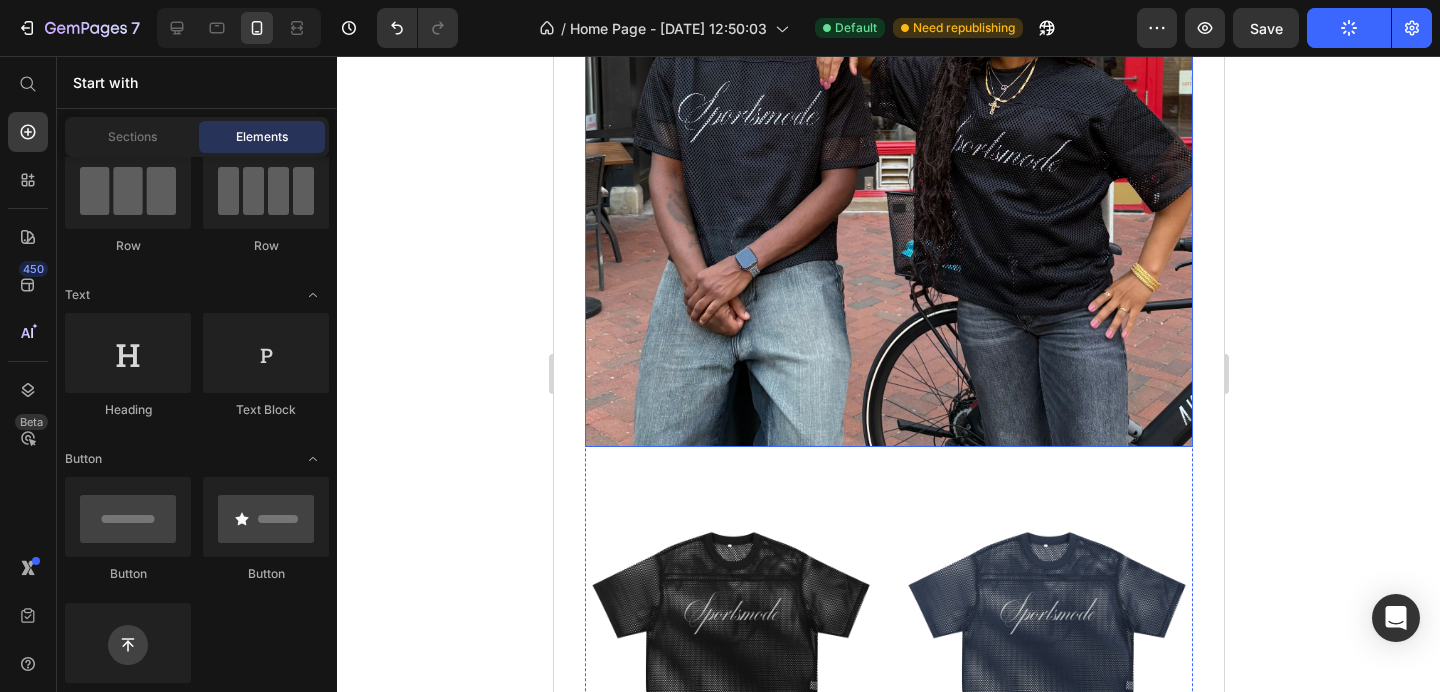scroll, scrollTop: 0, scrollLeft: 0, axis: both 